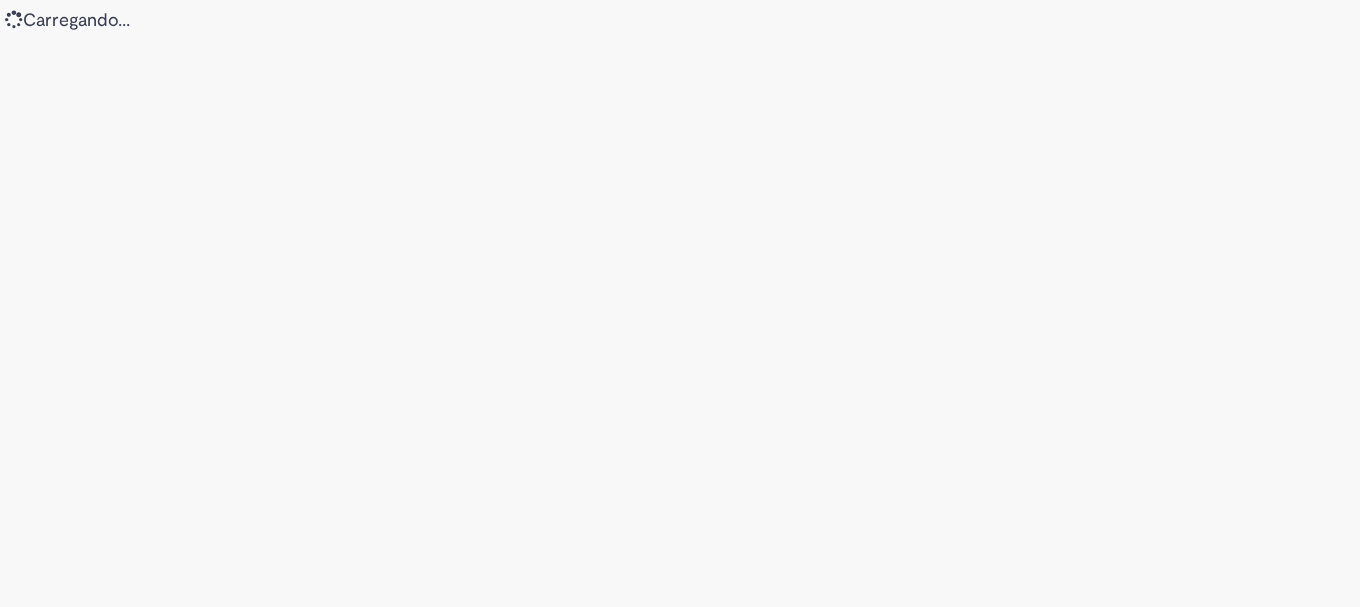 scroll, scrollTop: 0, scrollLeft: 0, axis: both 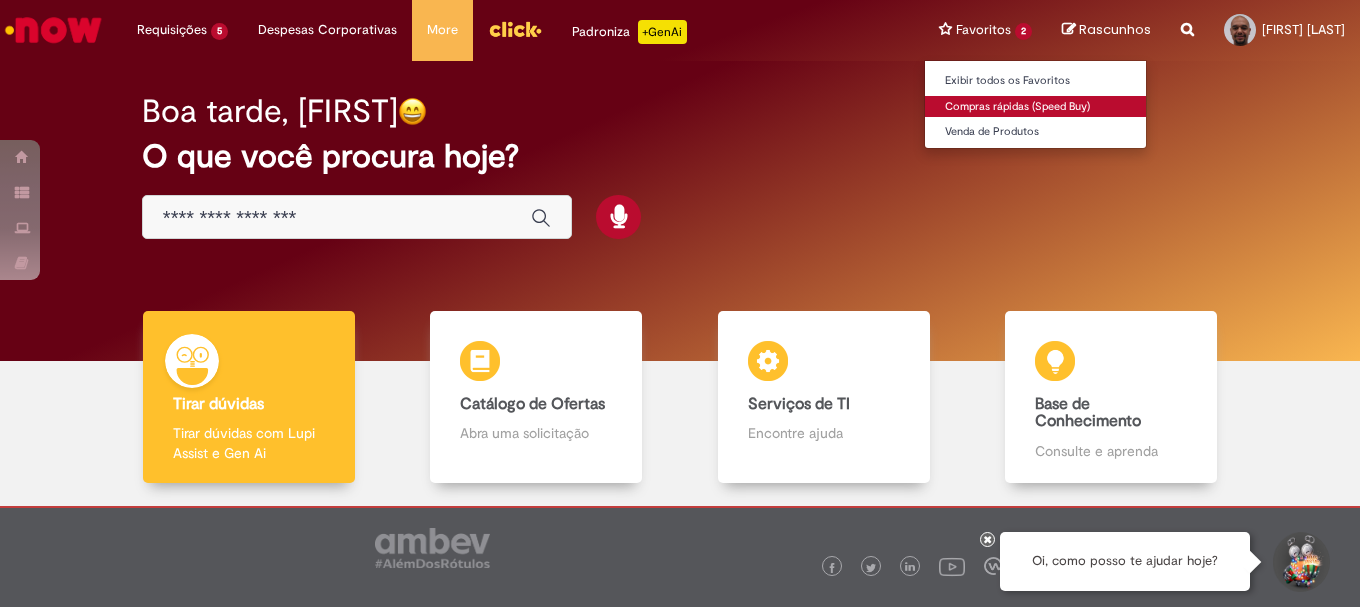 click on "Compras rápidas (Speed Buy)" at bounding box center [1035, 107] 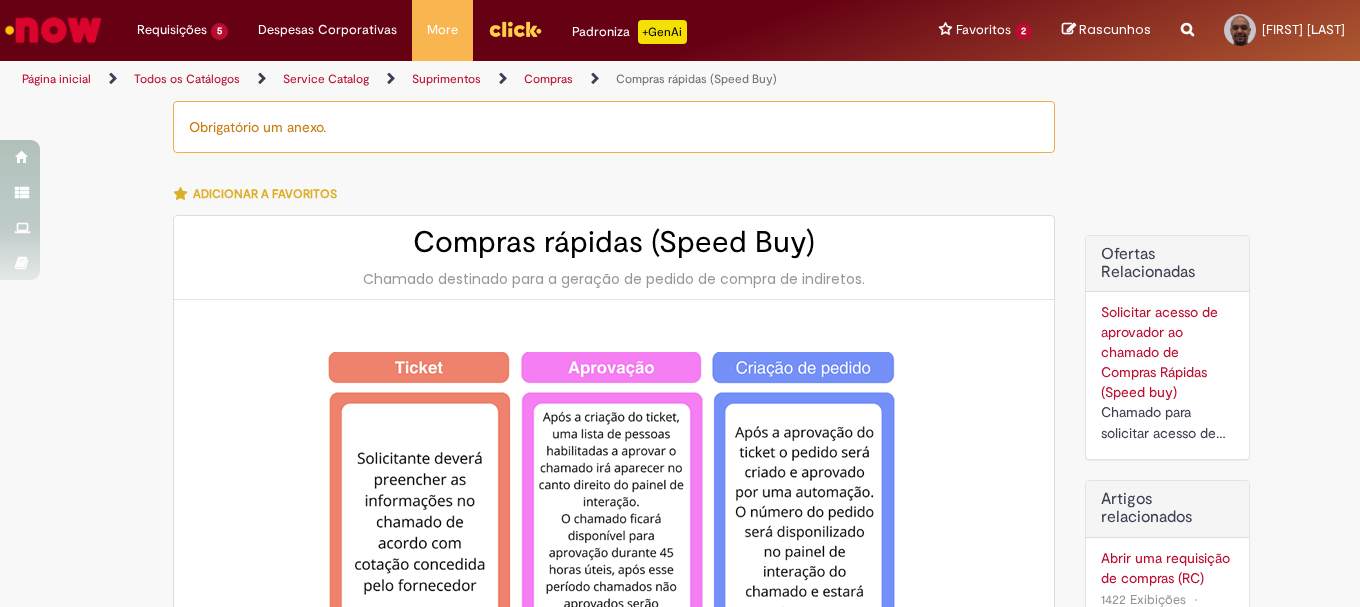type on "********" 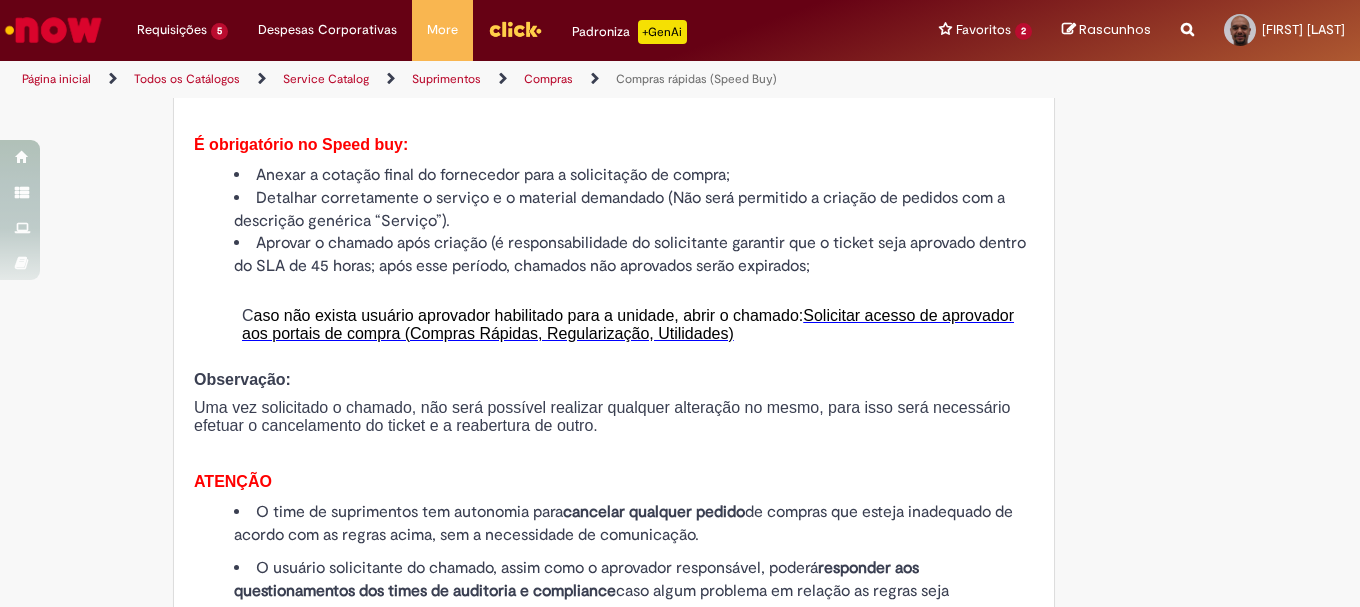 scroll, scrollTop: 2100, scrollLeft: 0, axis: vertical 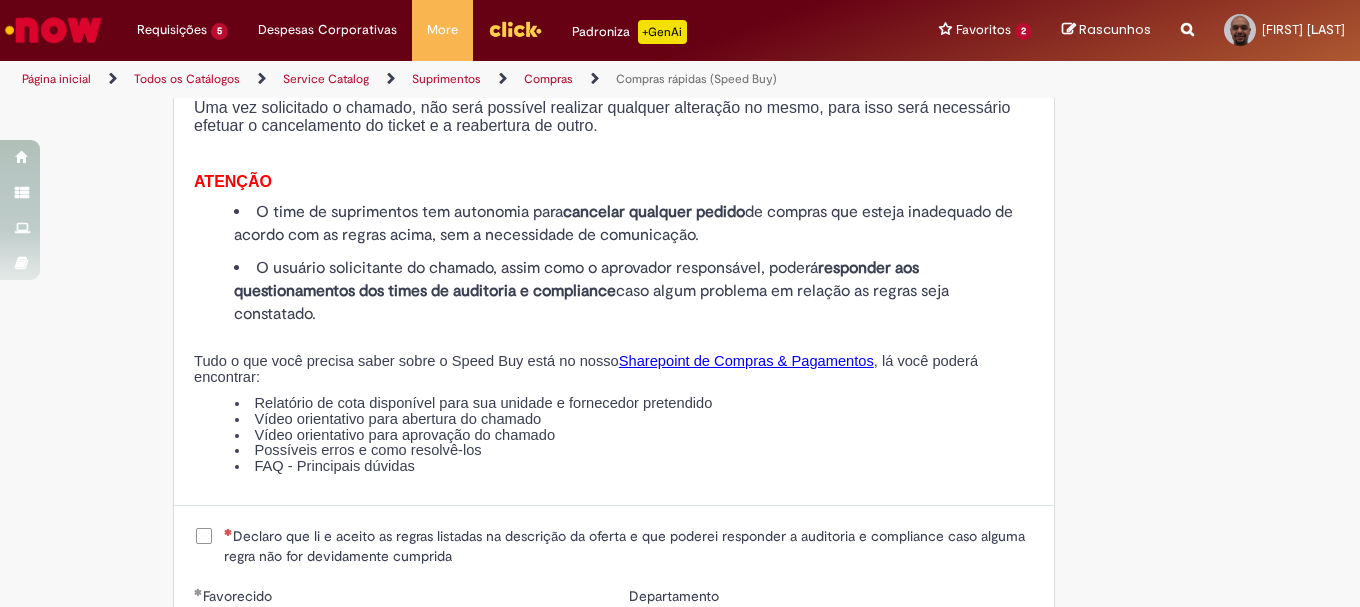click on "Declaro que li e aceito as regras listadas na descrição da oferta e que poderei responder a auditoria e compliance caso alguma regra não for devidamente cumprida" at bounding box center (614, 546) 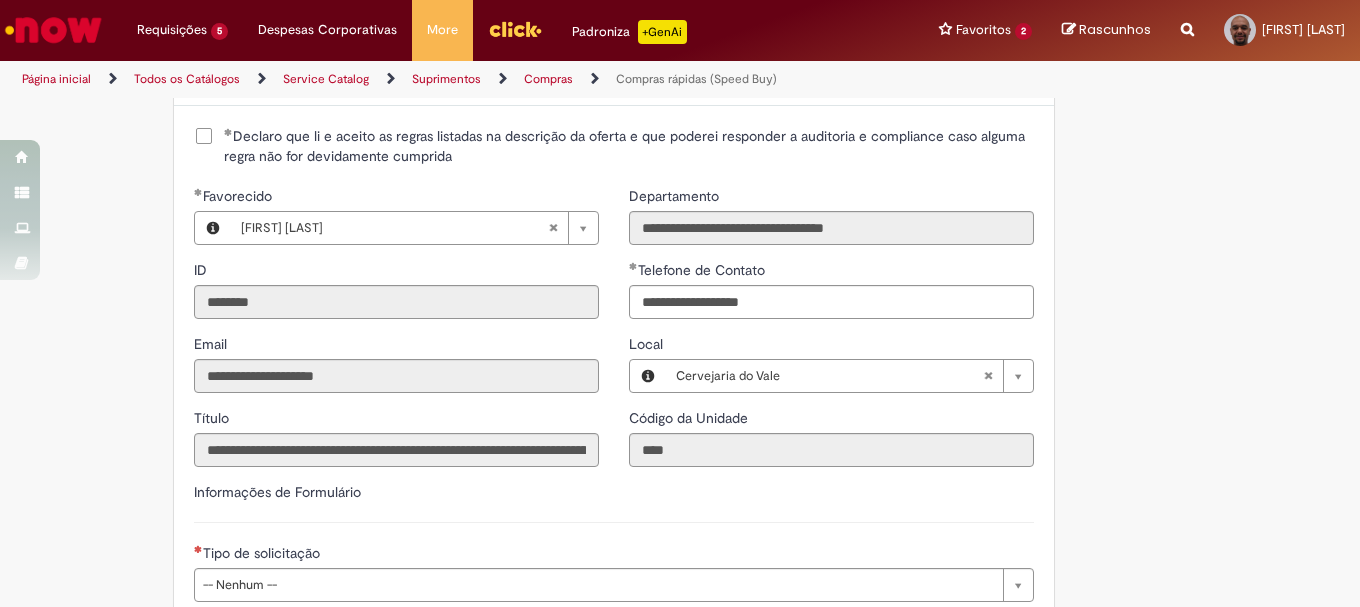 scroll, scrollTop: 2700, scrollLeft: 0, axis: vertical 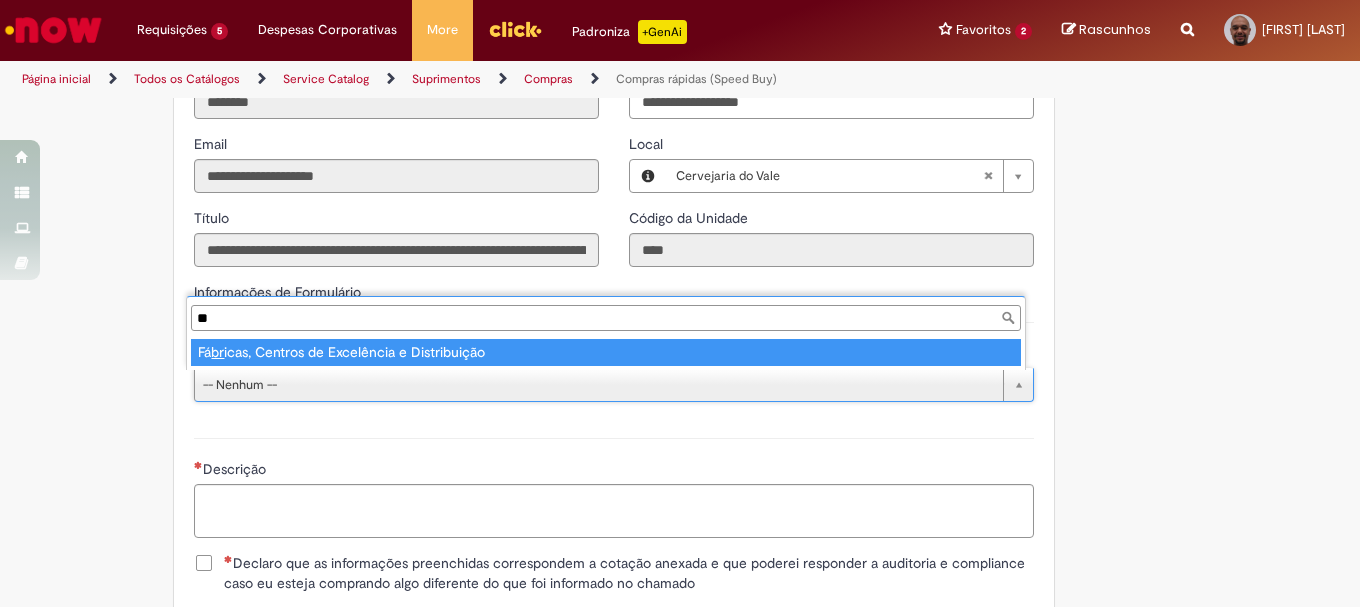 type on "*" 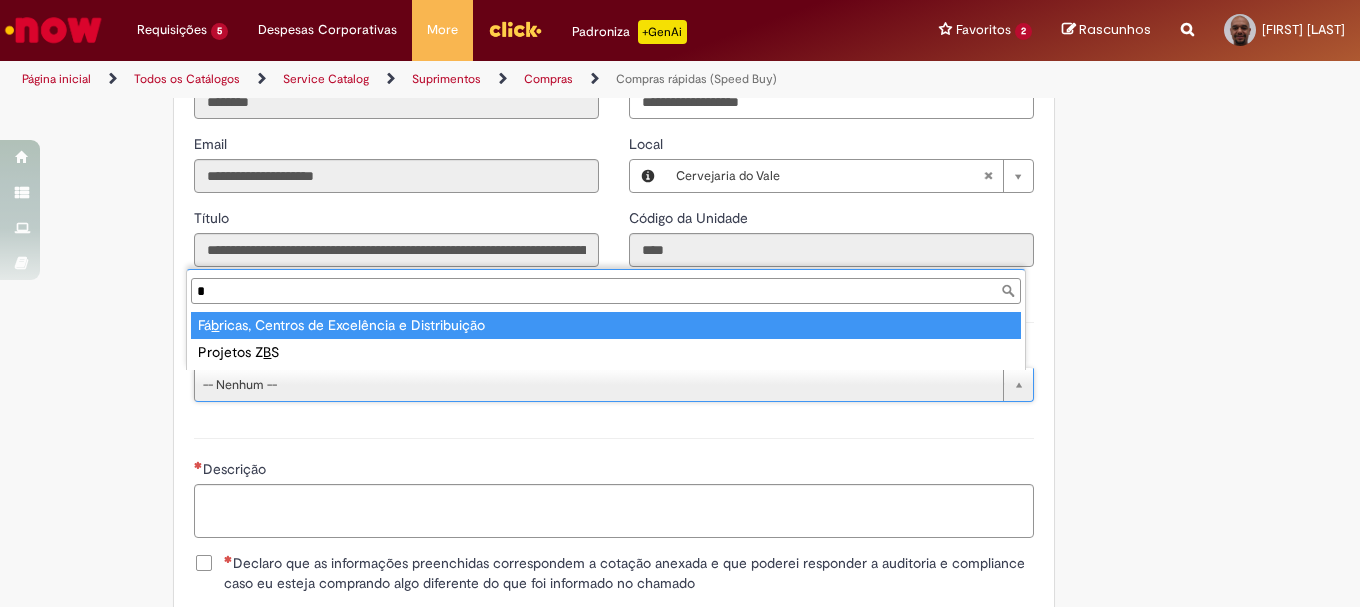 type 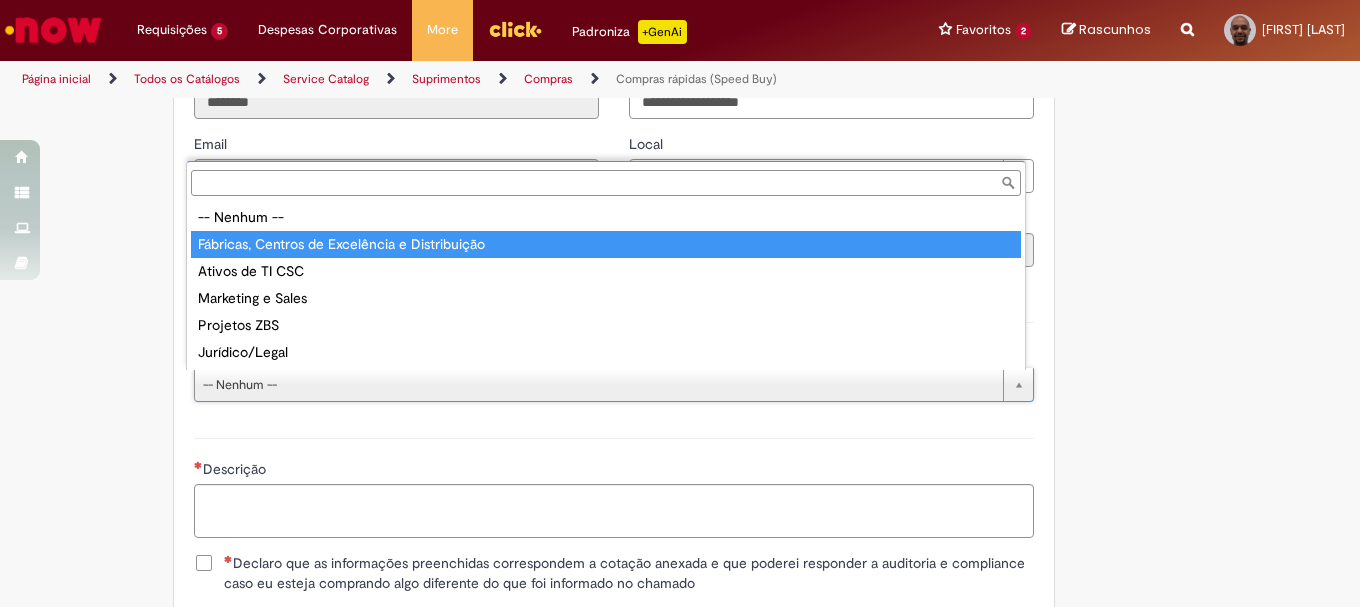type on "**********" 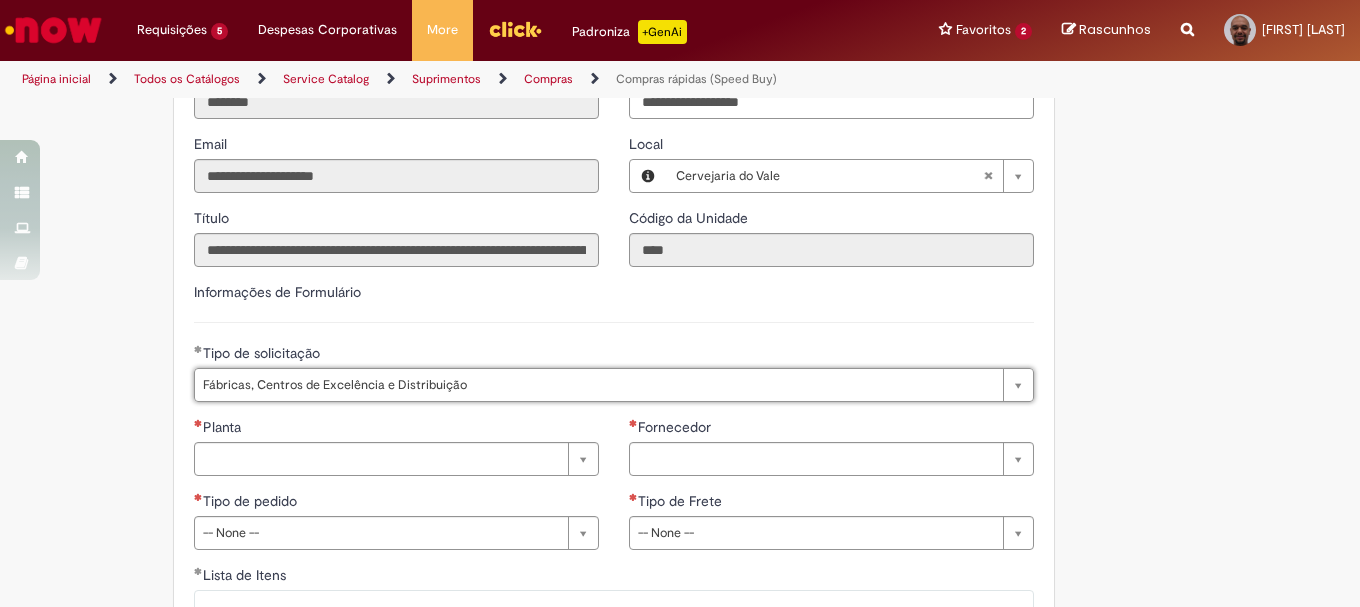 scroll, scrollTop: 3000, scrollLeft: 0, axis: vertical 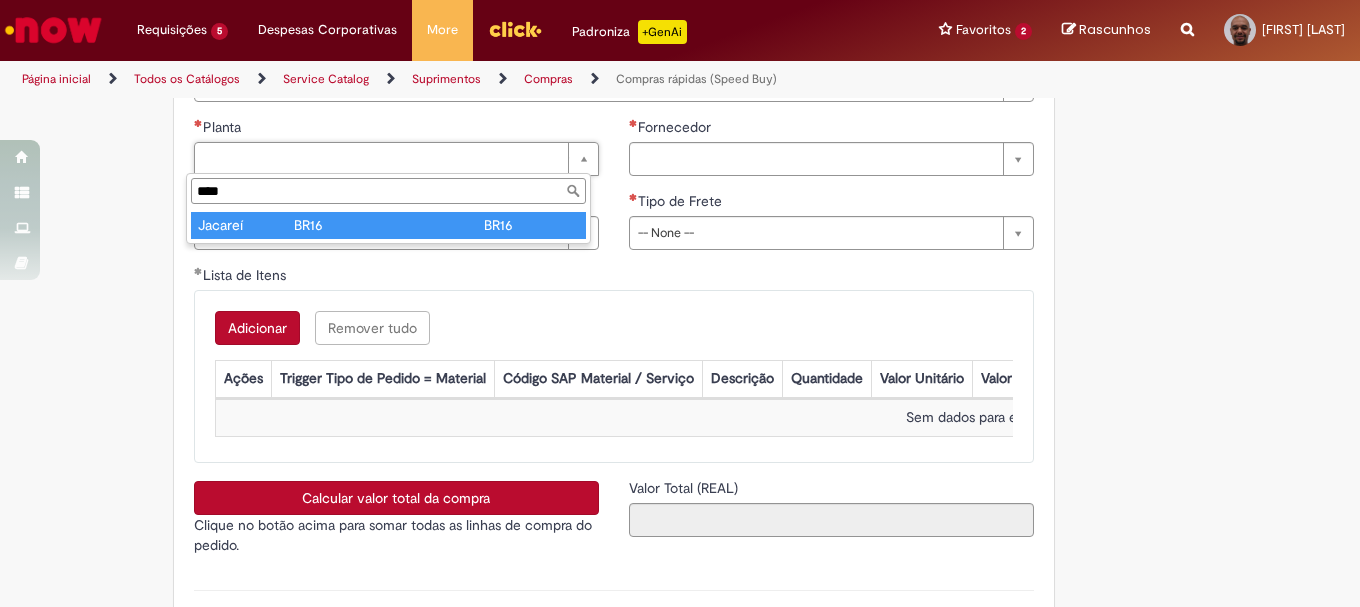 type on "****" 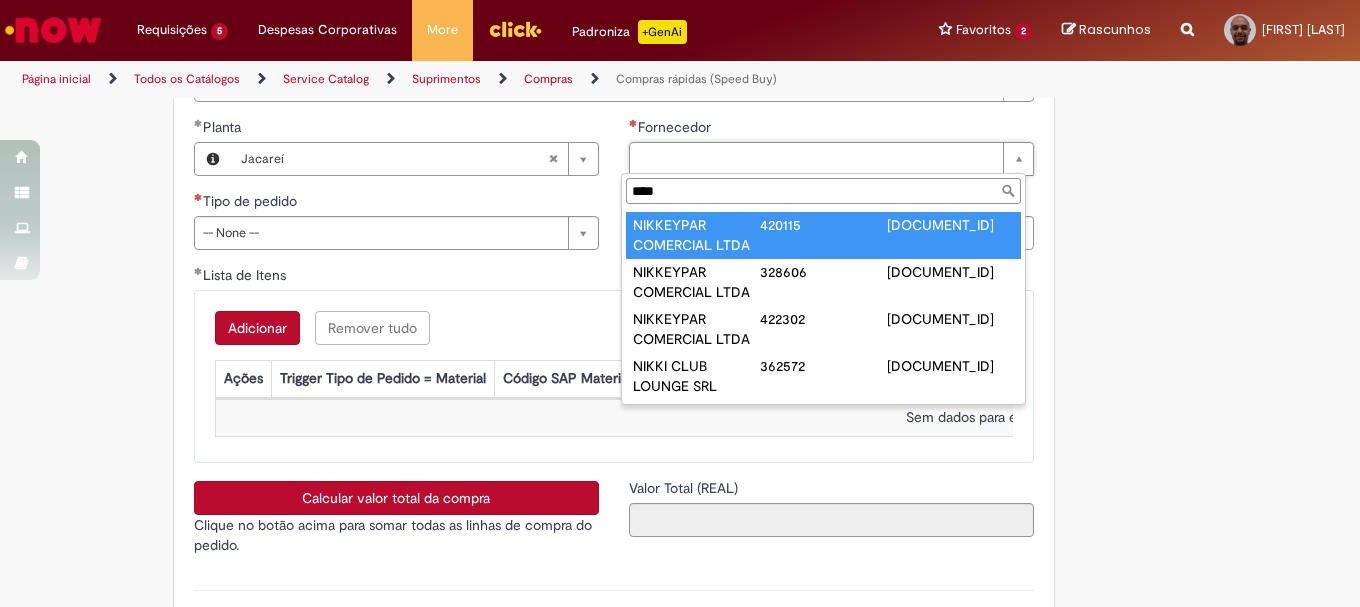 type on "****" 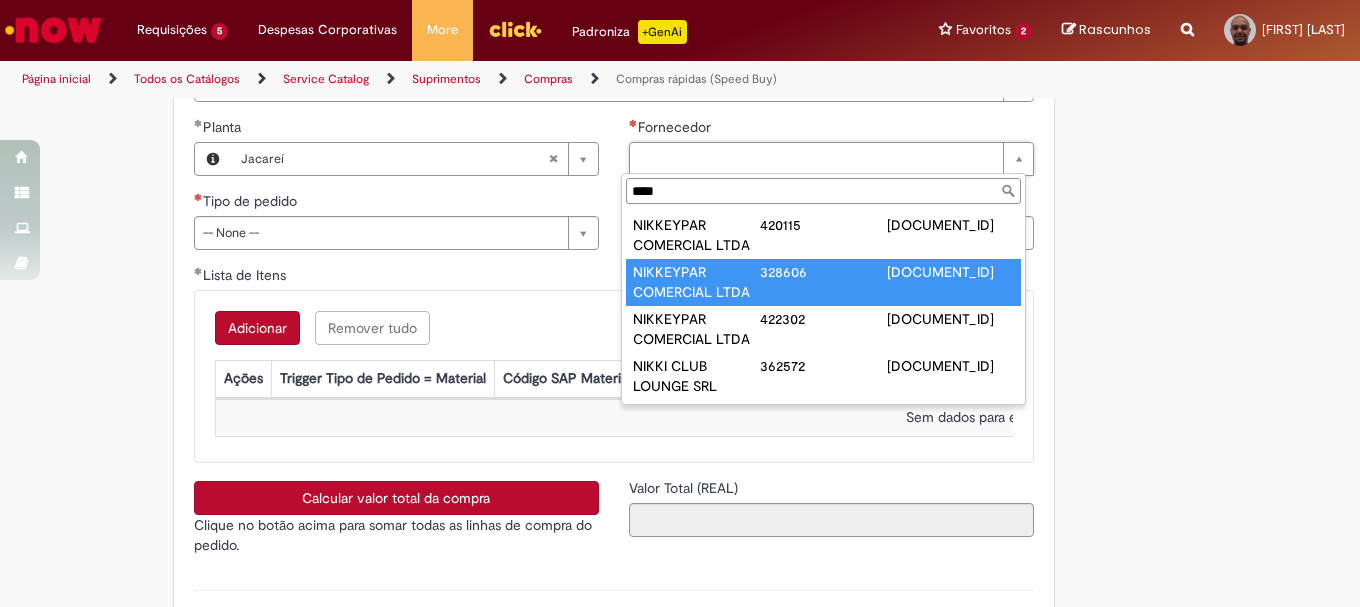 type on "**********" 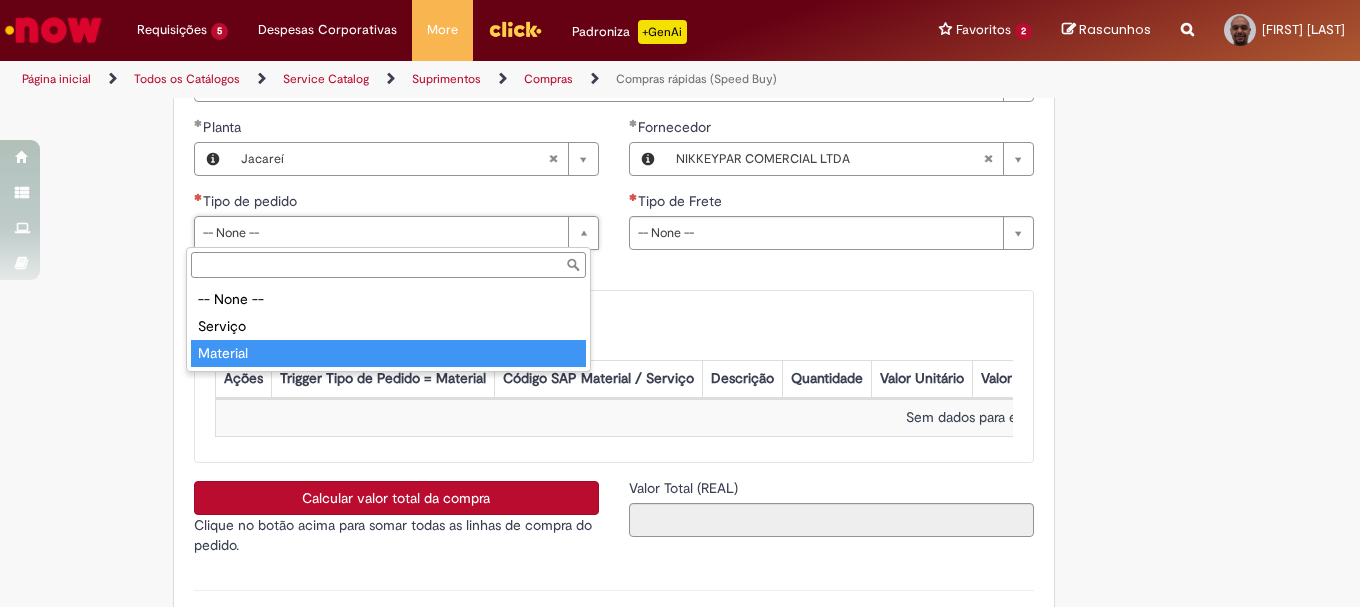 type on "********" 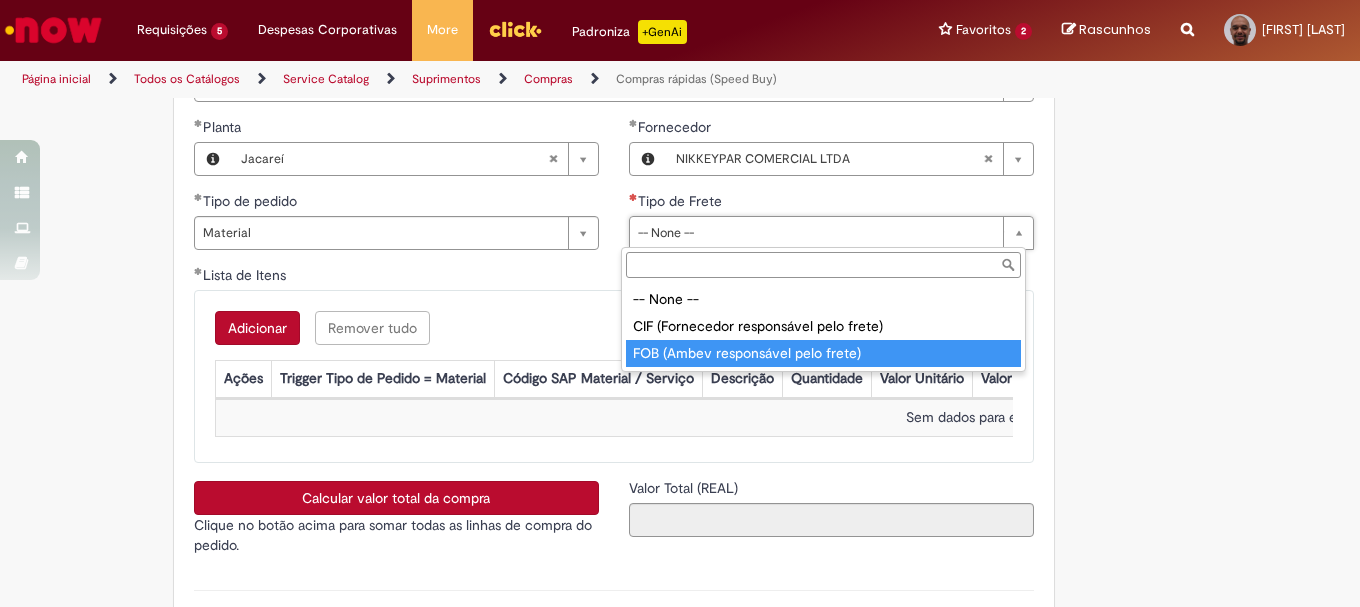 type on "**********" 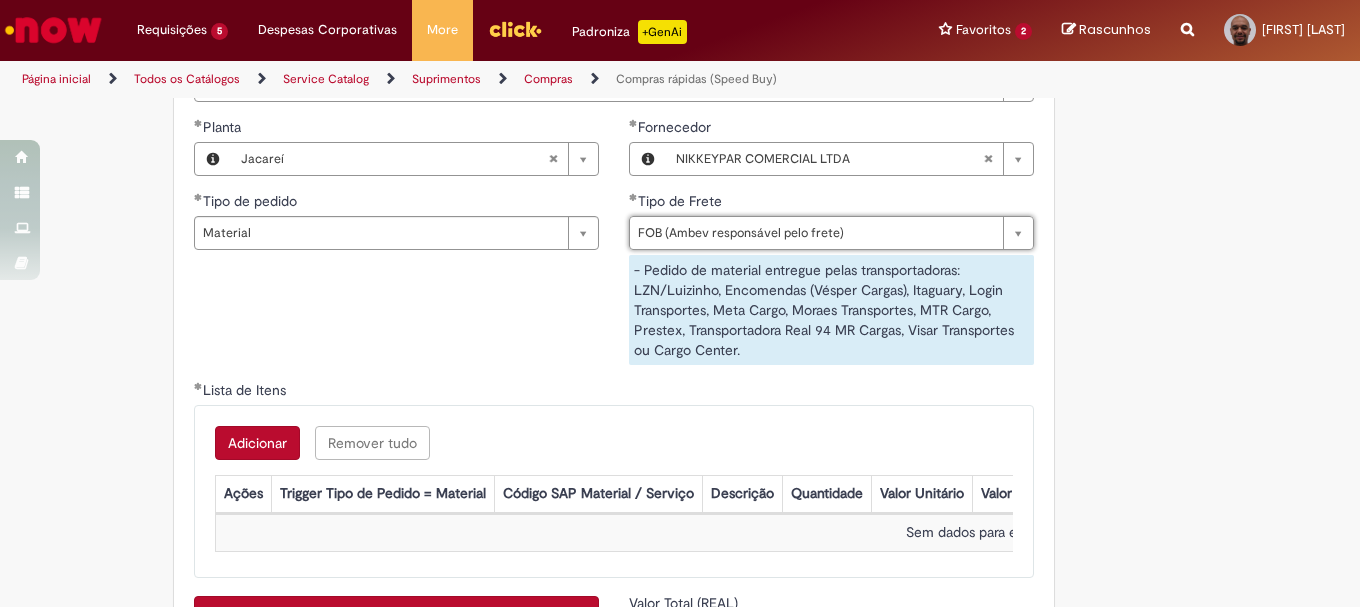 click on "Adicionar" at bounding box center [257, 443] 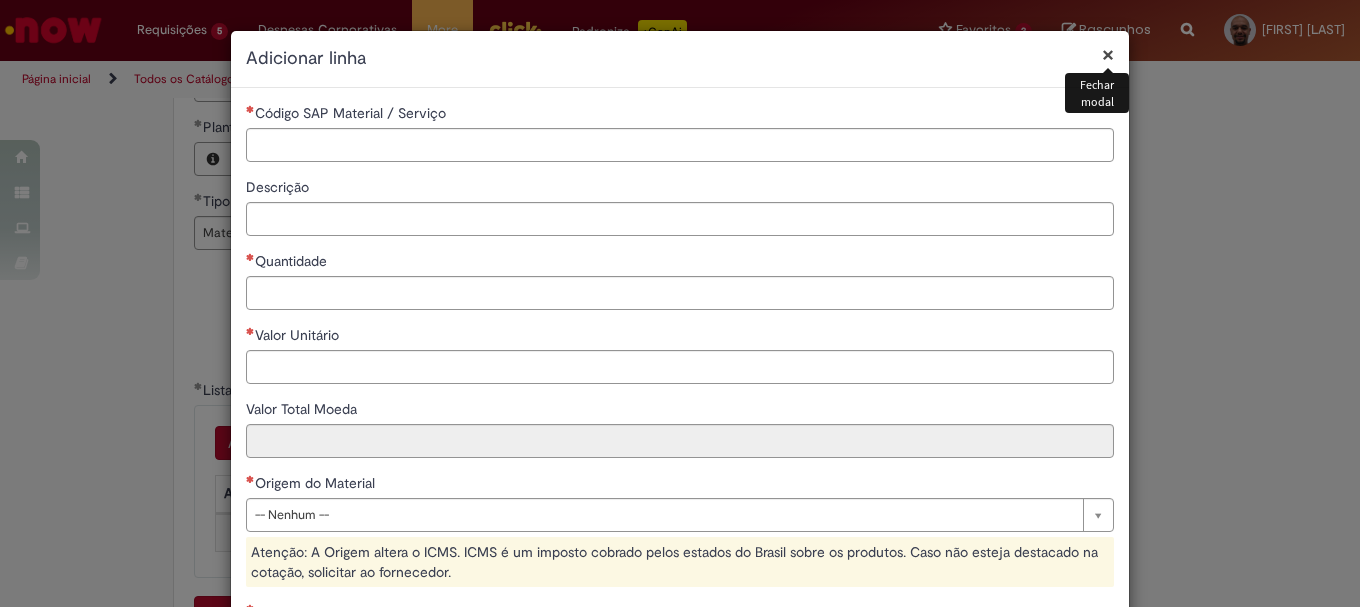 type 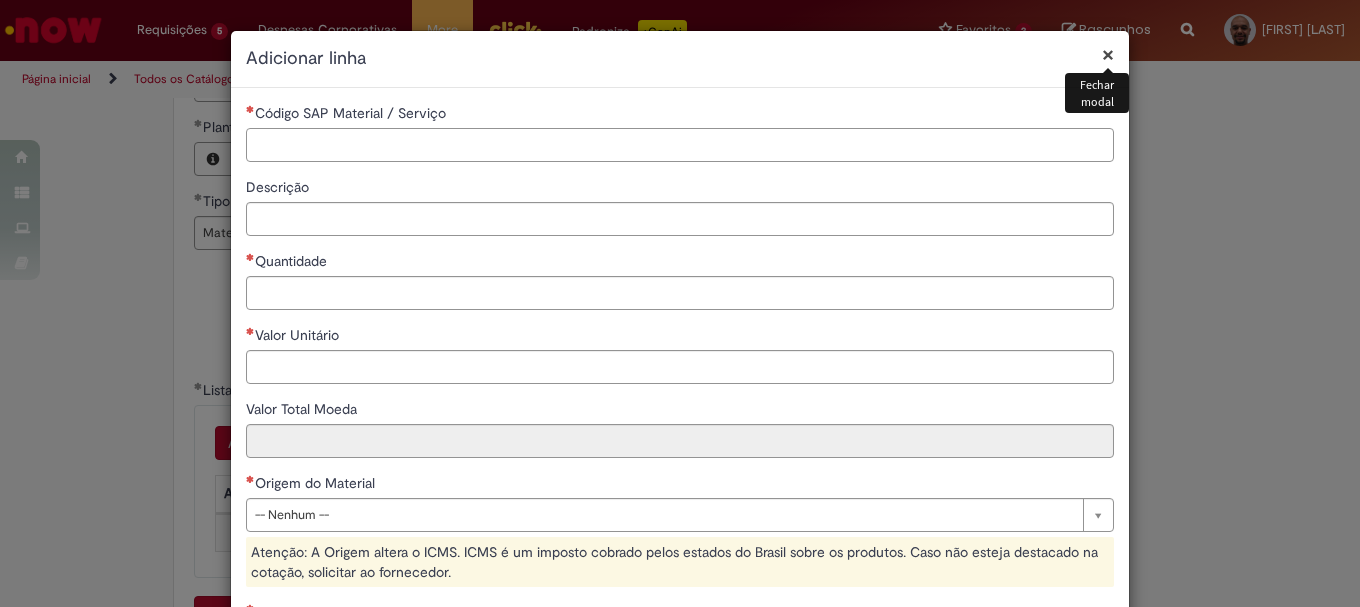 click on "Código SAP Material / Serviço" at bounding box center [680, 145] 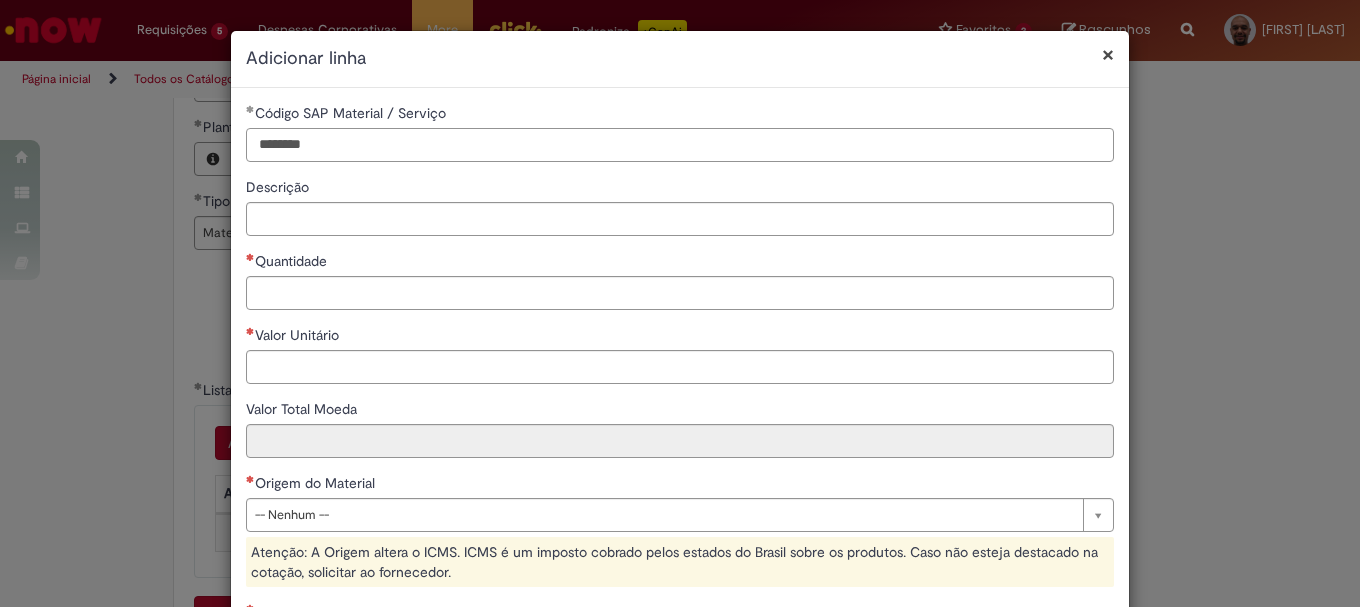type on "********" 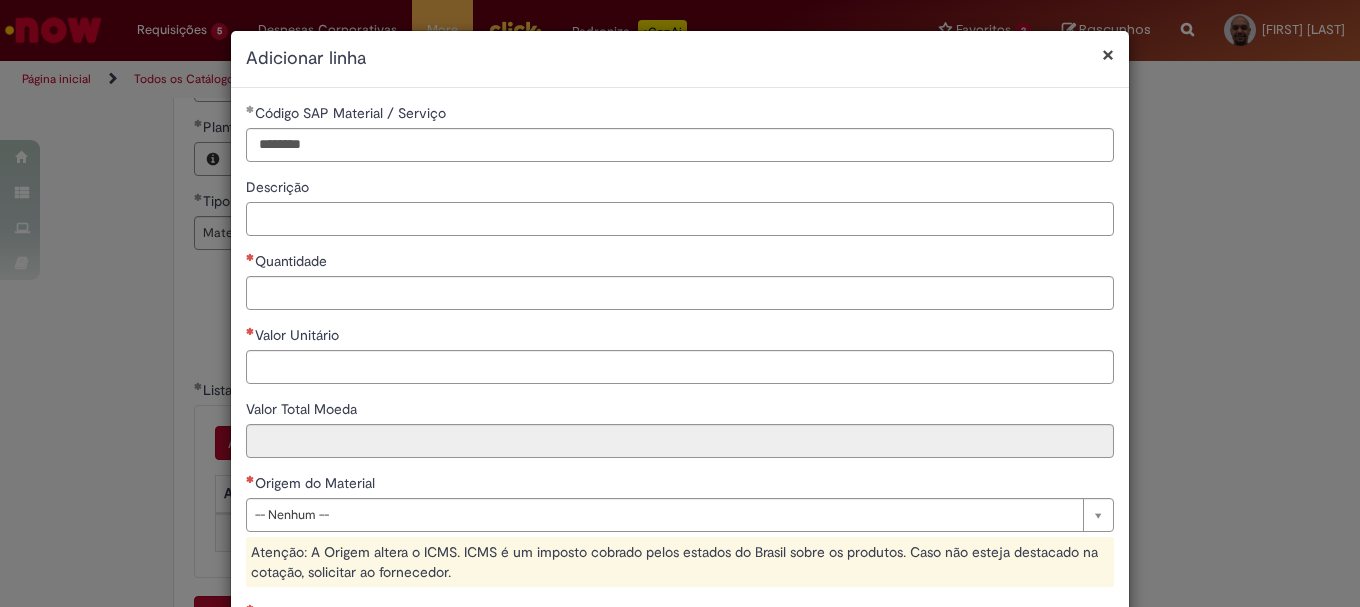 click on "Descrição" at bounding box center (680, 219) 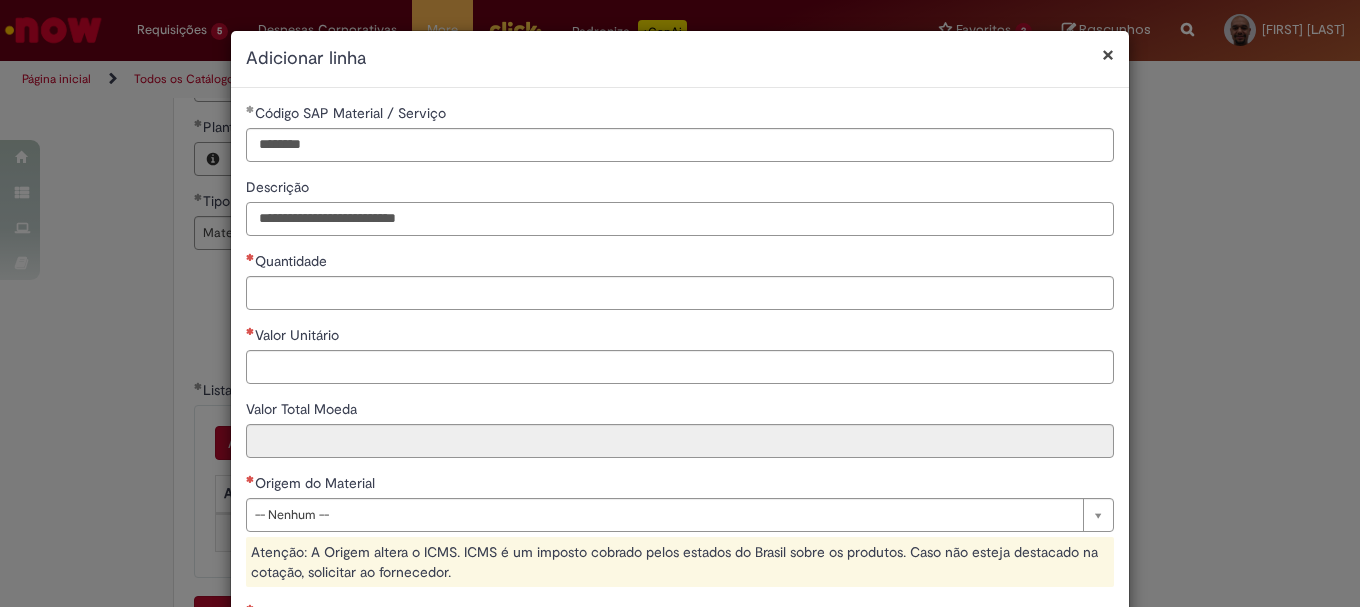 type on "**********" 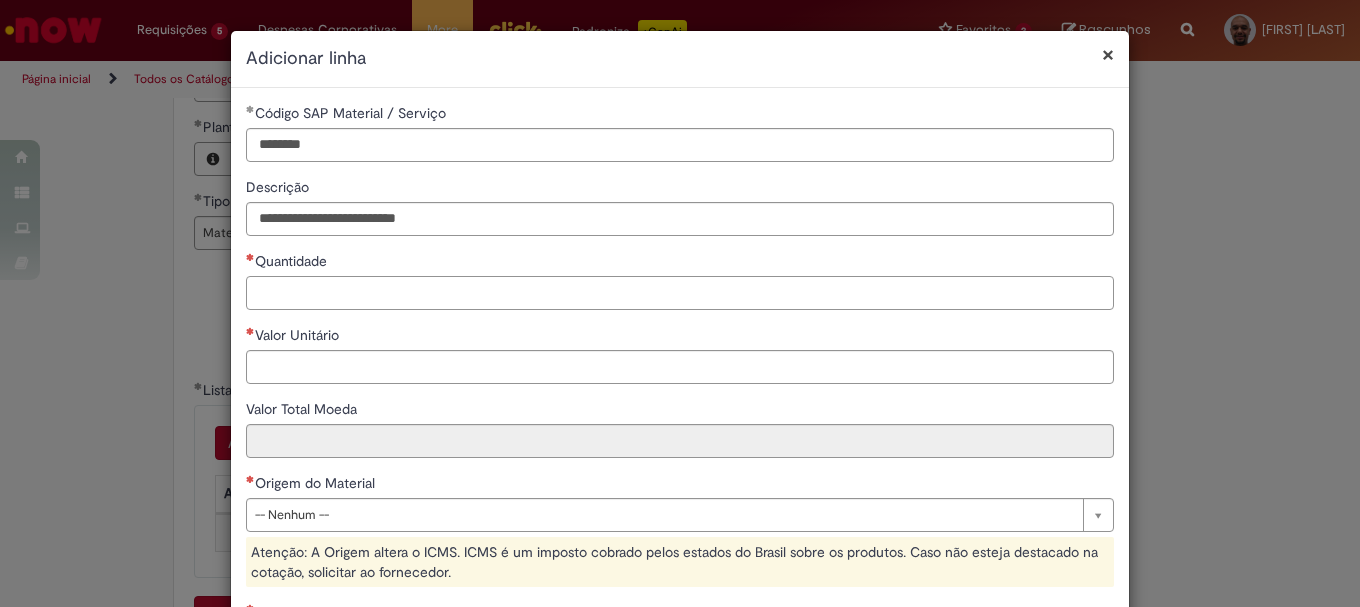 click on "Quantidade" at bounding box center [680, 293] 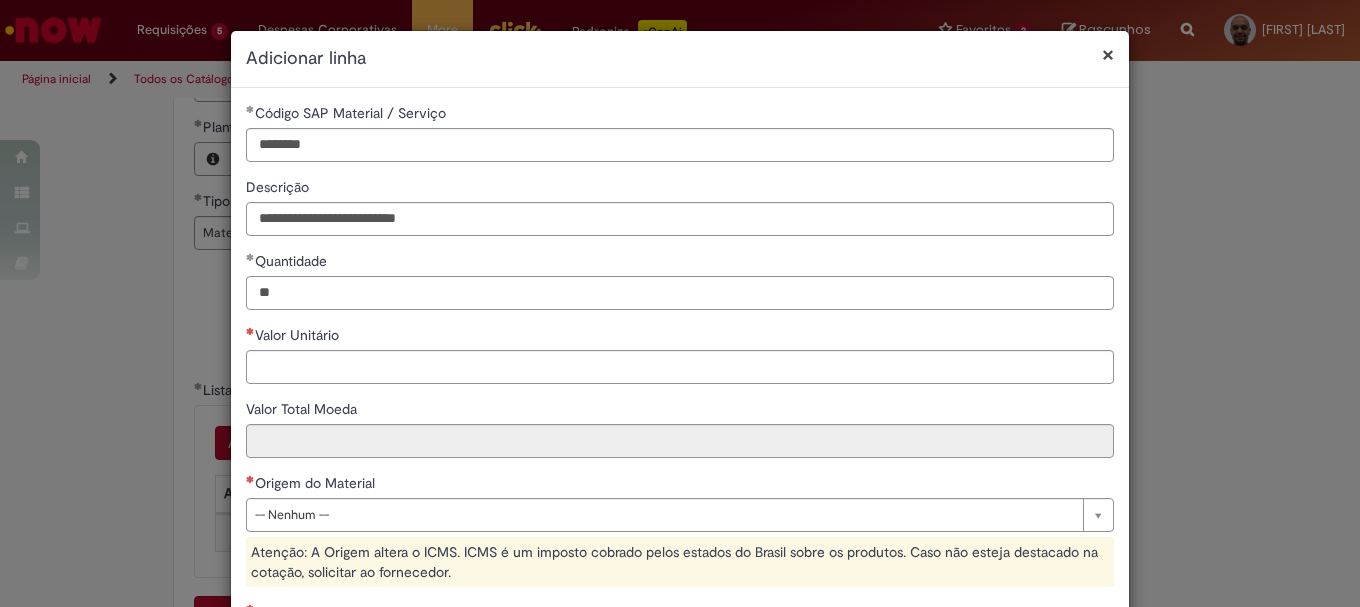 type on "**" 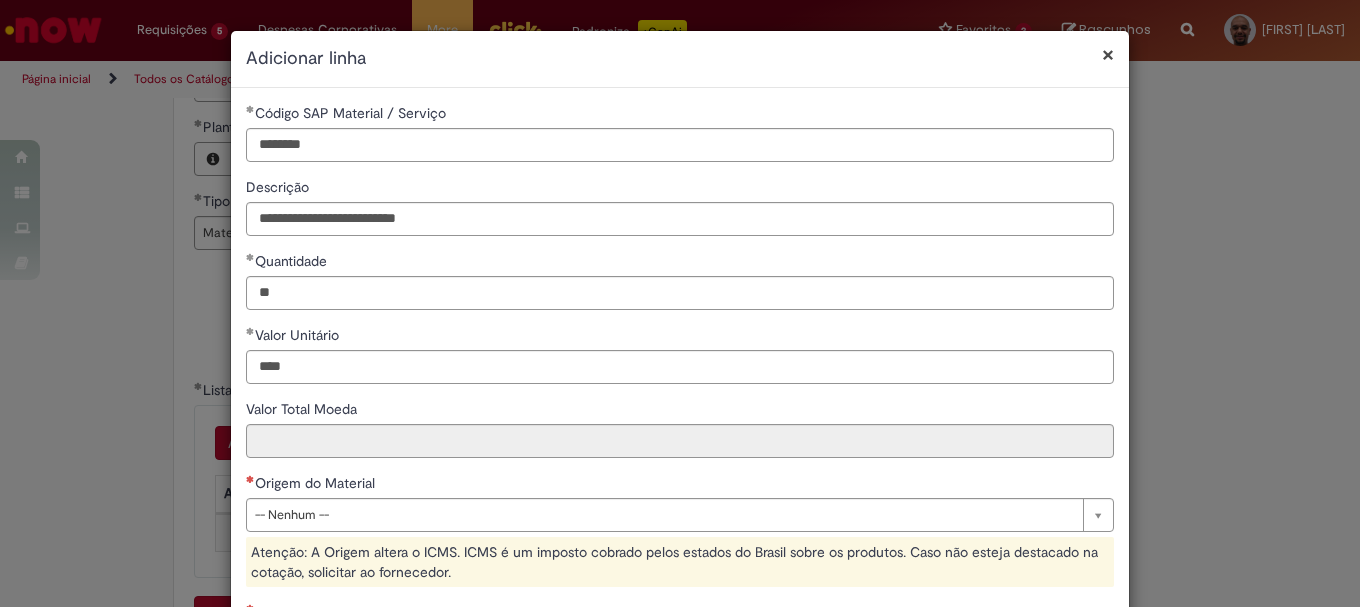 type on "*****" 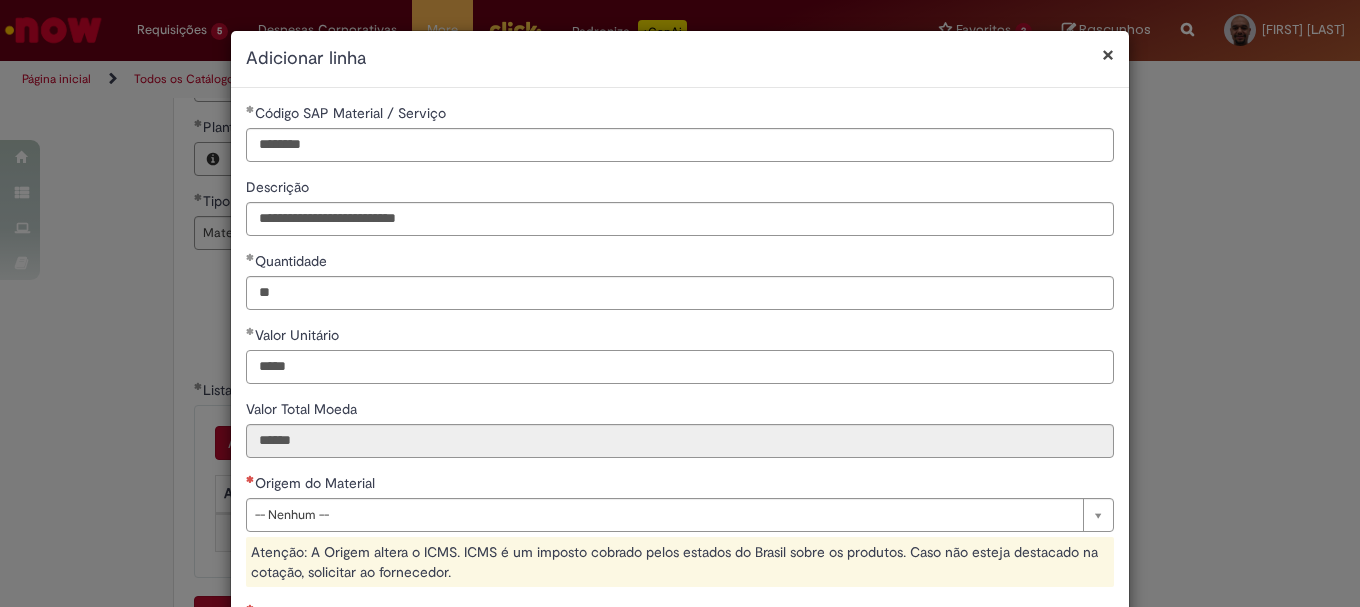 type on "*****" 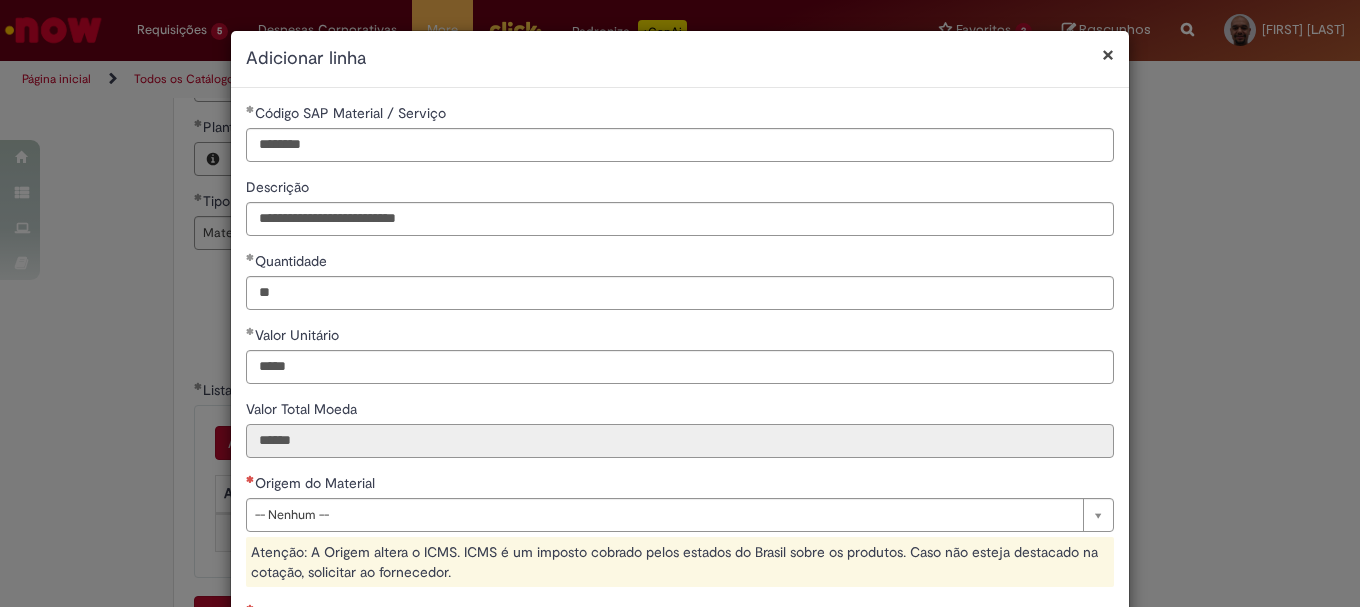 type on "******" 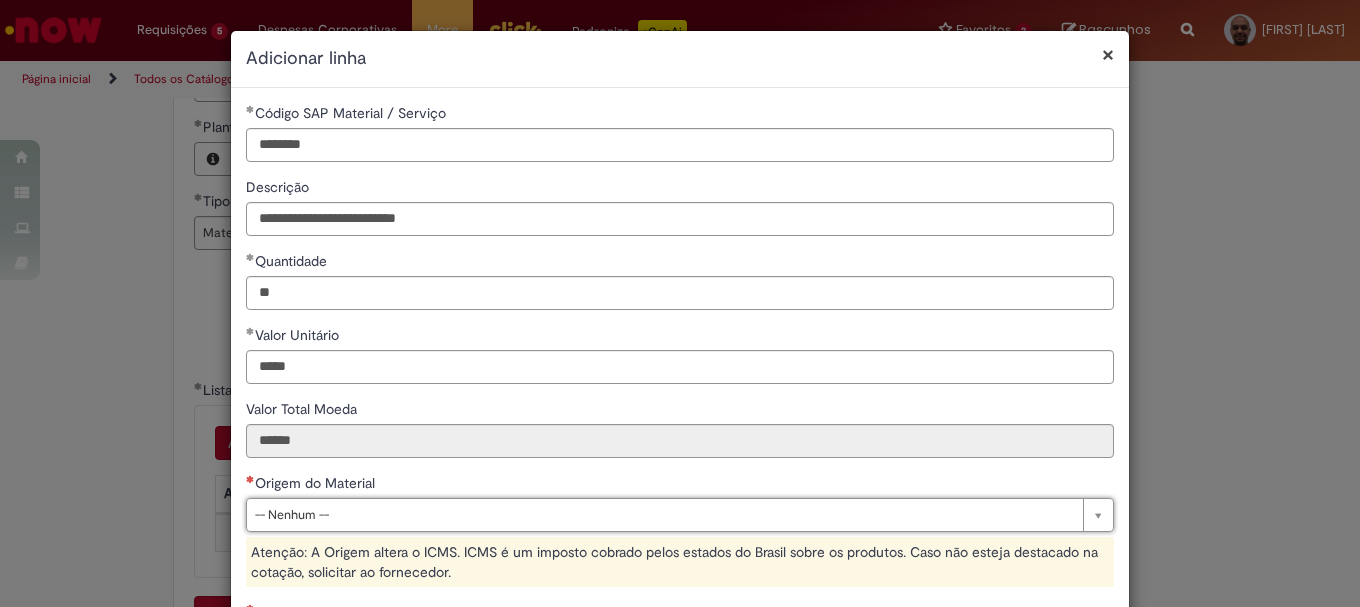 scroll, scrollTop: 200, scrollLeft: 0, axis: vertical 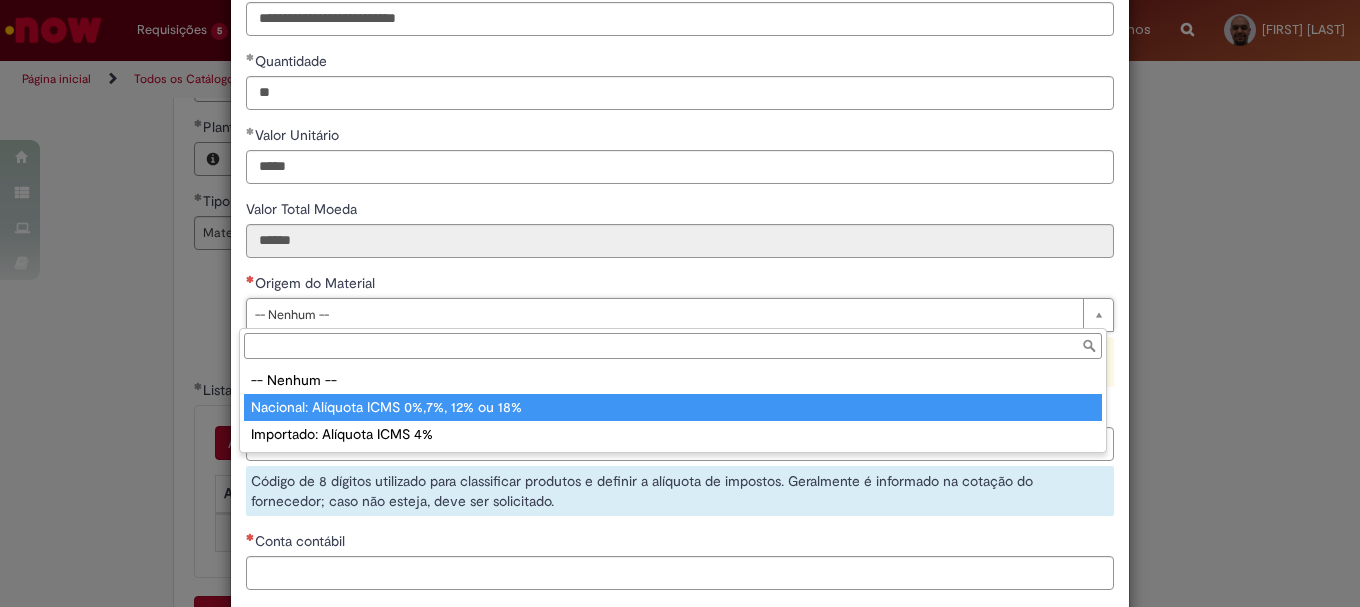 type on "**********" 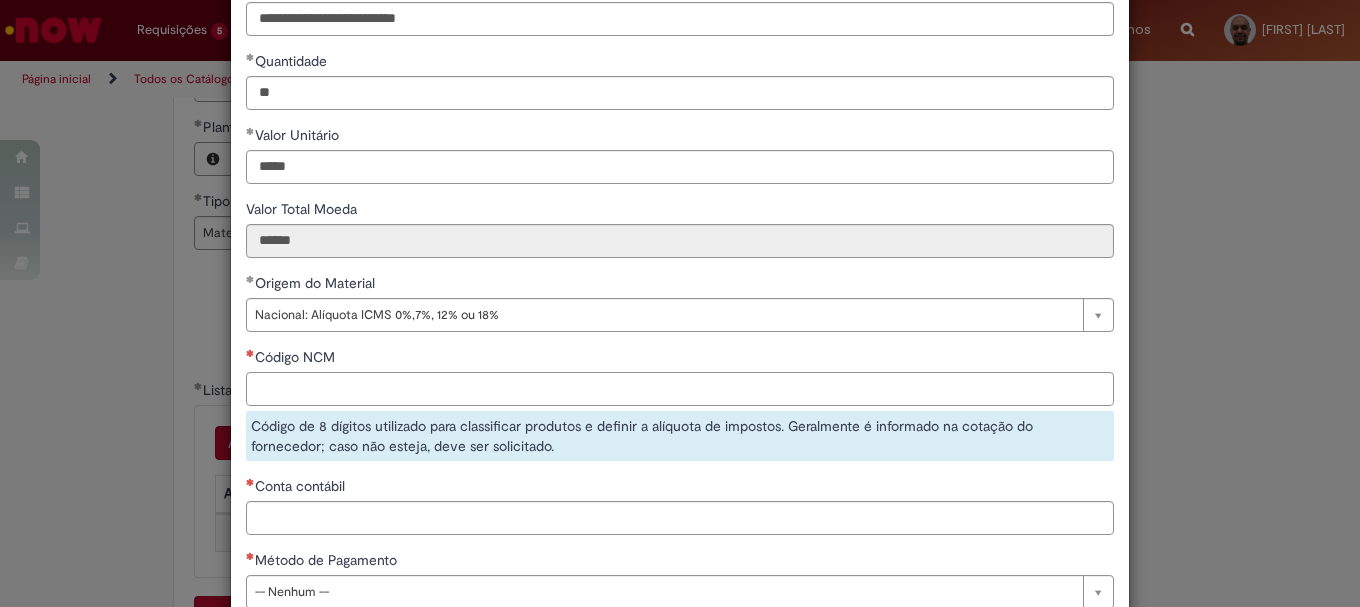 click on "Código NCM" at bounding box center [680, 389] 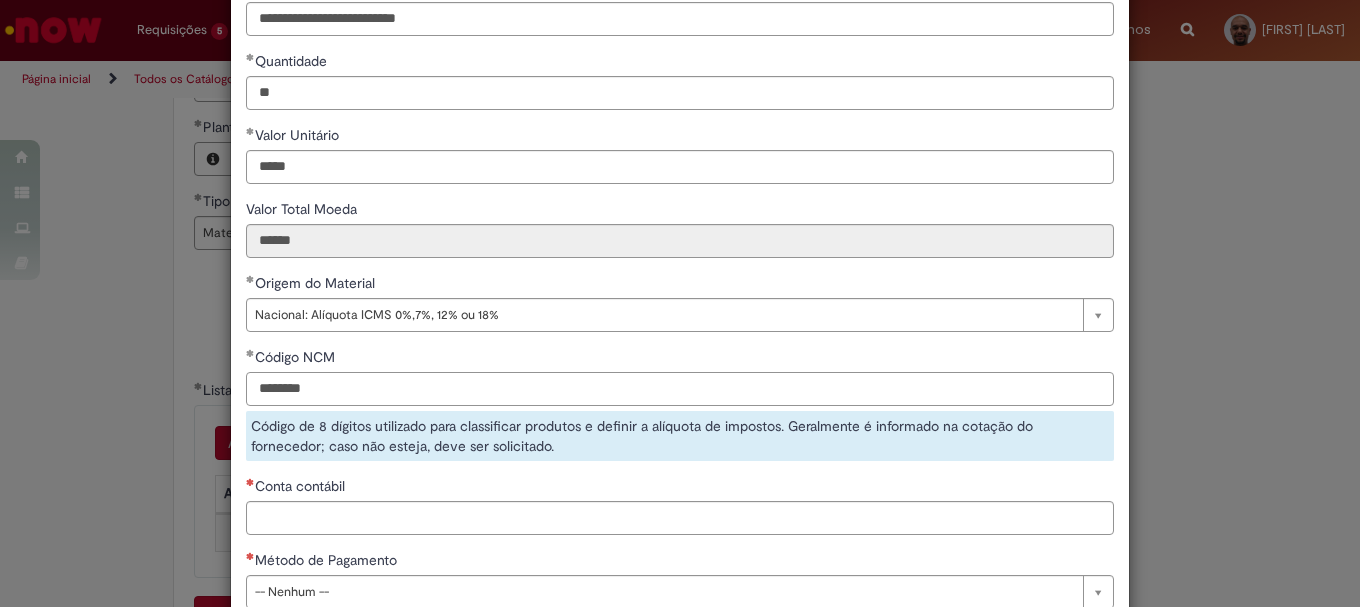type on "********" 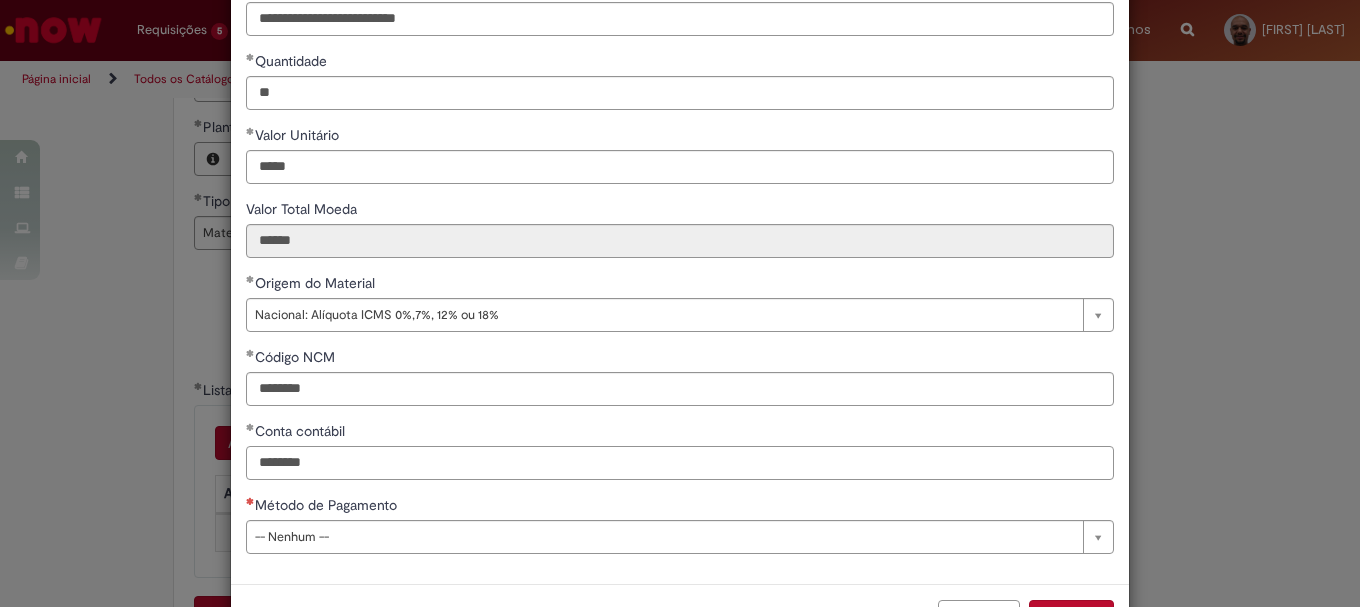 scroll, scrollTop: 273, scrollLeft: 0, axis: vertical 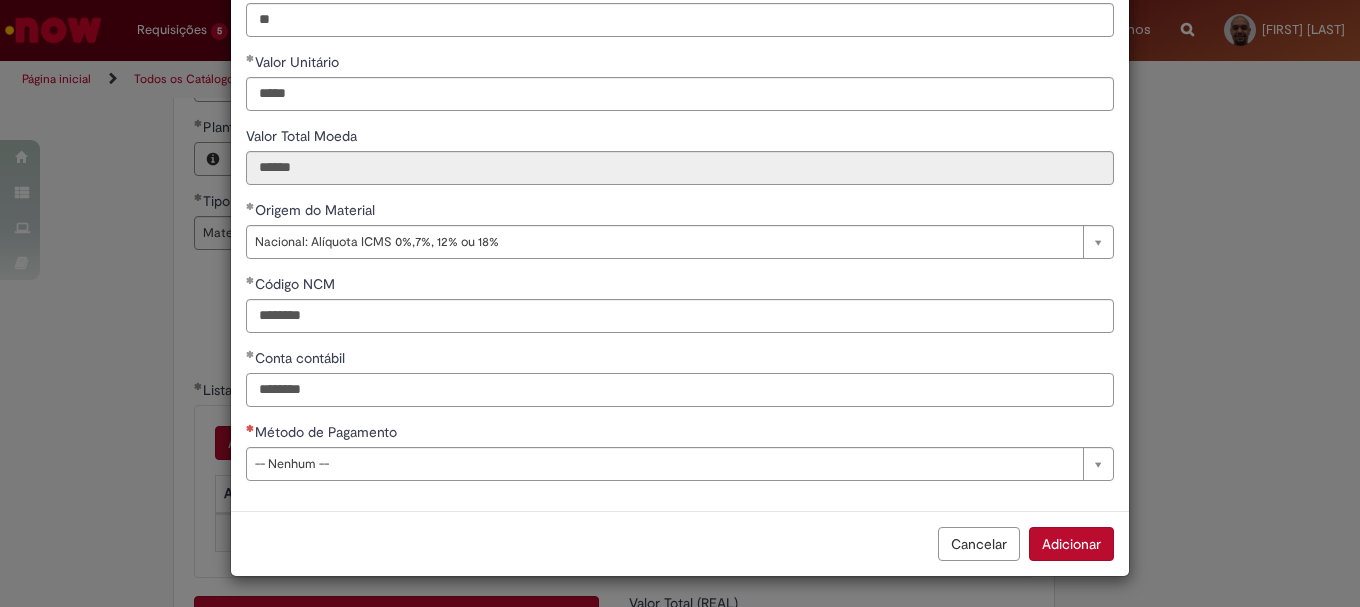 type on "********" 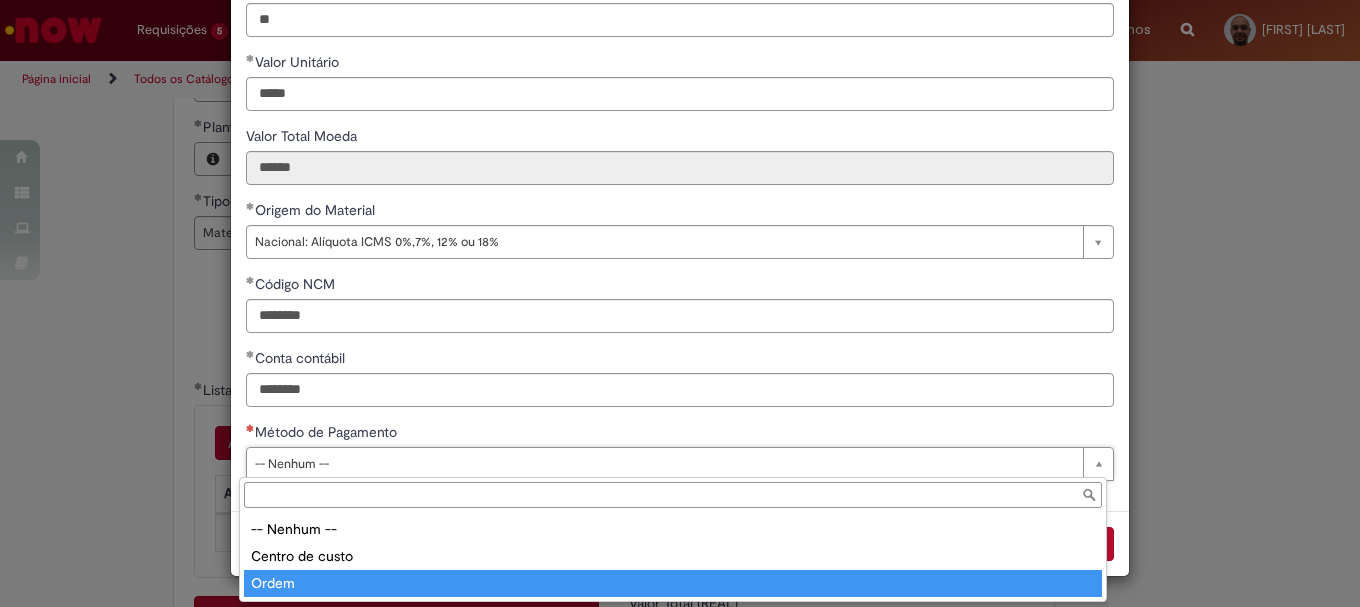 type on "*****" 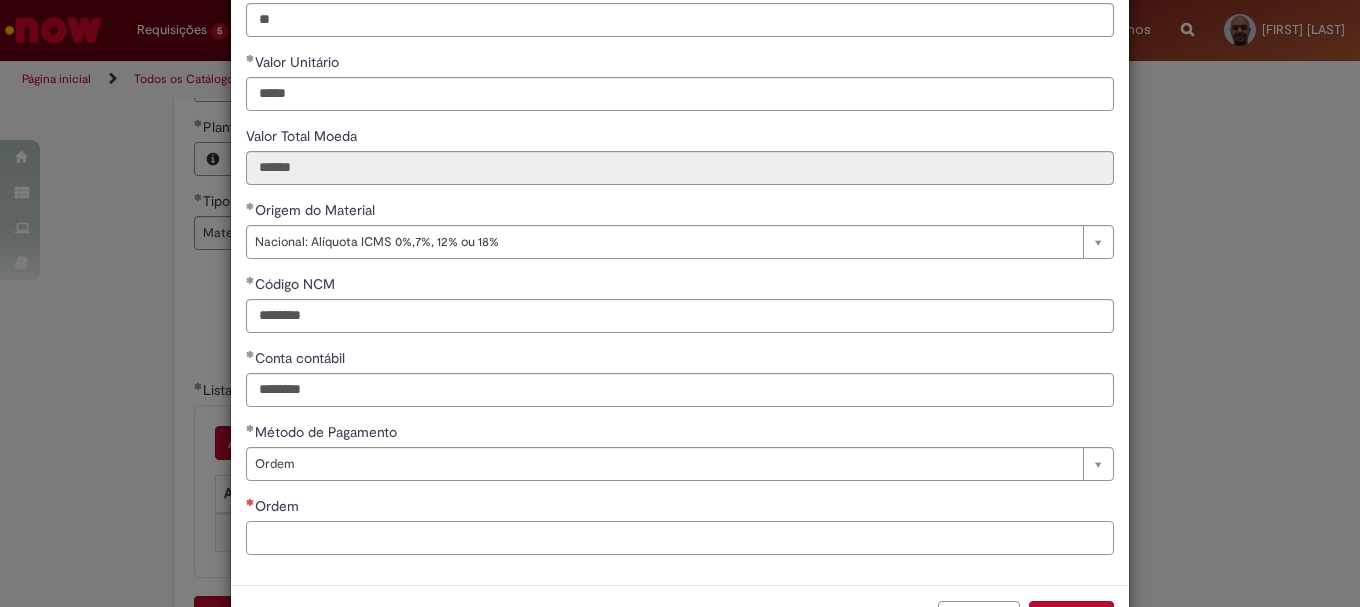click on "Ordem" at bounding box center (680, 538) 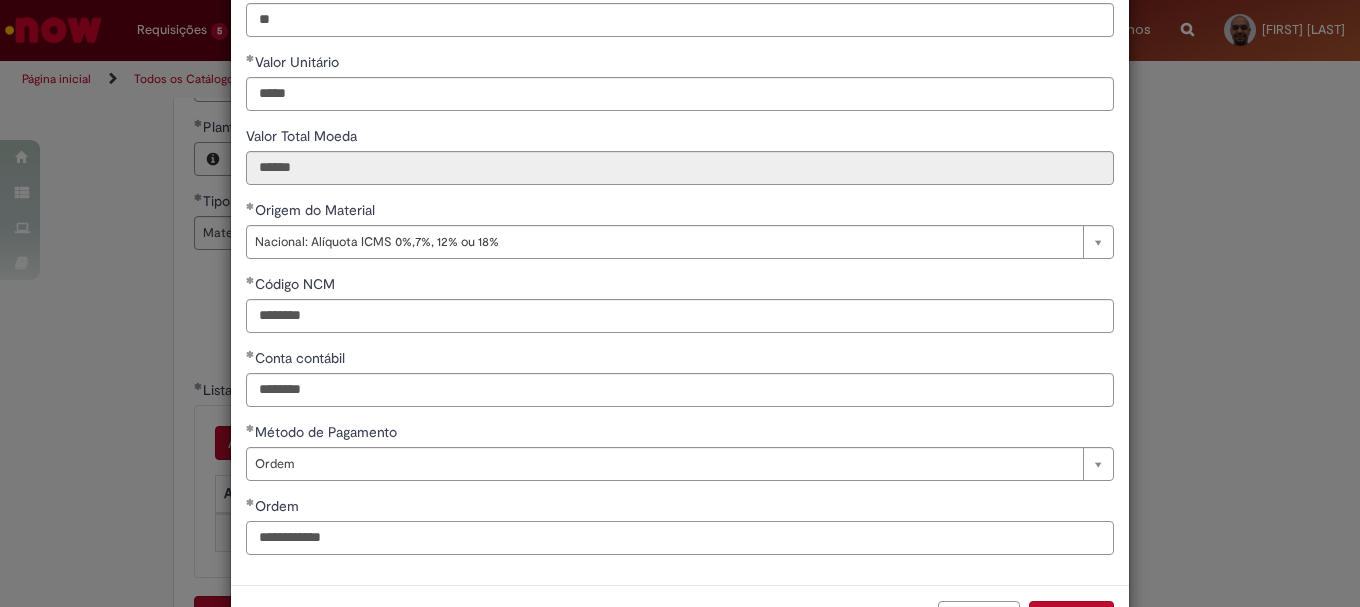 scroll, scrollTop: 347, scrollLeft: 0, axis: vertical 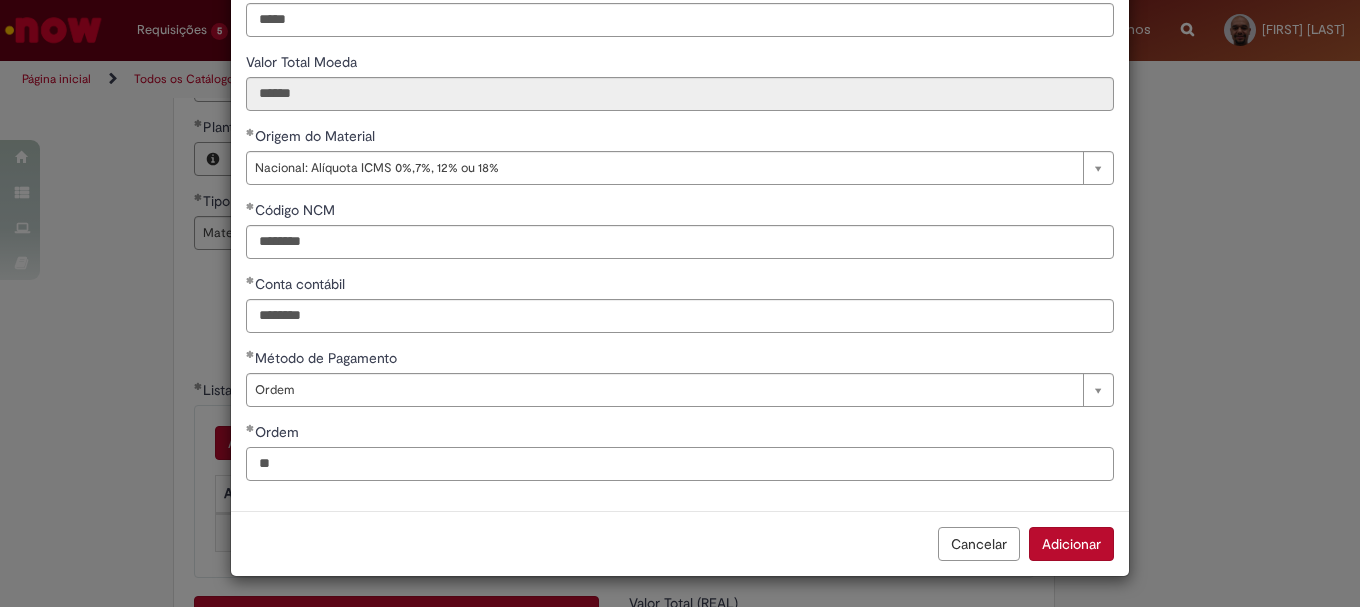 type on "*" 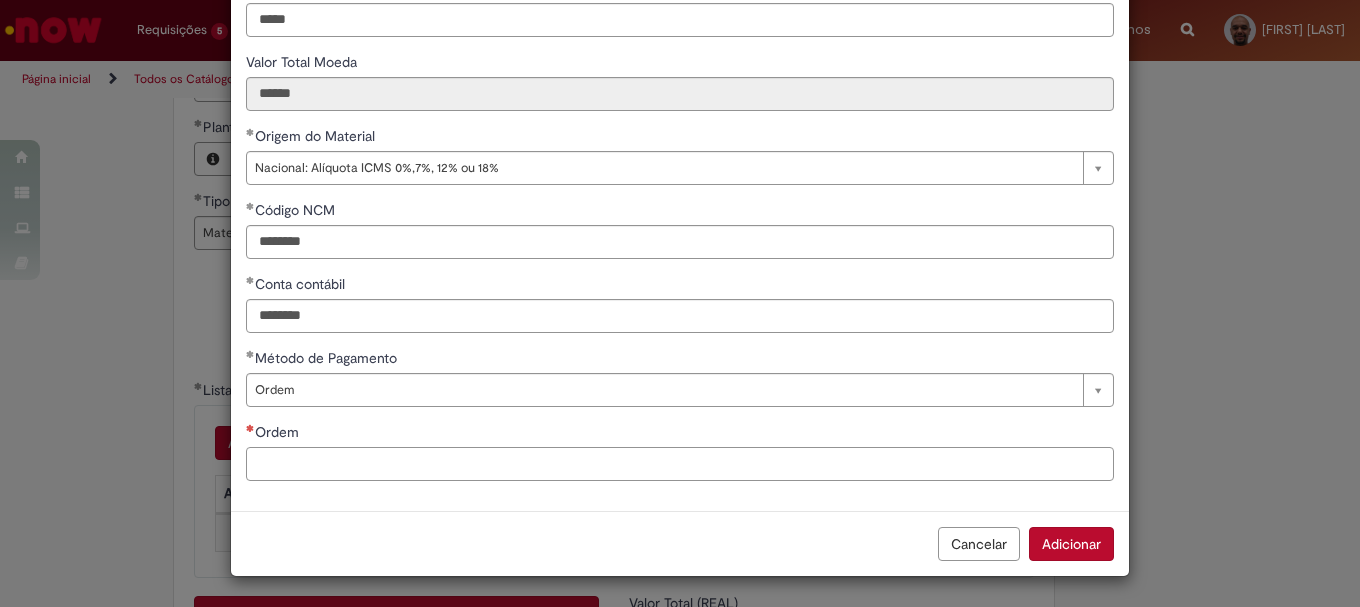 paste on "**********" 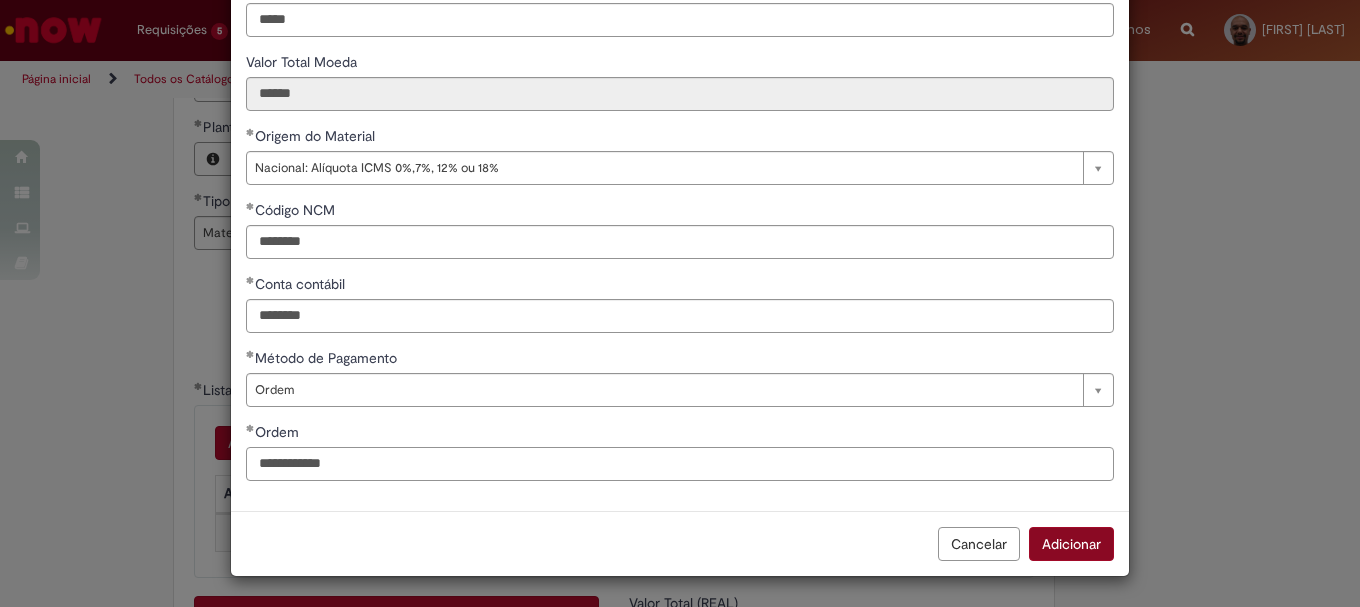 type on "**********" 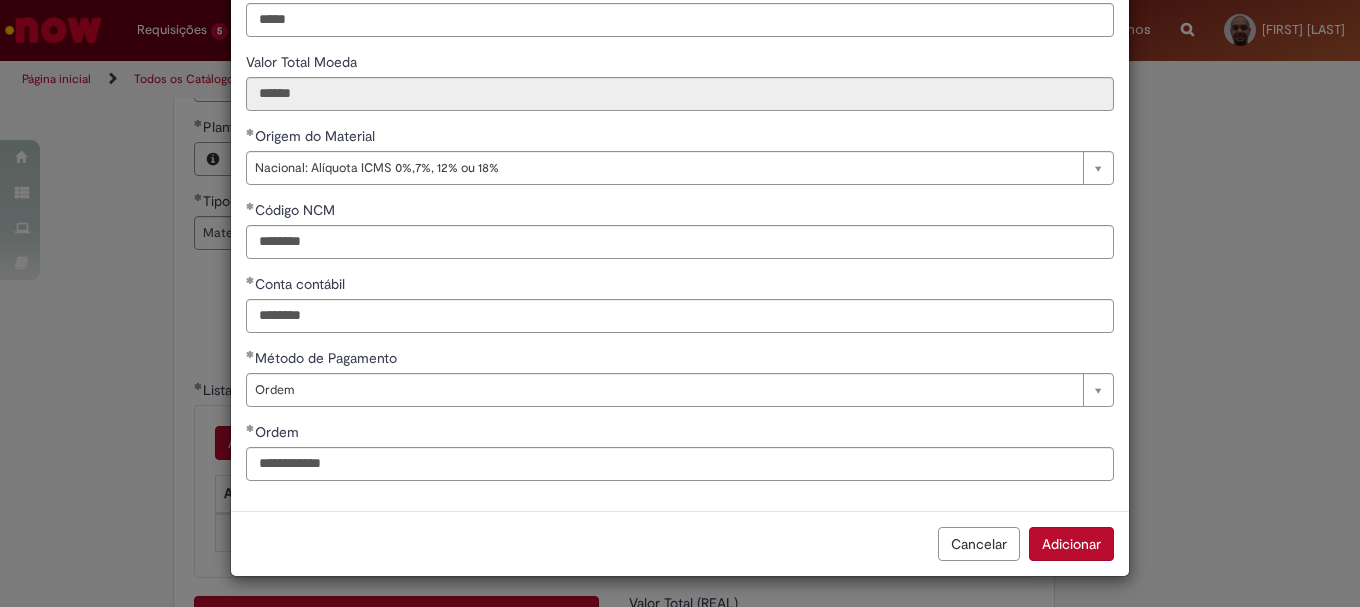 click on "Adicionar" at bounding box center [1071, 544] 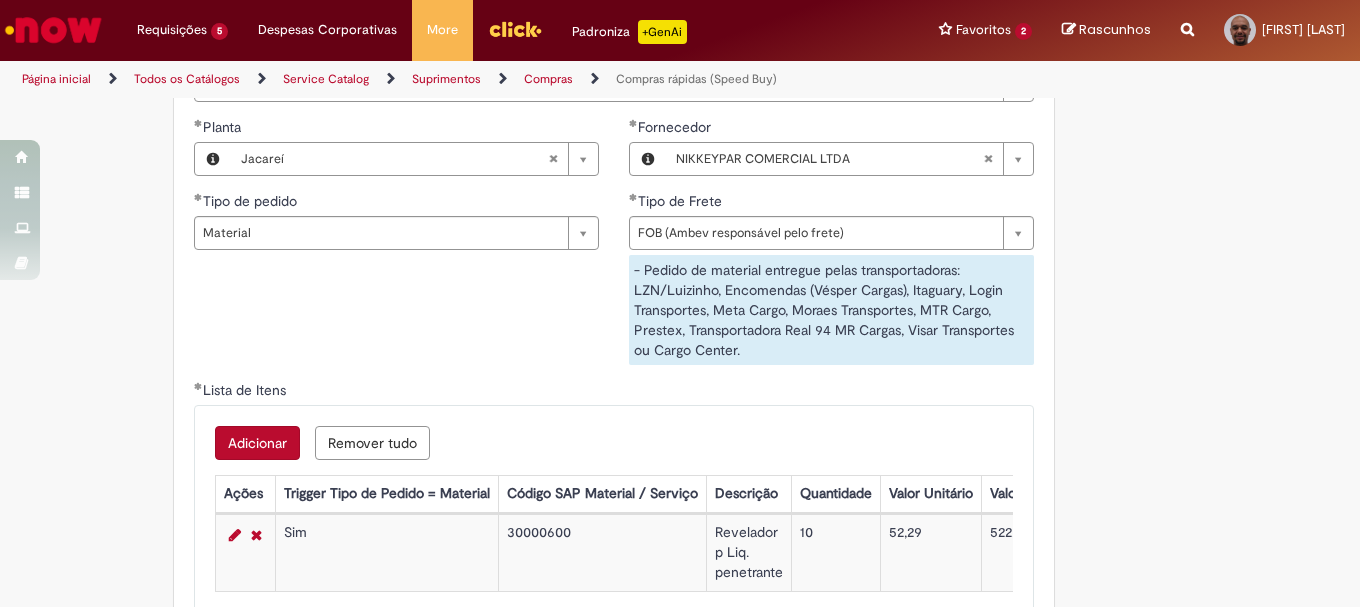 scroll, scrollTop: 3200, scrollLeft: 0, axis: vertical 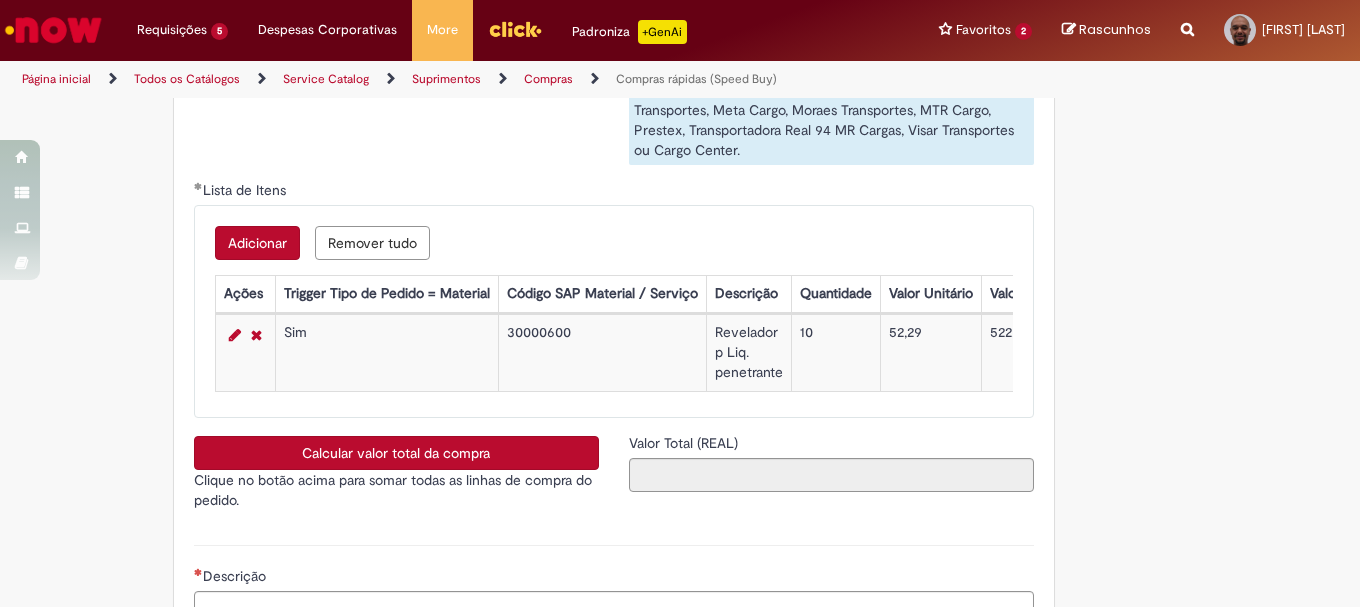 click on "Adicionar" at bounding box center (257, 243) 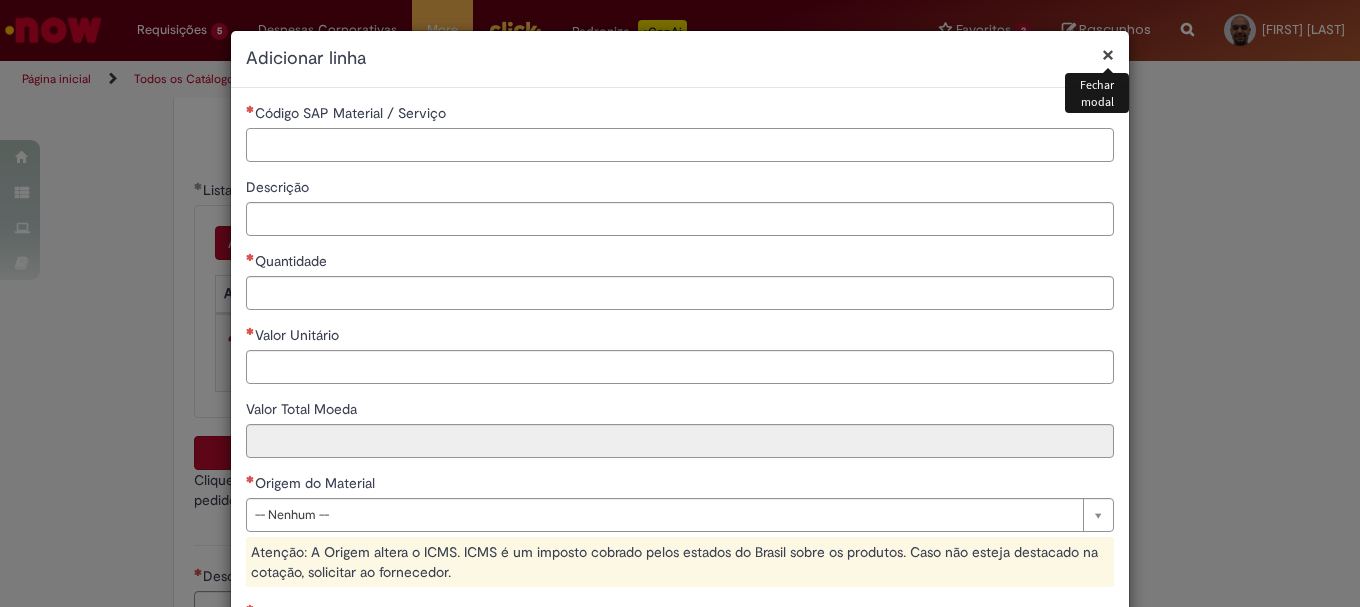 click on "Código SAP Material / Serviço" at bounding box center (680, 145) 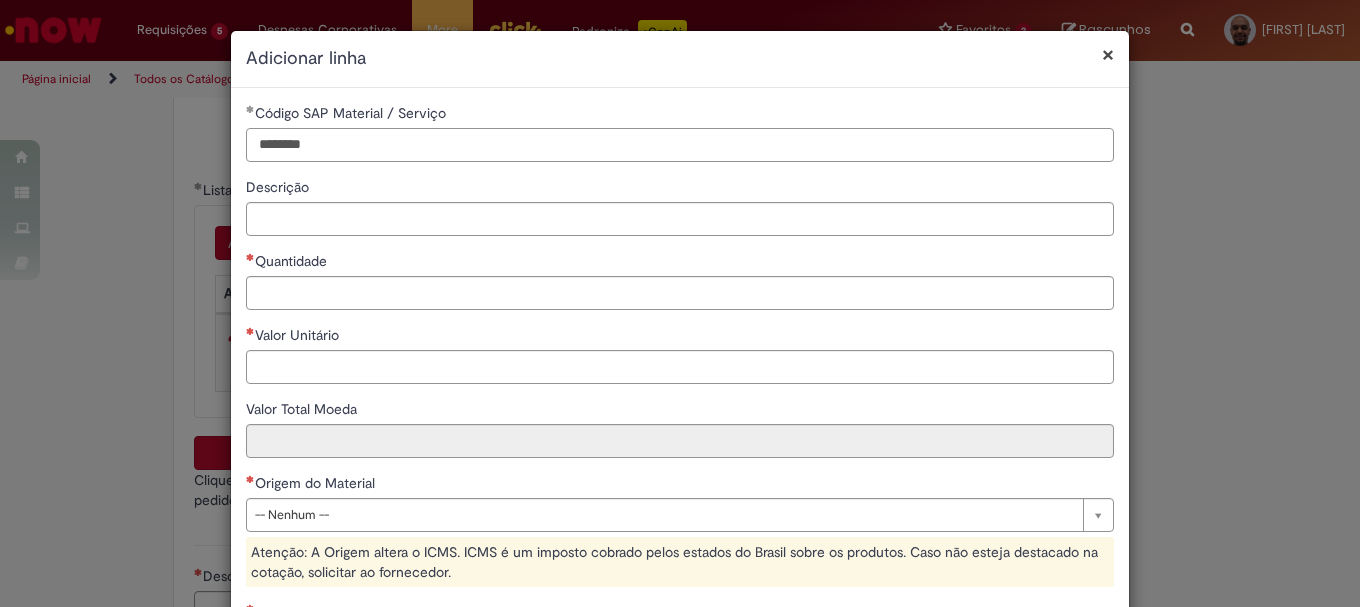 type on "********" 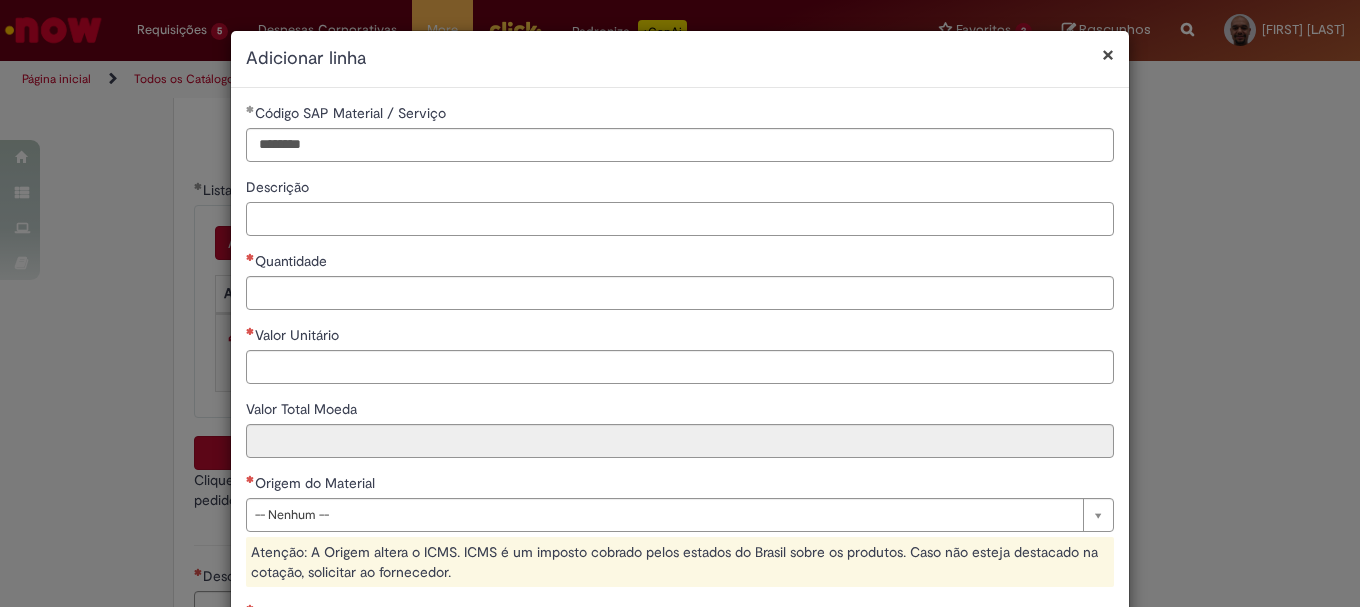click on "Descrição" at bounding box center [680, 219] 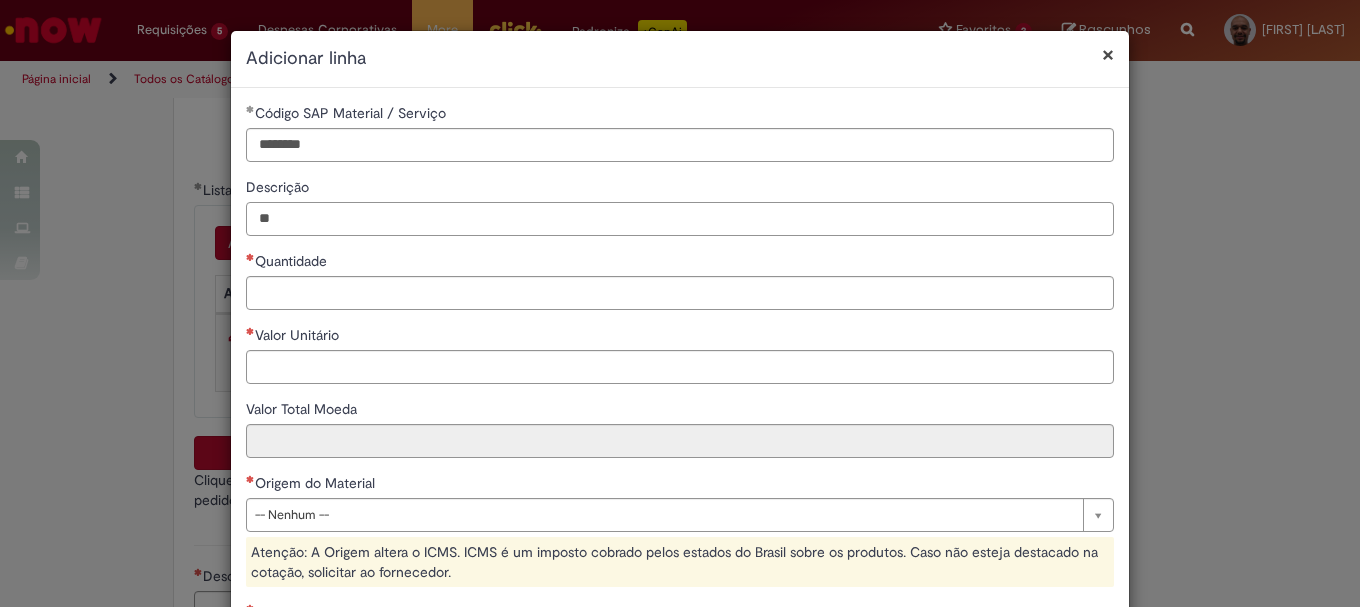 type on "*" 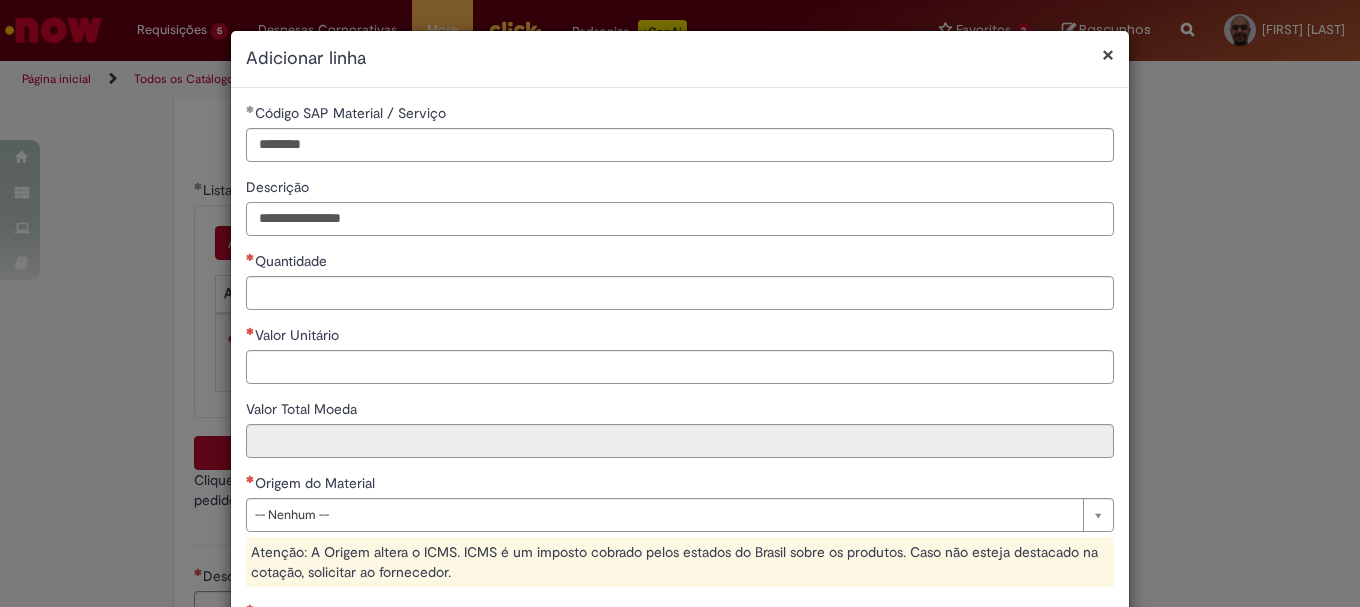 type on "**********" 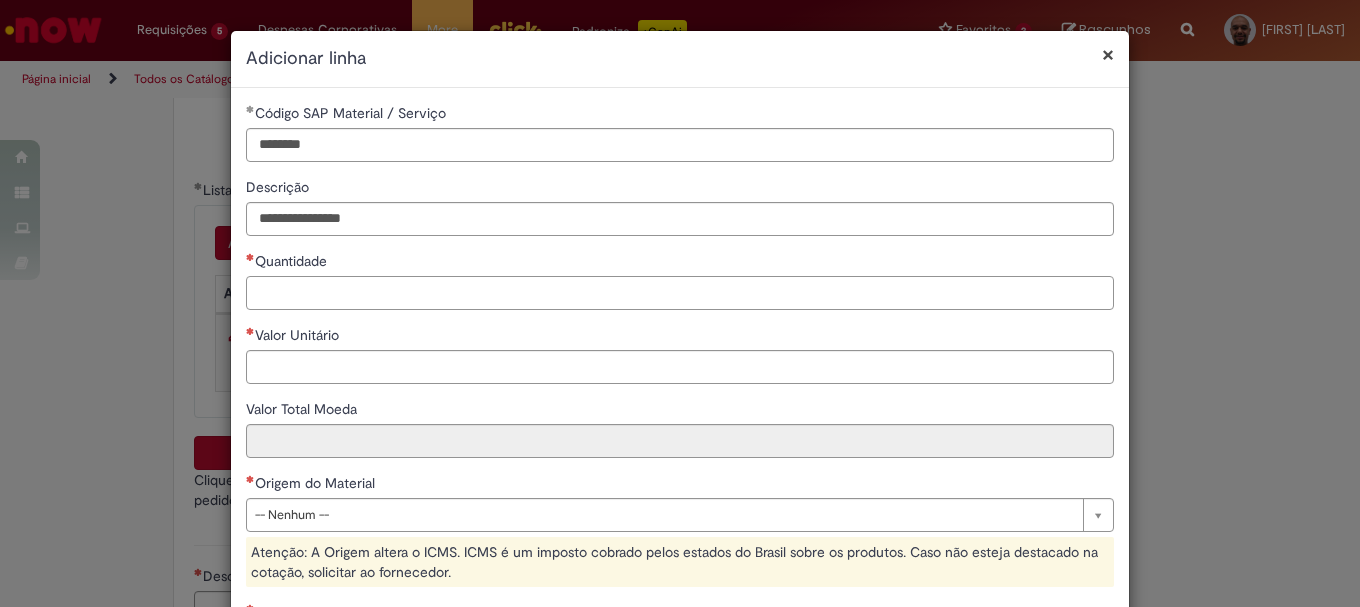 click on "Quantidade" at bounding box center (680, 293) 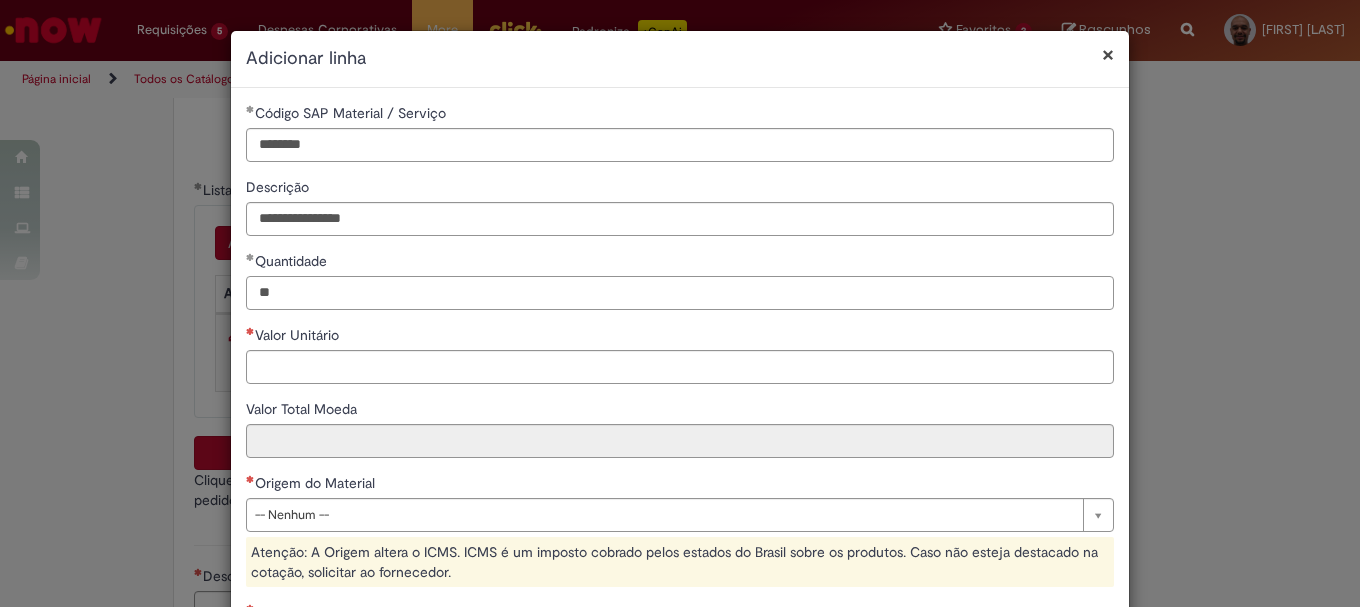 type on "**" 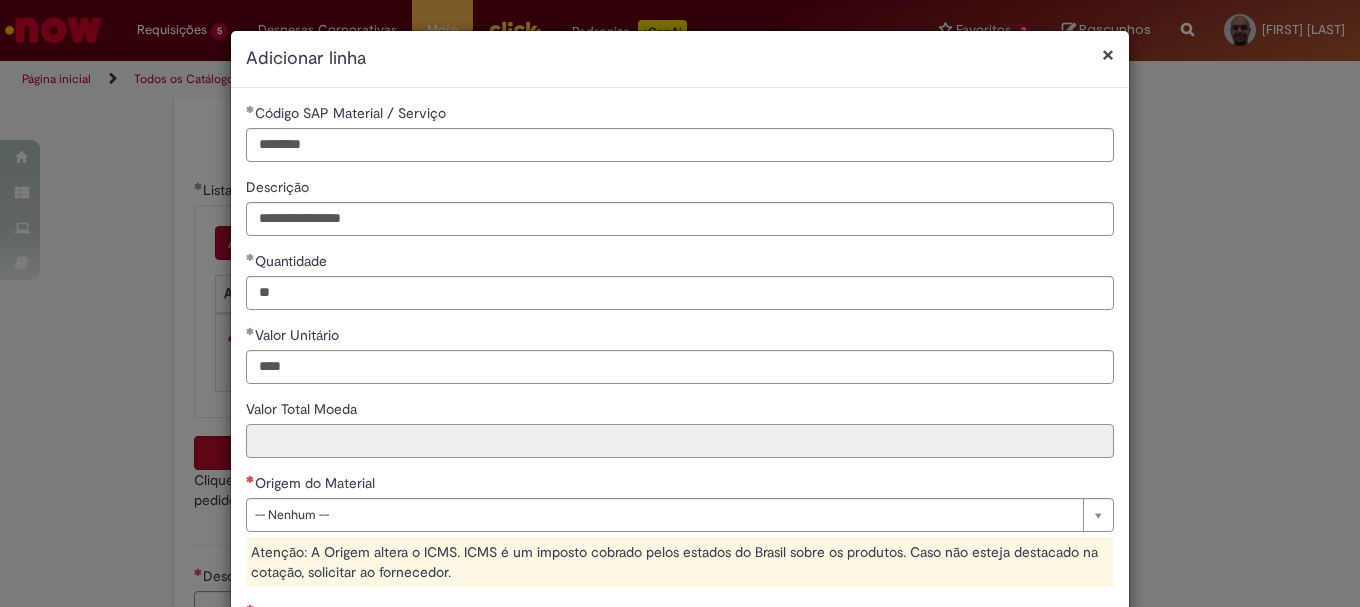 type on "*****" 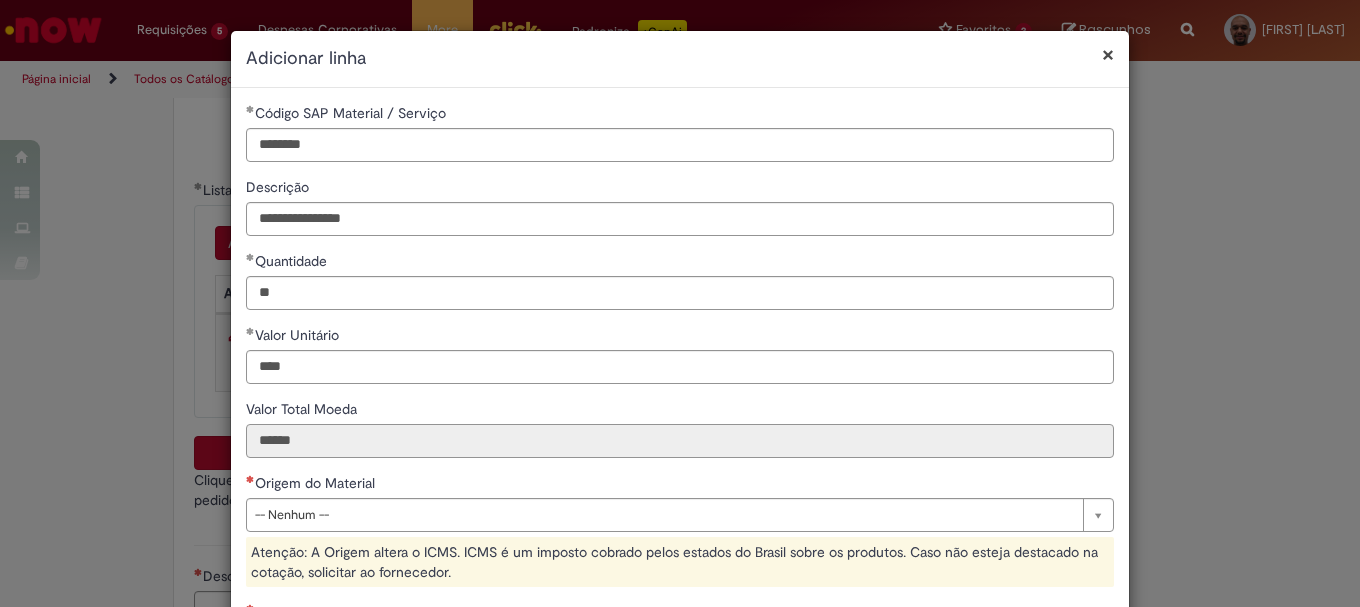 type on "*****" 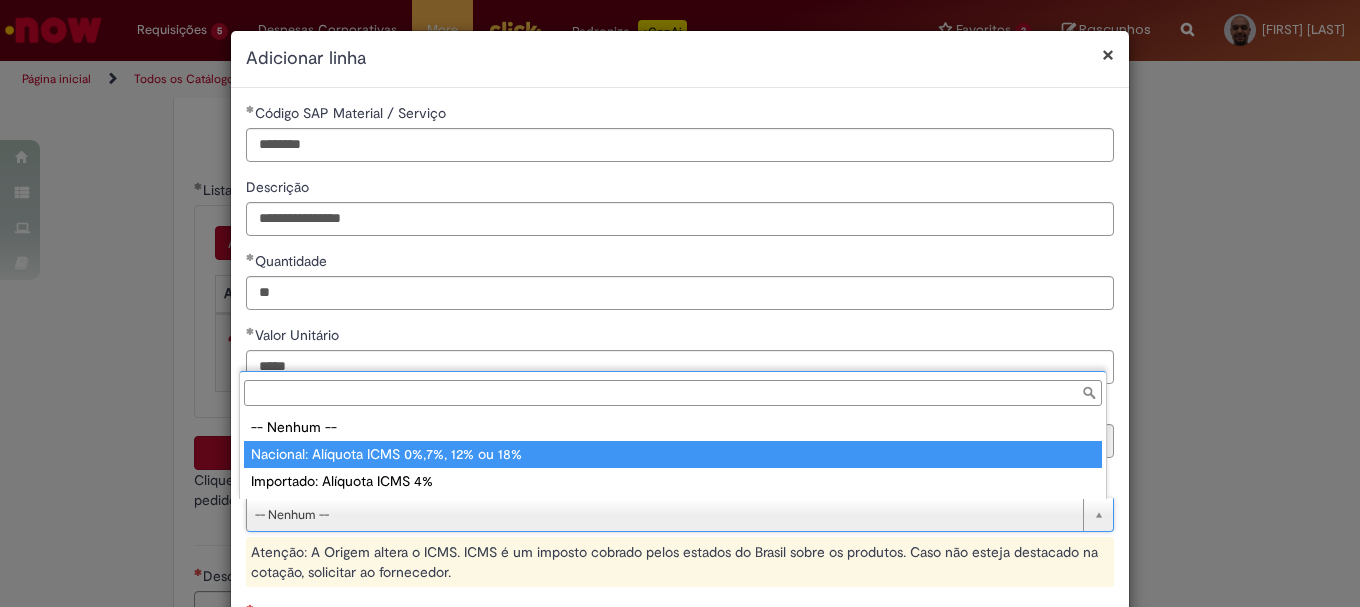 type on "**********" 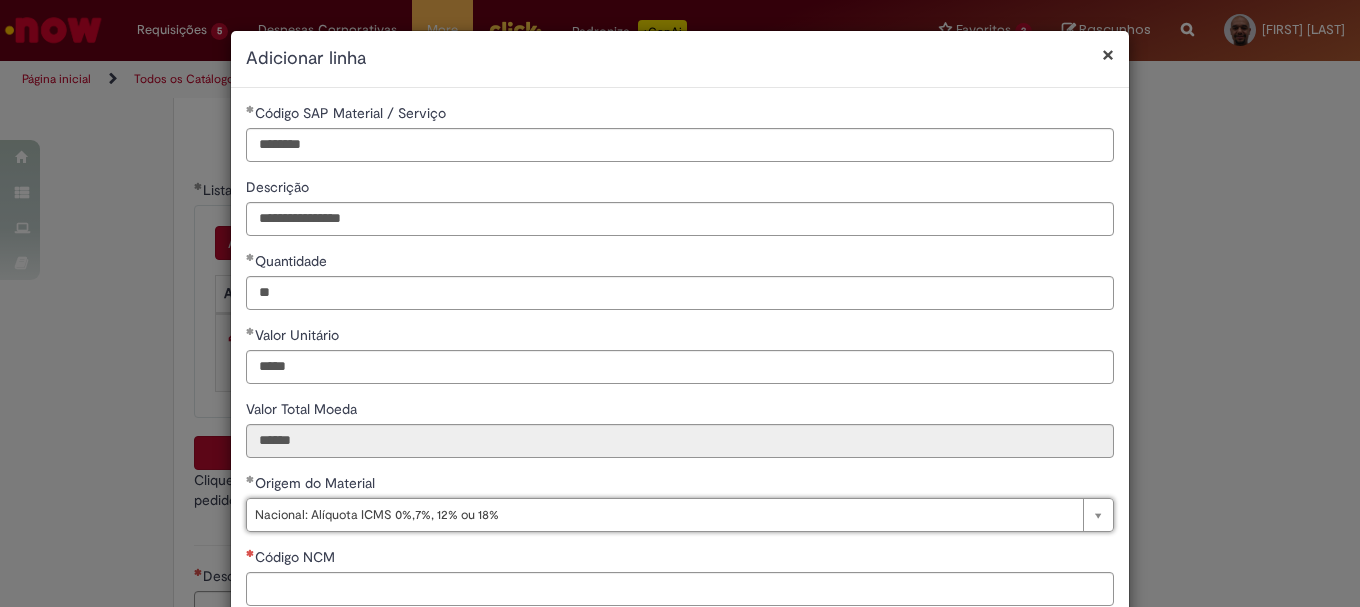 scroll, scrollTop: 200, scrollLeft: 0, axis: vertical 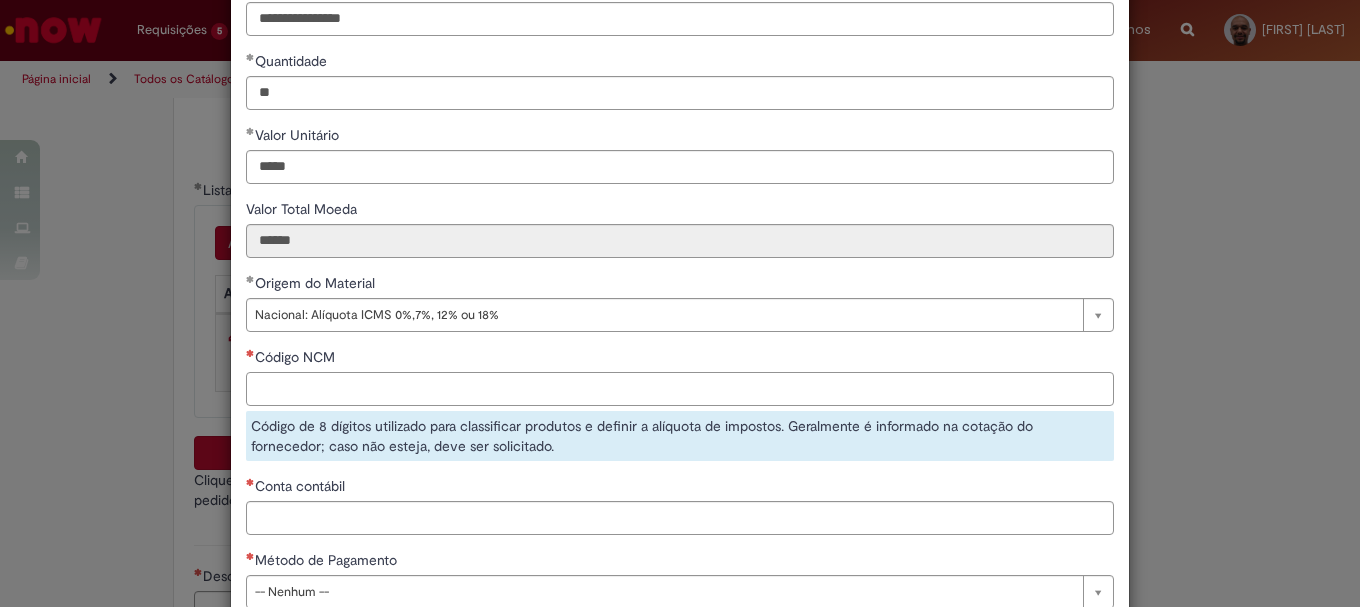 click on "Código NCM" at bounding box center (680, 389) 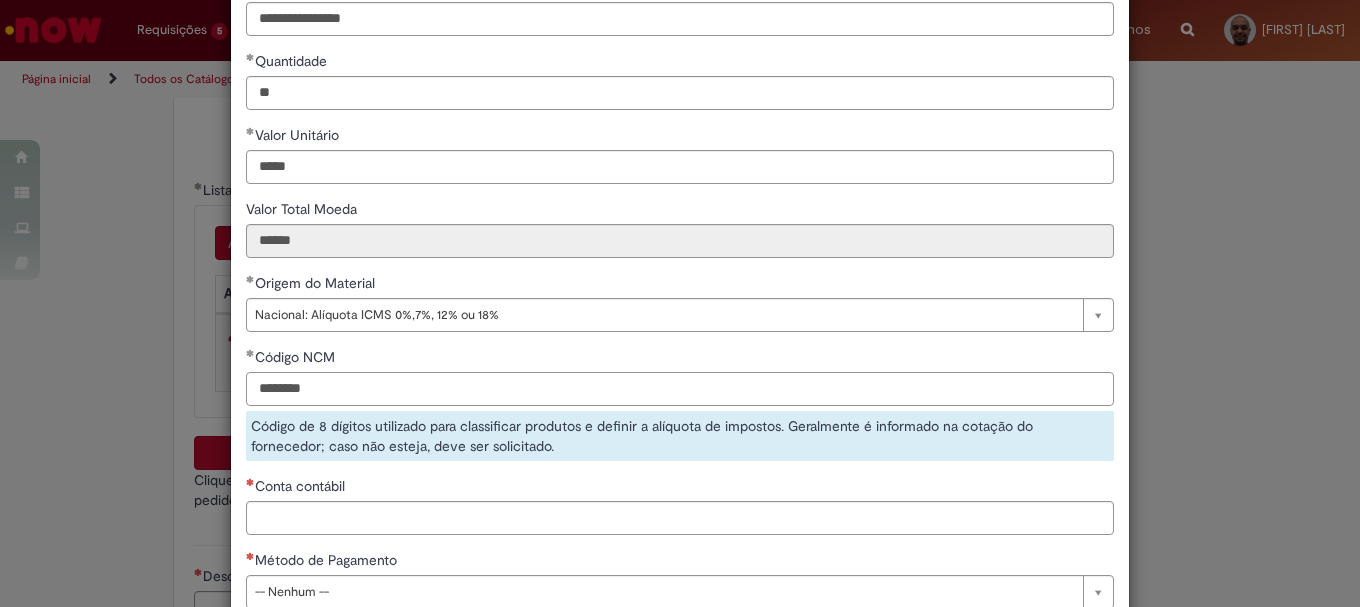 type on "********" 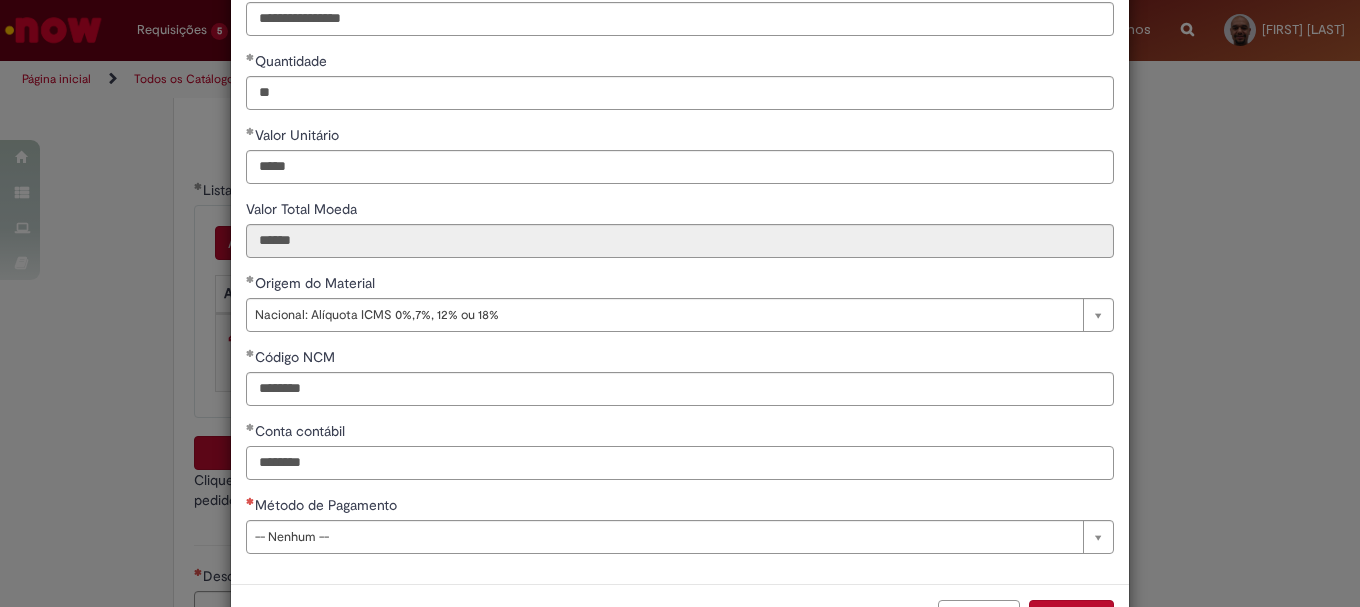 type on "********" 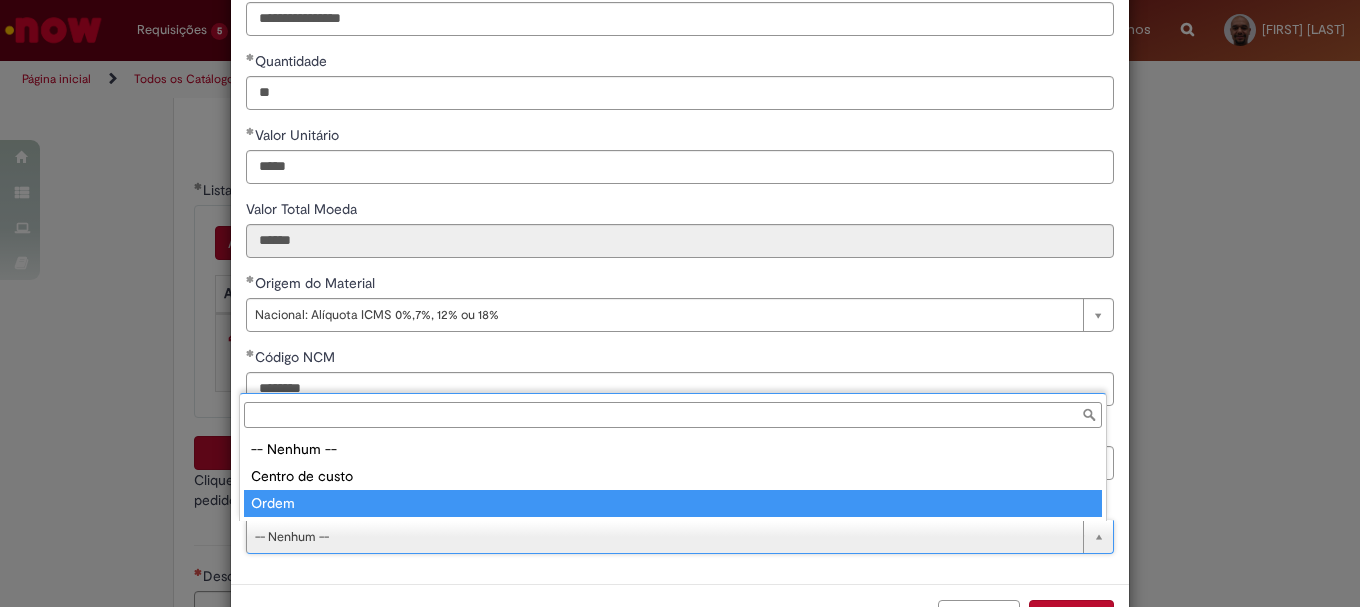 type on "*****" 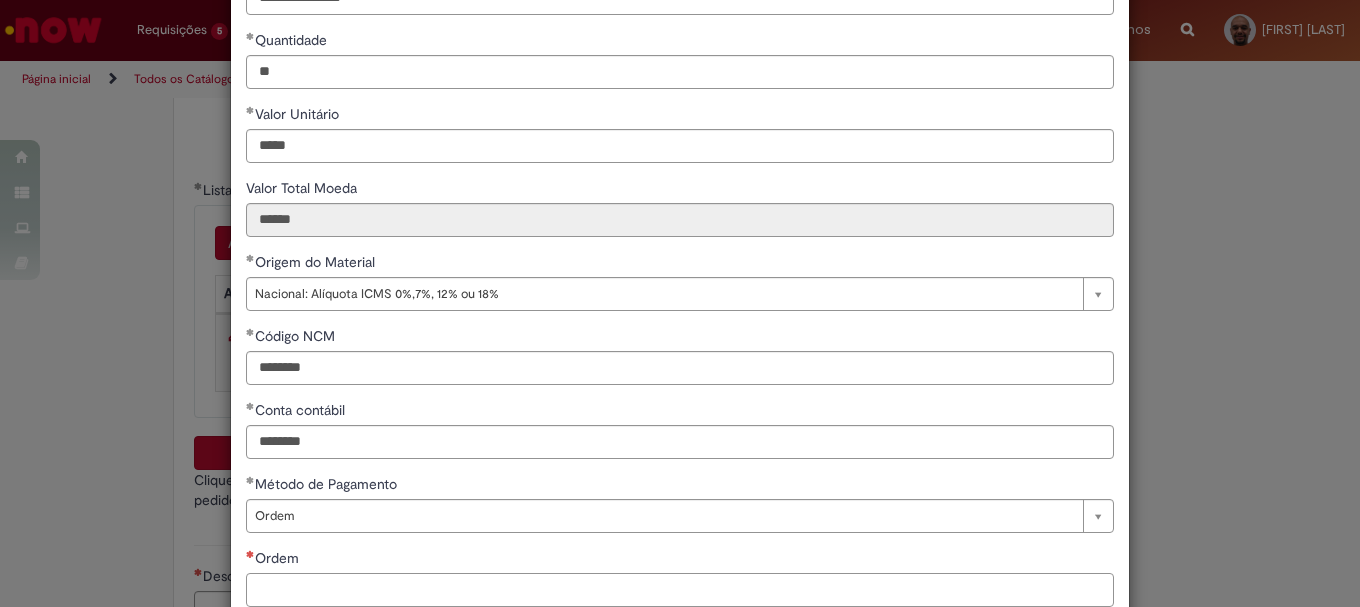 paste on "**********" 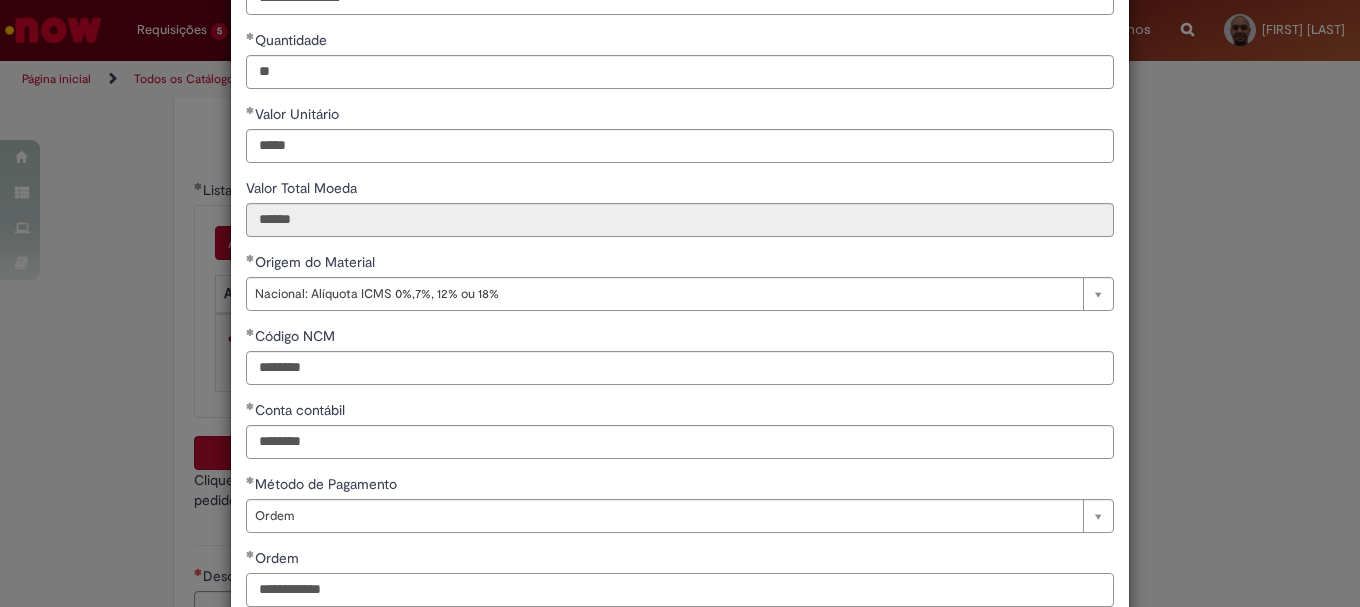 scroll, scrollTop: 347, scrollLeft: 0, axis: vertical 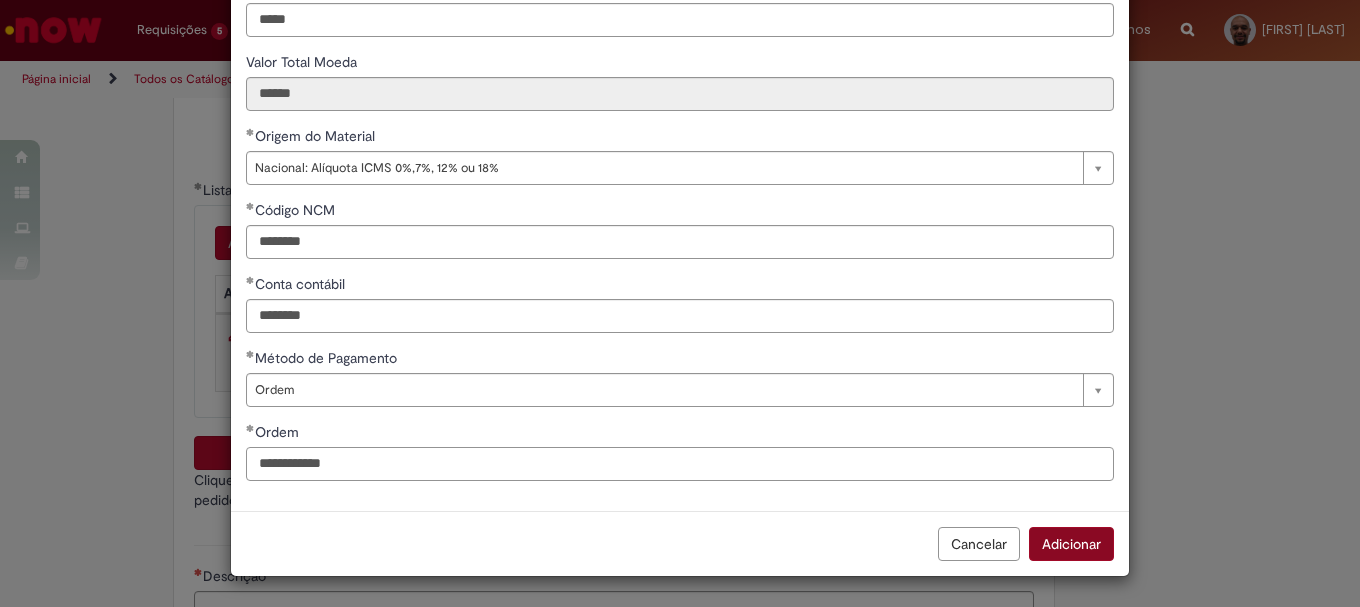 type on "**********" 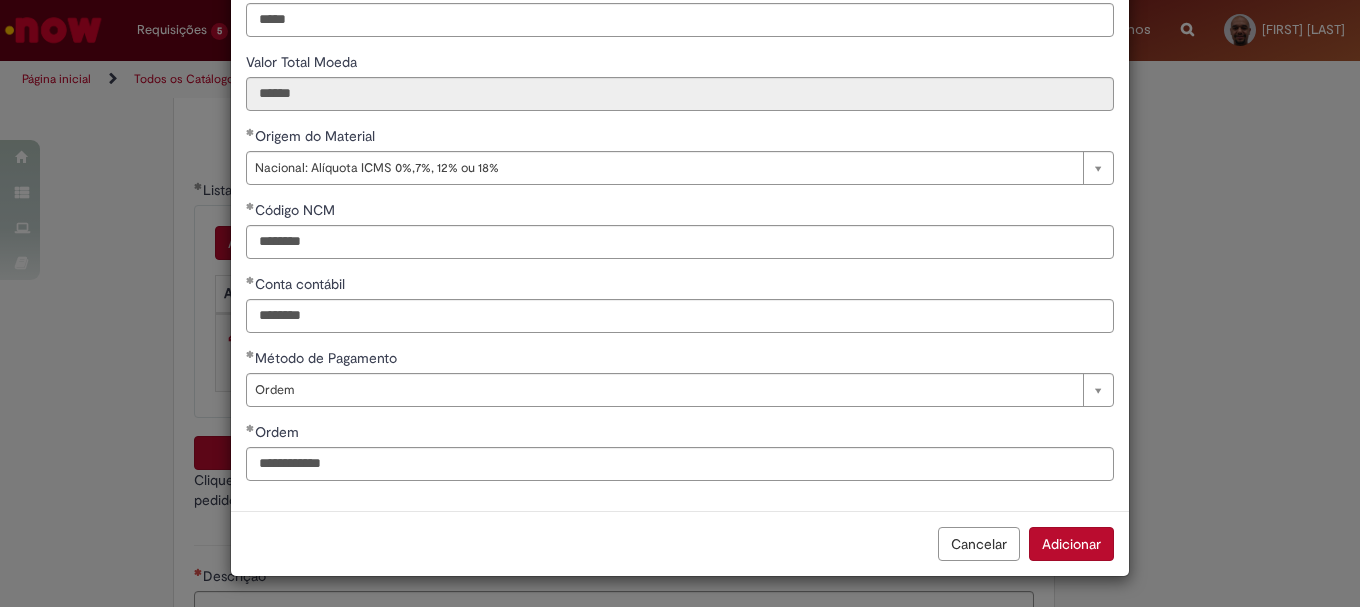 click on "Adicionar" at bounding box center [1071, 544] 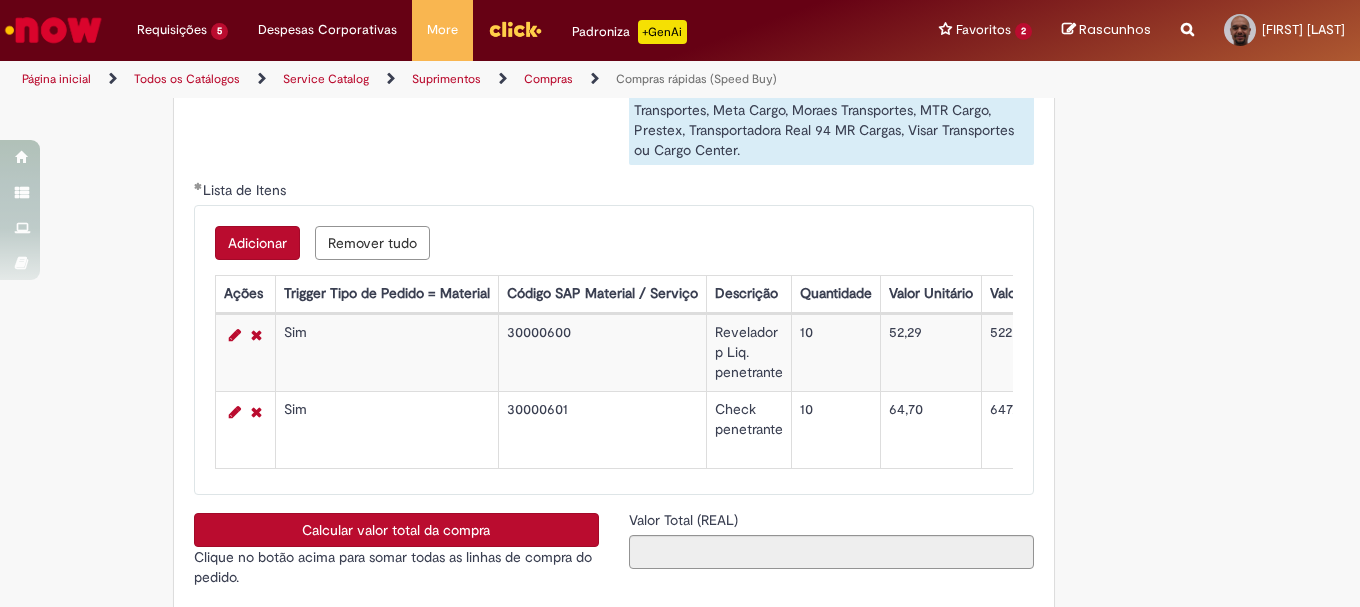 scroll, scrollTop: 3400, scrollLeft: 0, axis: vertical 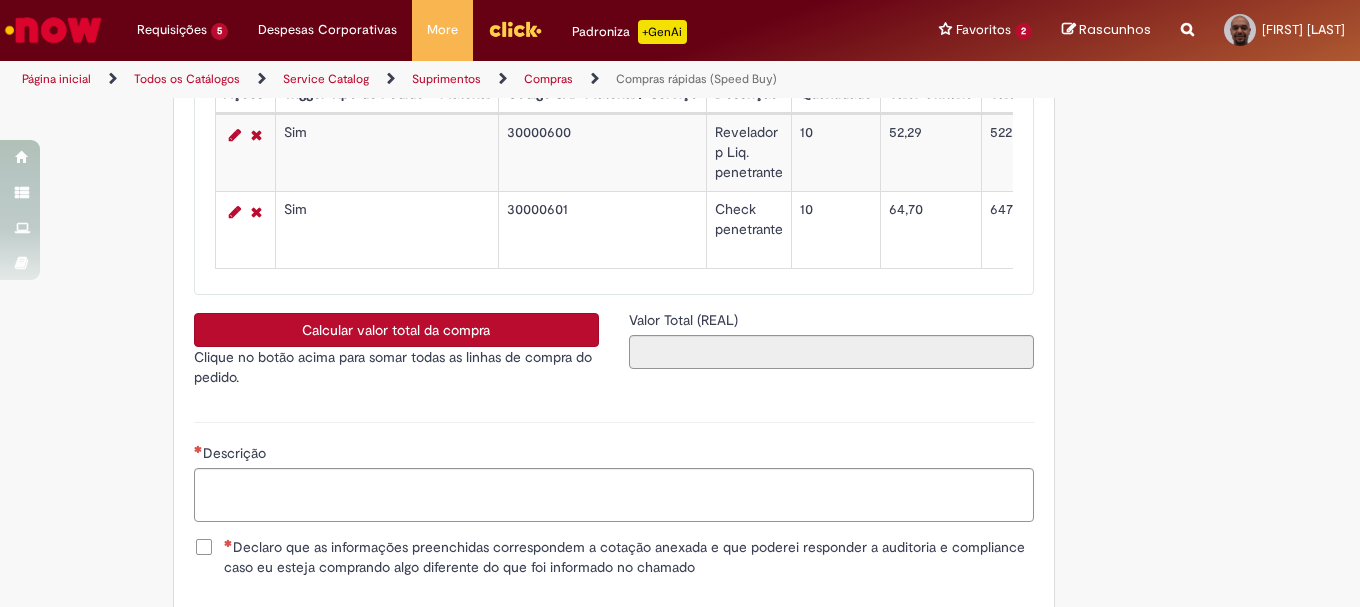 click on "Calcular valor total da compra" at bounding box center (396, 330) 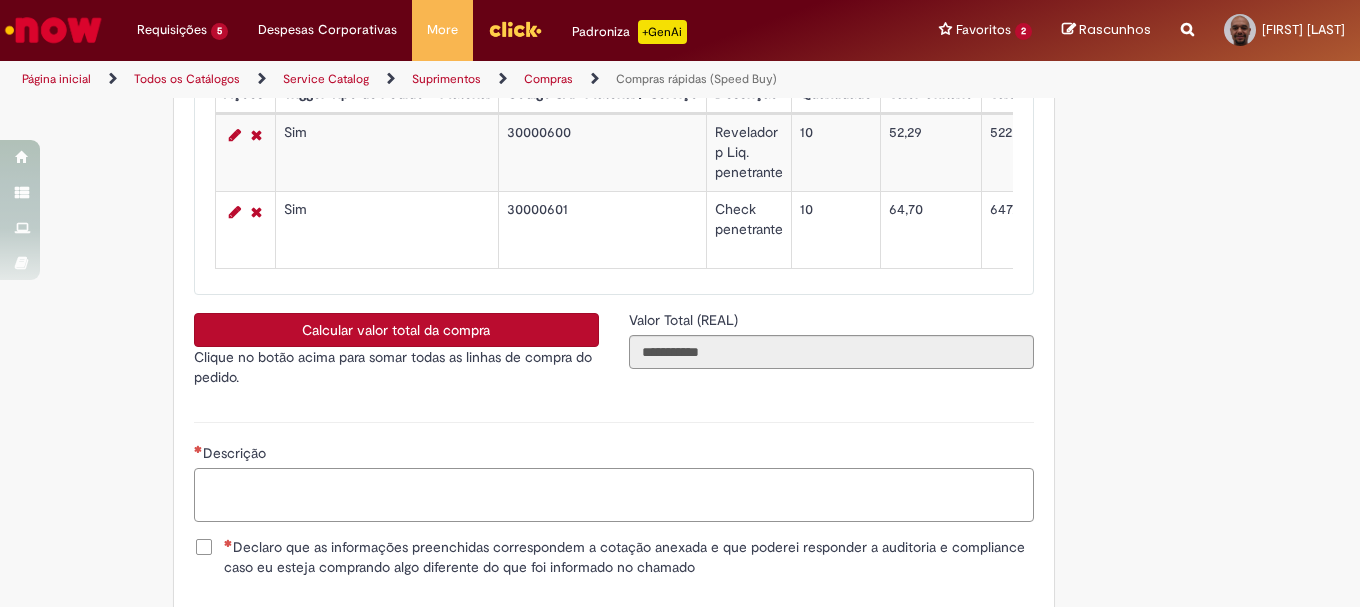 click on "Descrição" at bounding box center [614, 495] 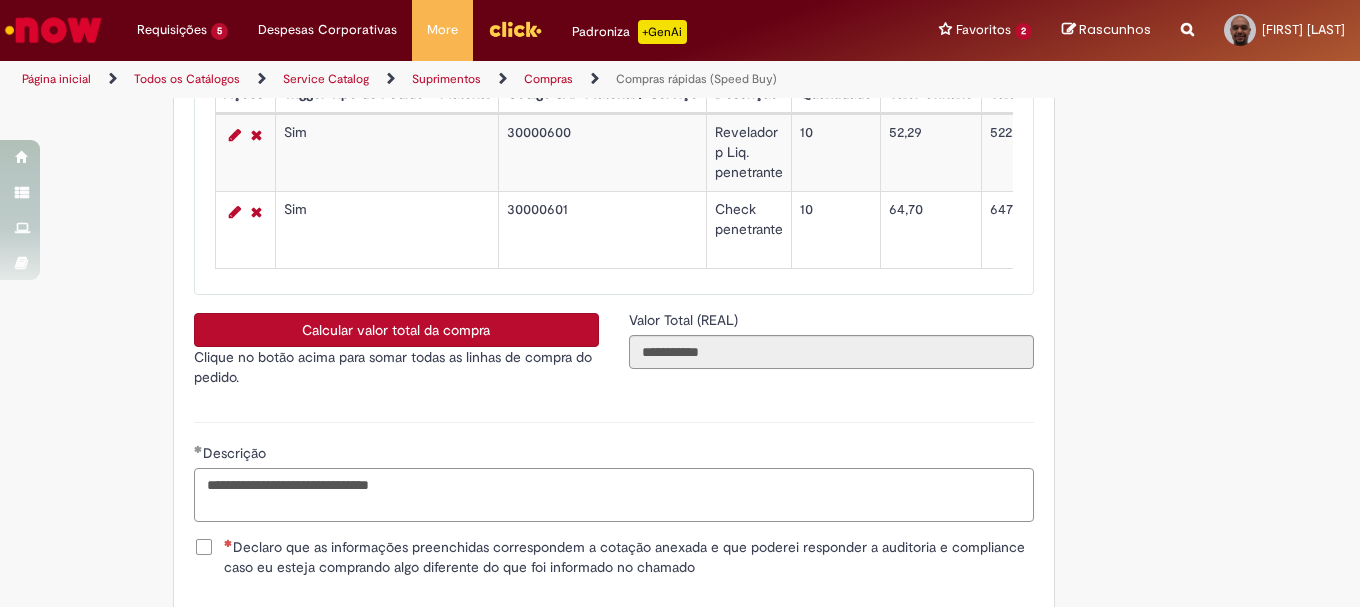 type on "**********" 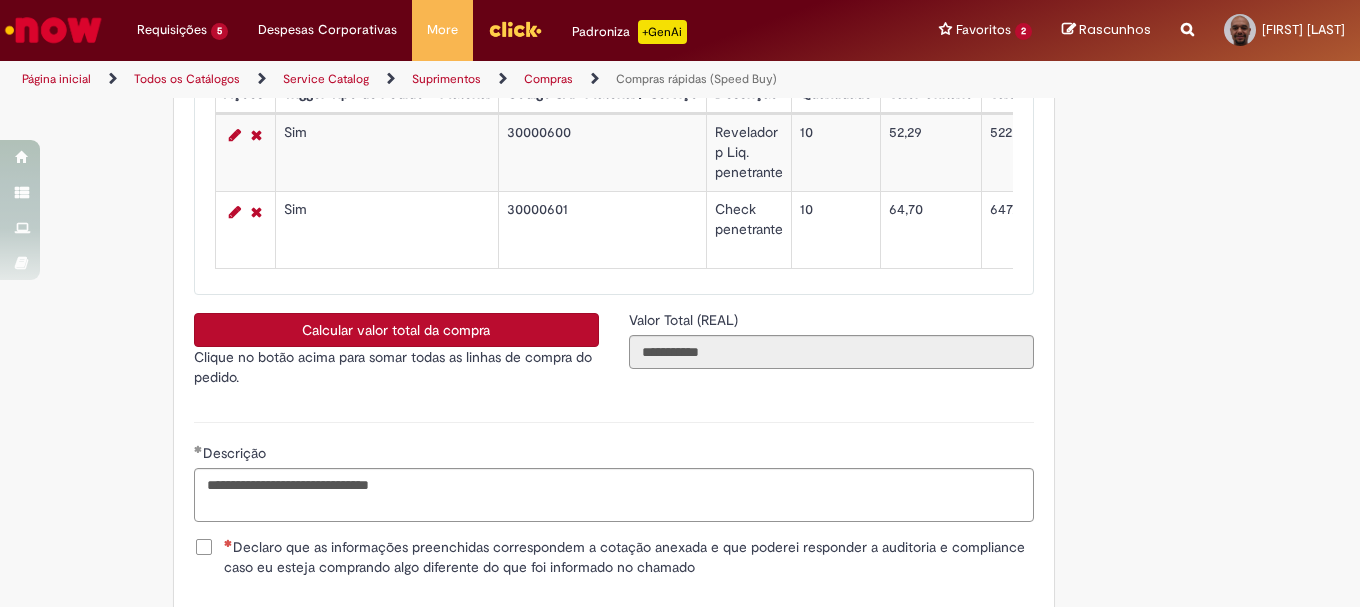 click on "Declaro que as informações preenchidas correspondem a cotação anexada e que poderei responder a auditoria e compliance caso eu esteja comprando algo diferente do que foi informado no chamado" at bounding box center (629, 557) 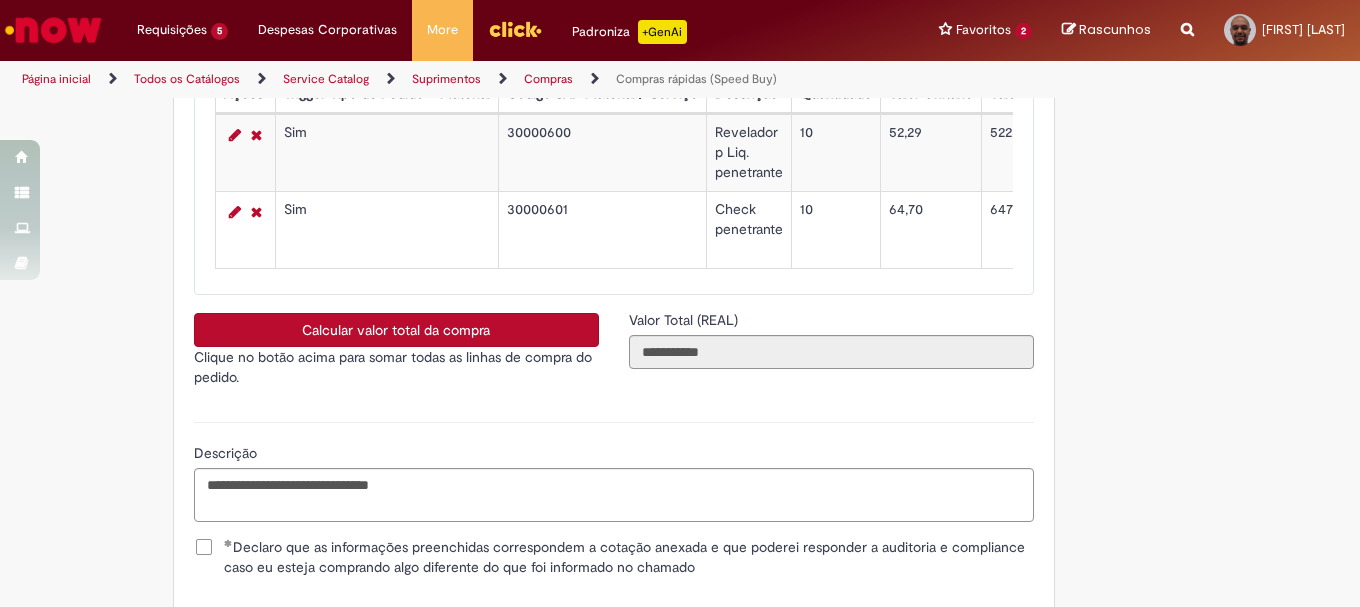 scroll, scrollTop: 3653, scrollLeft: 0, axis: vertical 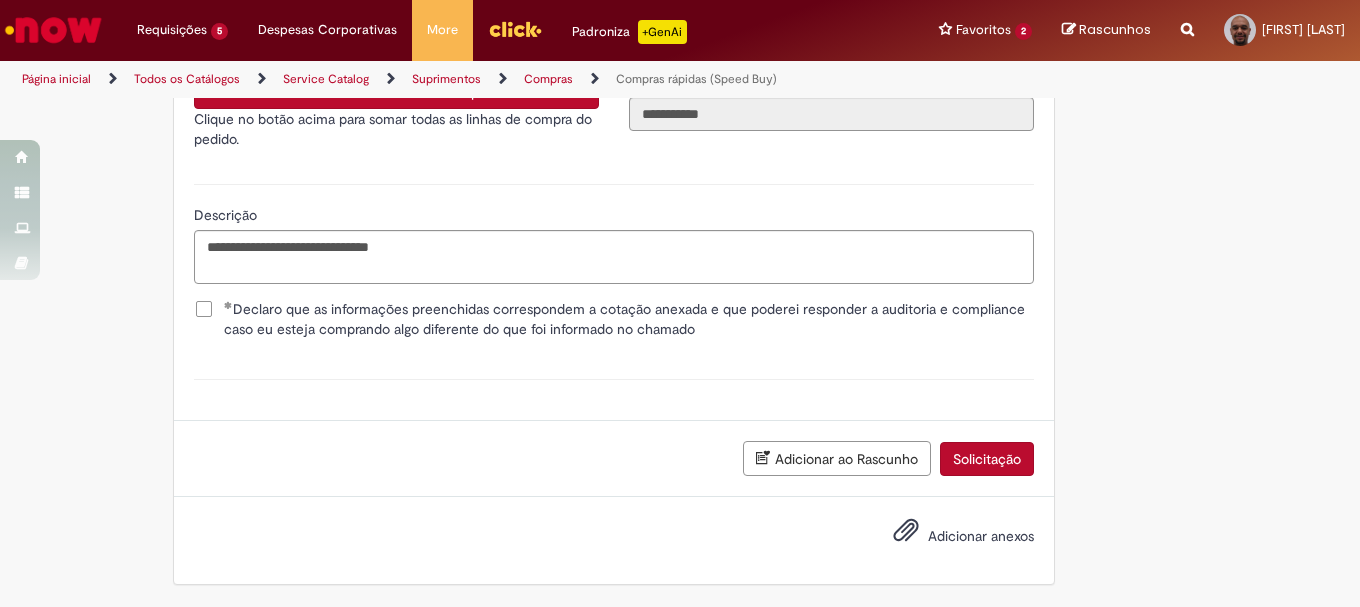 click on "Adicionar anexos" at bounding box center (981, 536) 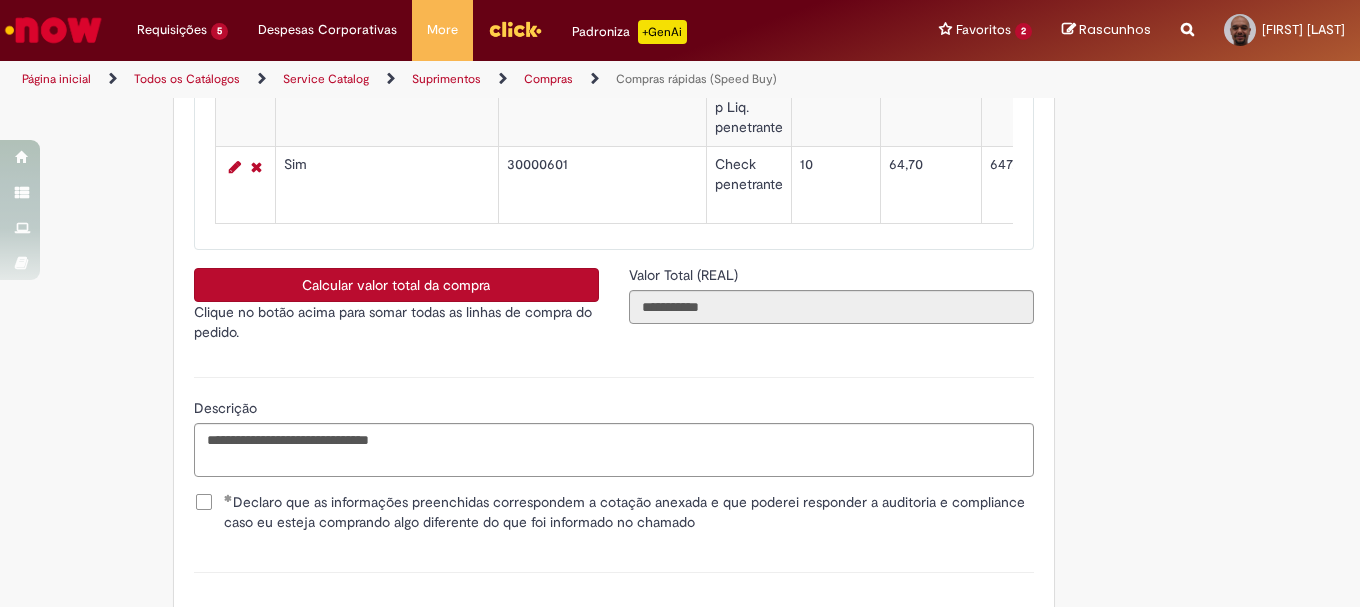 scroll, scrollTop: 3745, scrollLeft: 0, axis: vertical 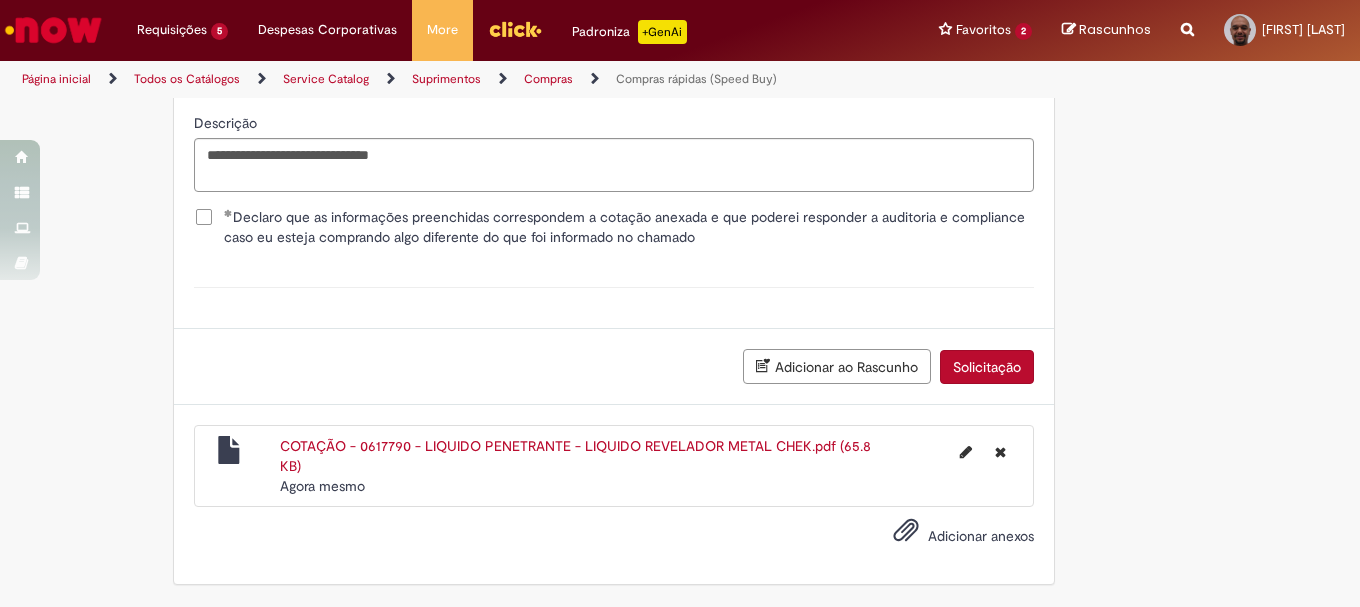 click on "Solicitação" at bounding box center [987, 367] 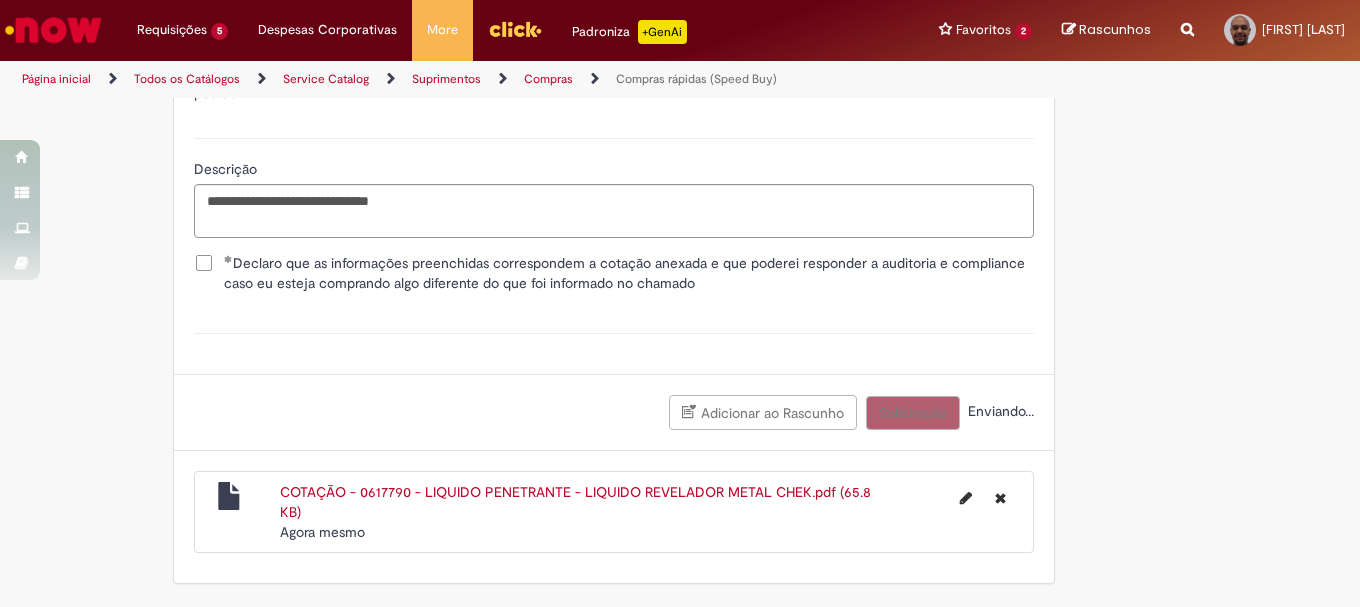 scroll, scrollTop: 3699, scrollLeft: 0, axis: vertical 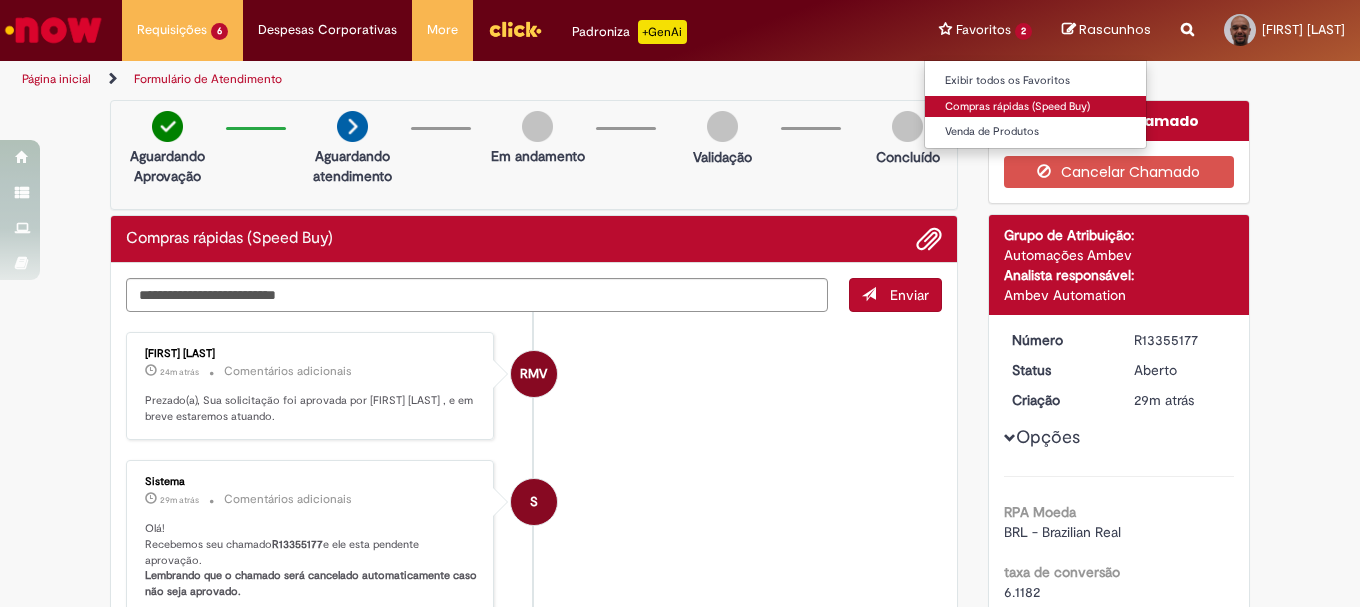 click on "Compras rápidas (Speed Buy)" at bounding box center (1035, 107) 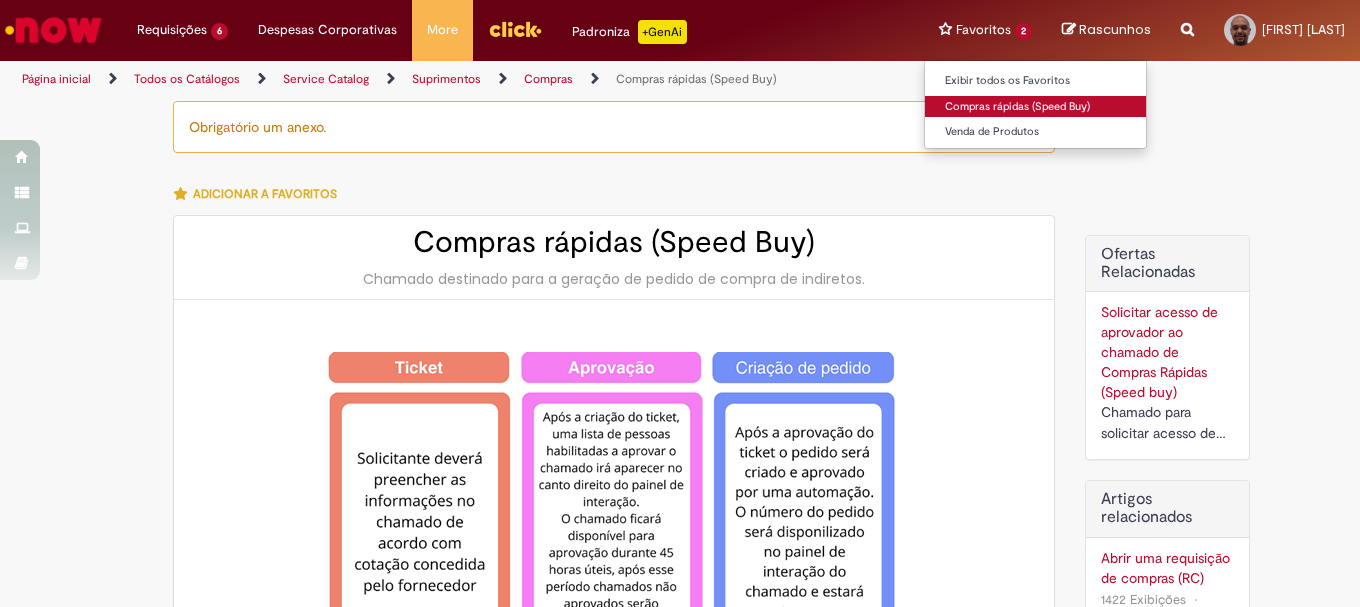 type on "********" 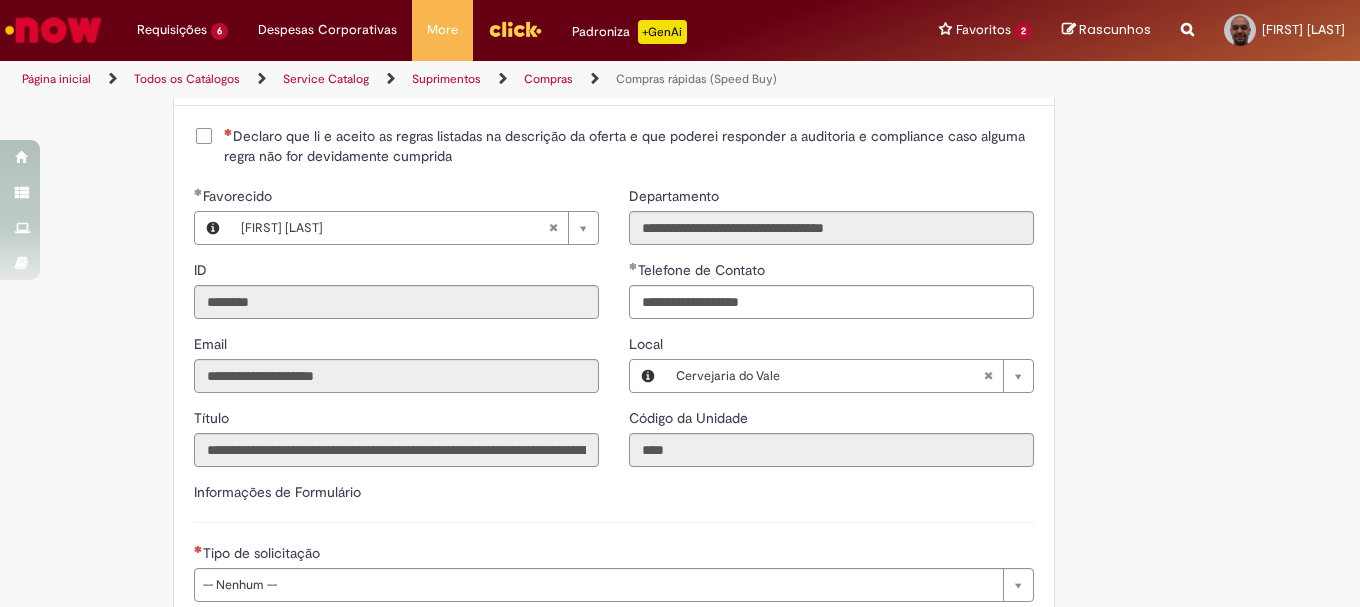 scroll, scrollTop: 2300, scrollLeft: 0, axis: vertical 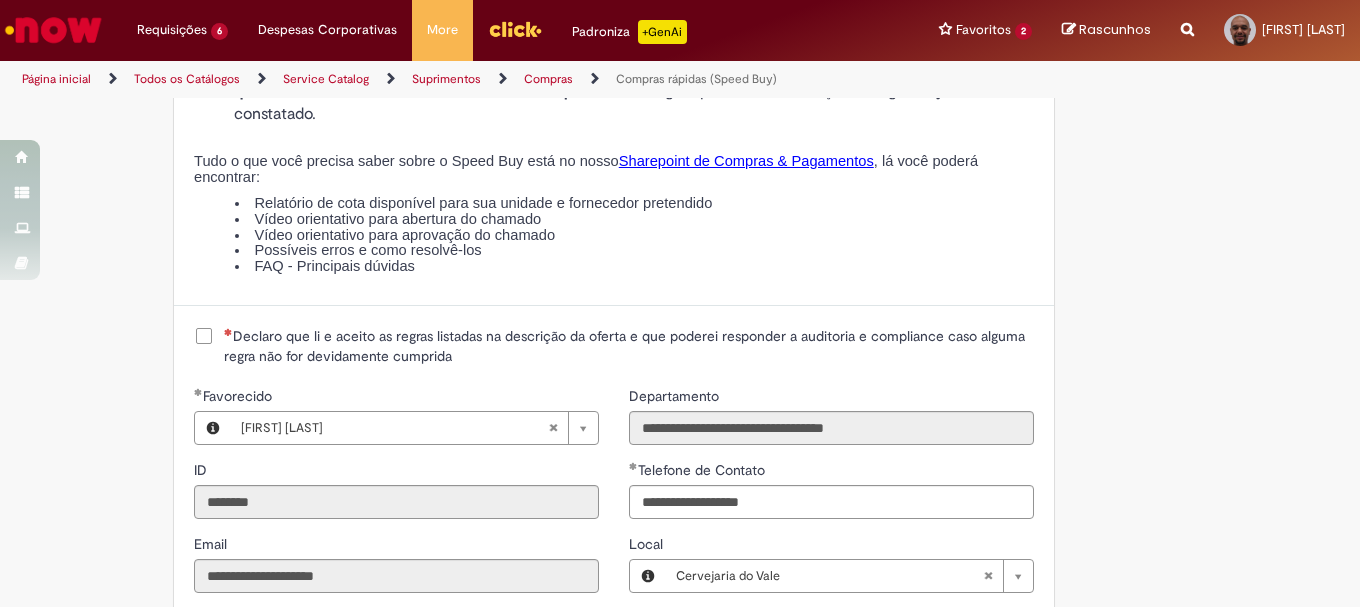click on "Declaro que li e aceito as regras listadas na descrição da oferta e que poderei responder a auditoria e compliance caso alguma regra não for devidamente cumprida" at bounding box center (629, 346) 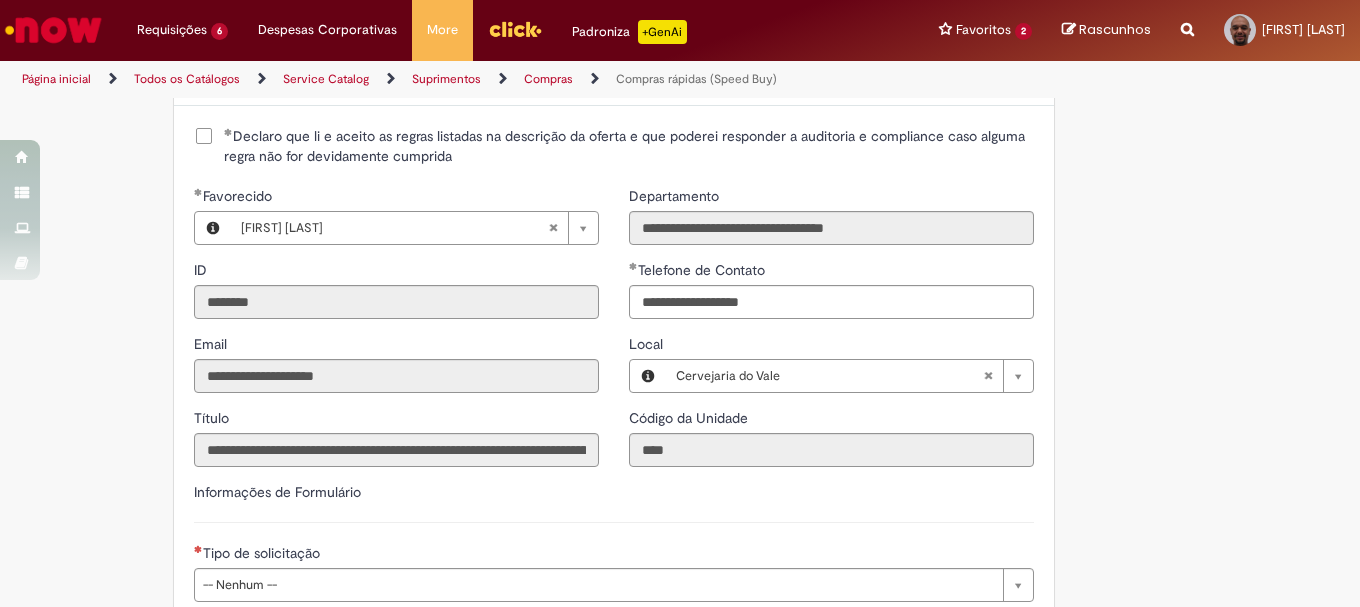 scroll, scrollTop: 2700, scrollLeft: 0, axis: vertical 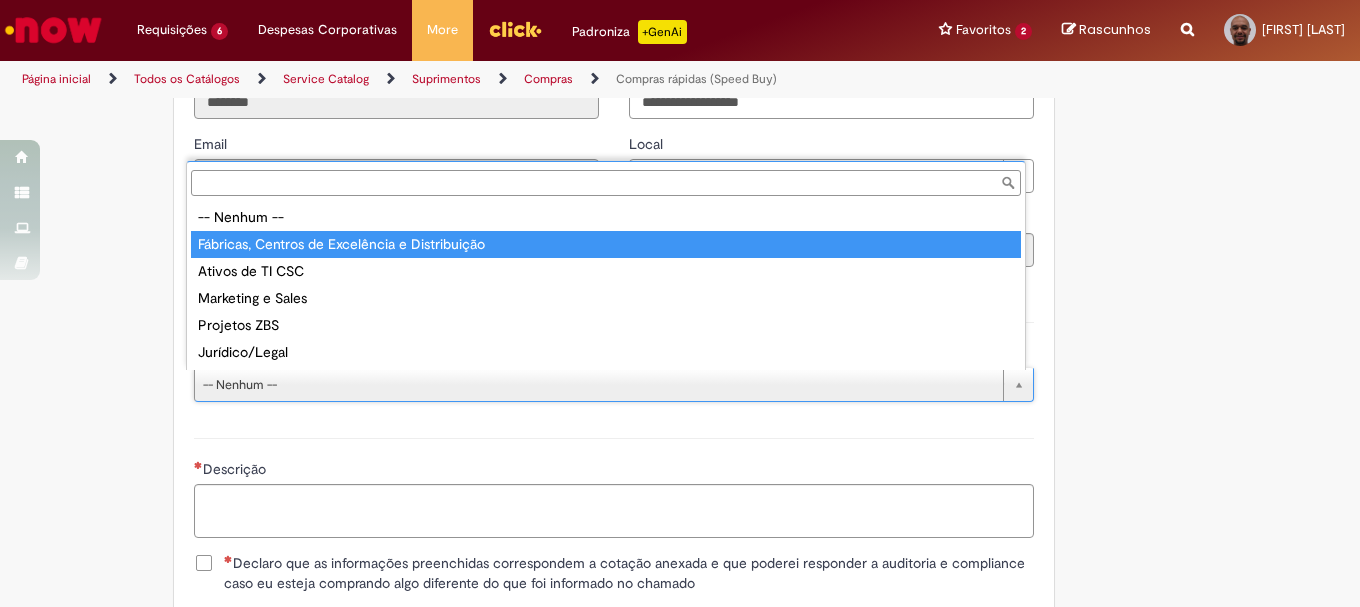 type on "**********" 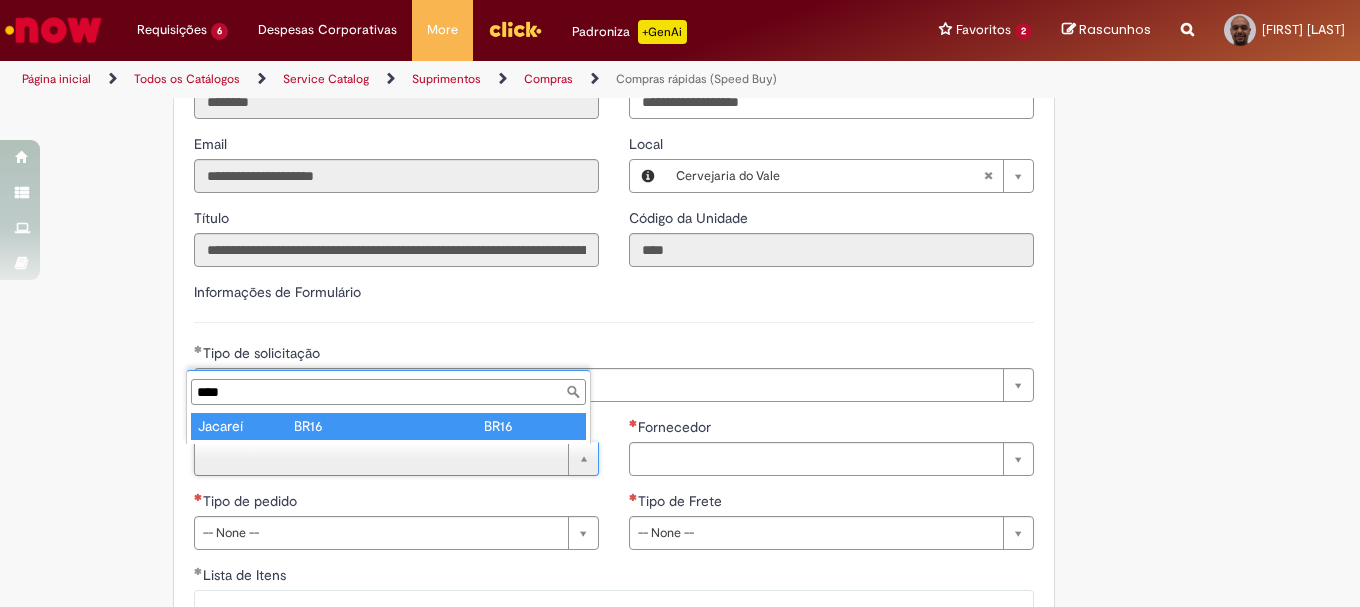 type on "****" 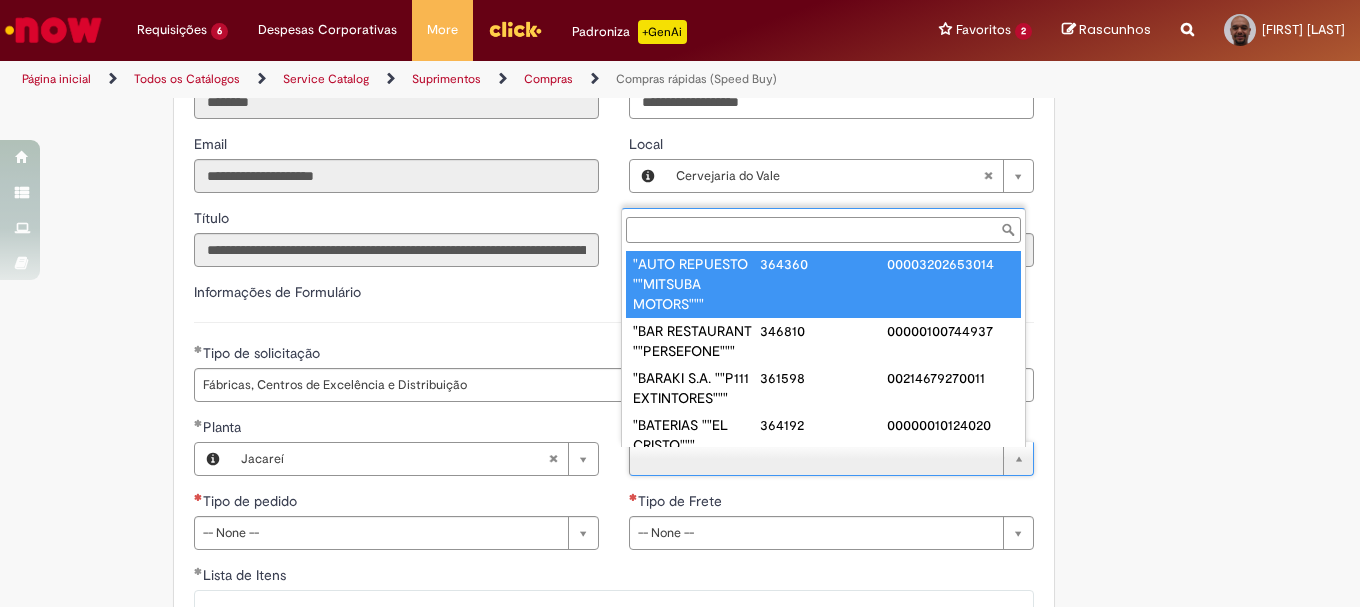 scroll, scrollTop: 0, scrollLeft: 0, axis: both 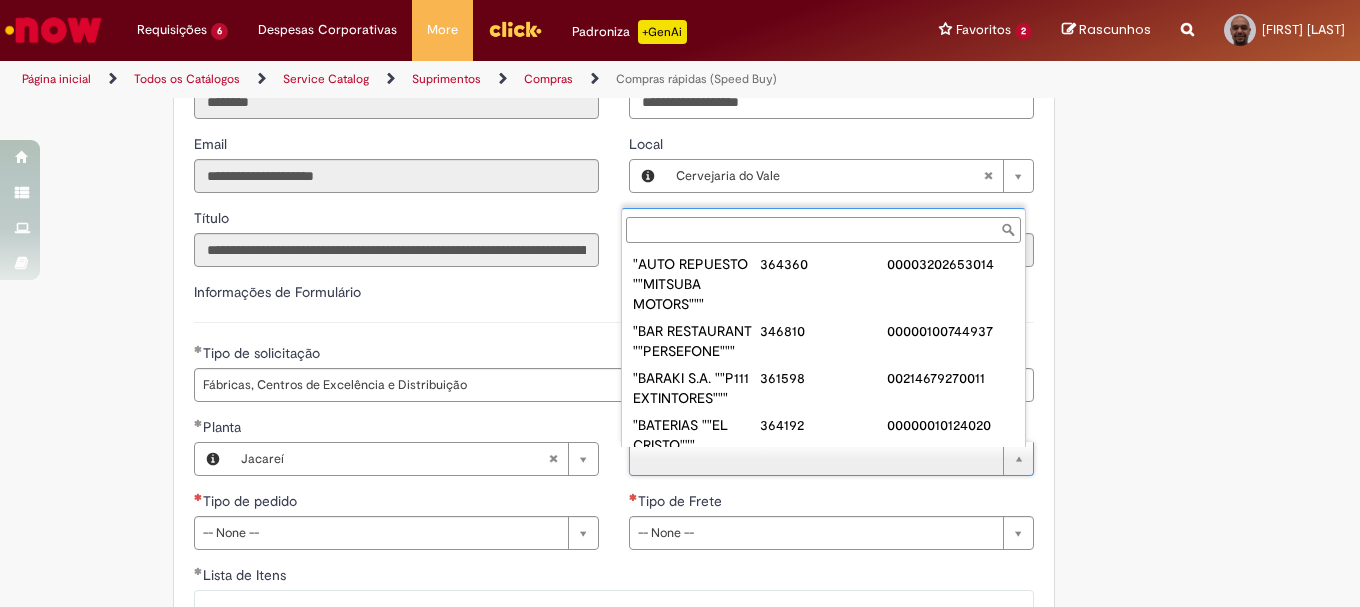 click on "Fornecedor" at bounding box center [823, 230] 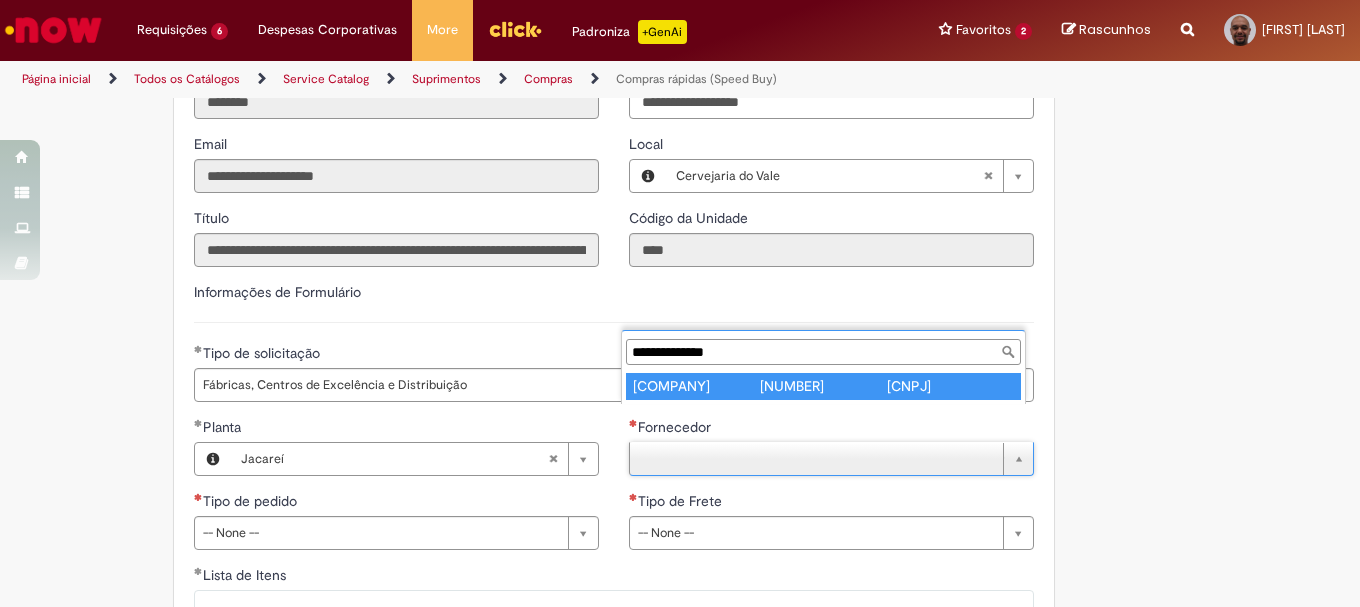 type on "**********" 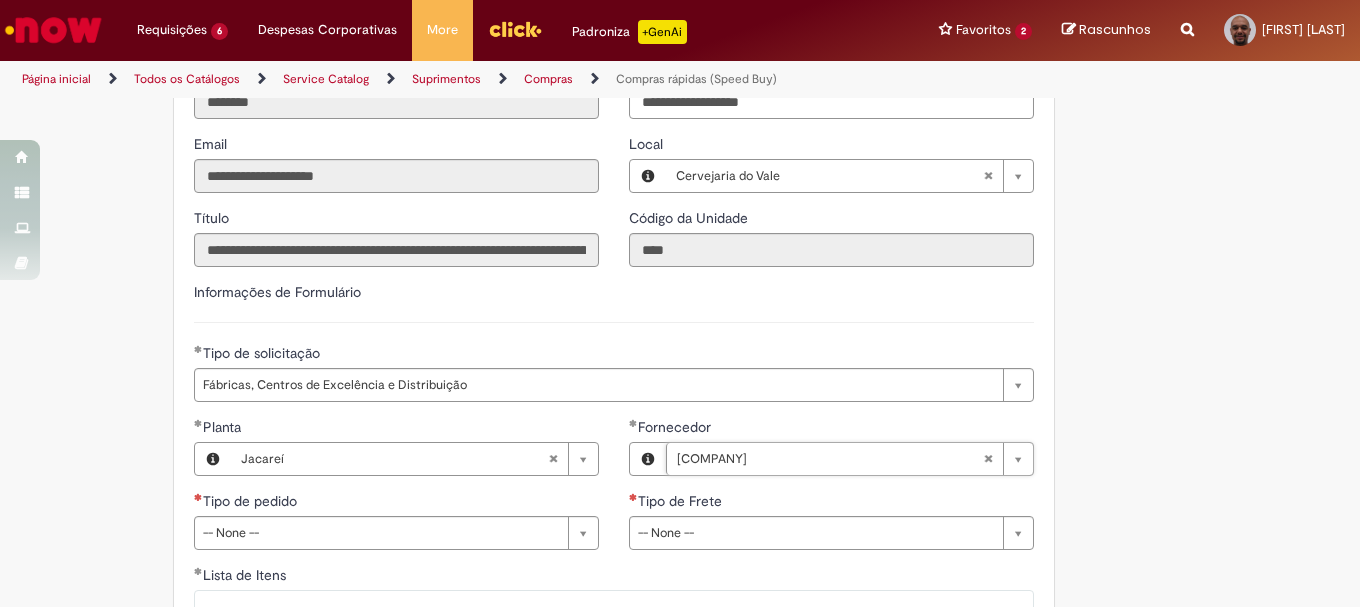 scroll, scrollTop: 2800, scrollLeft: 0, axis: vertical 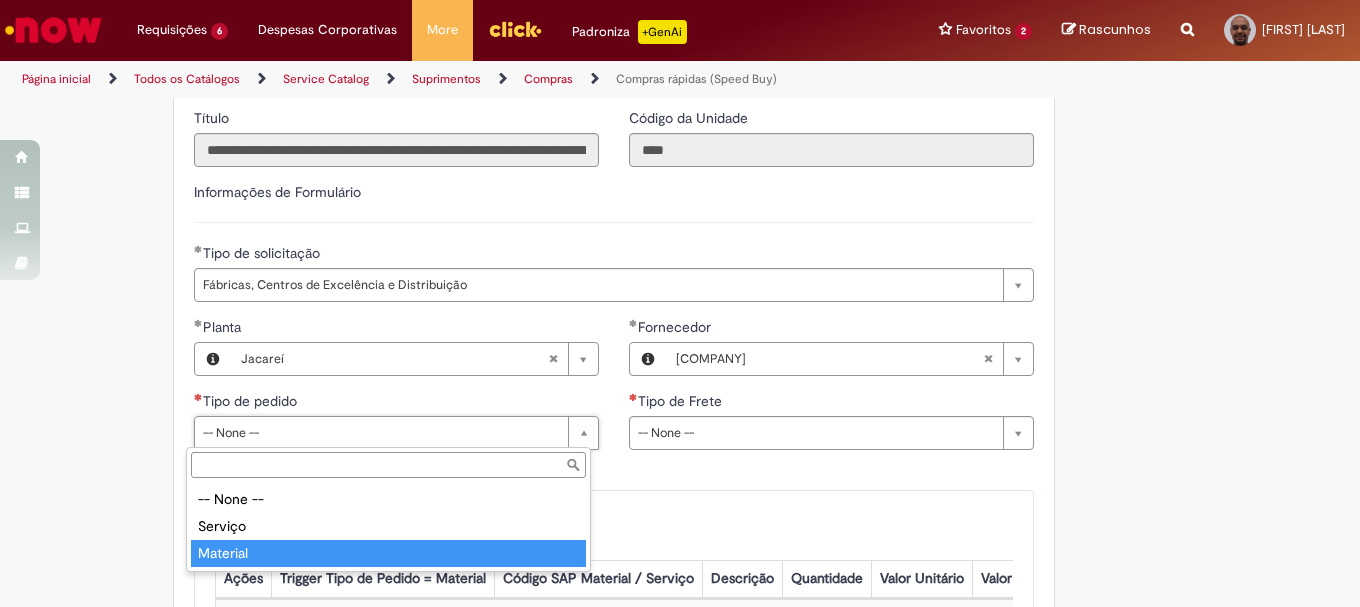 type on "********" 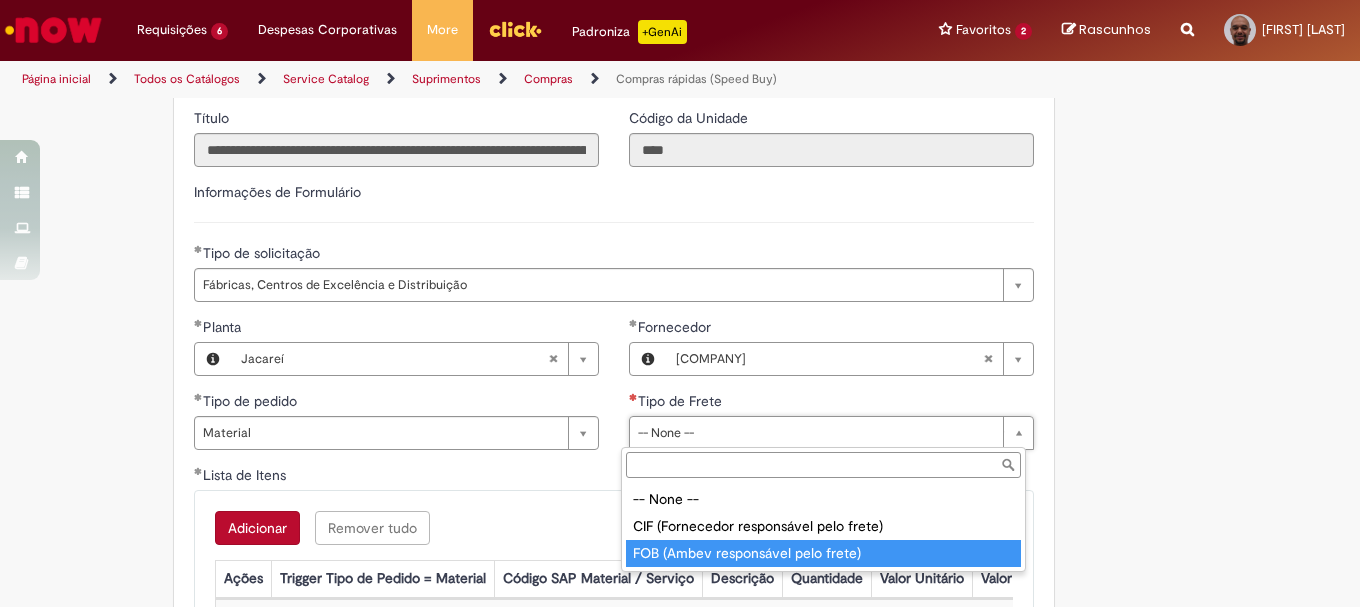 type on "**********" 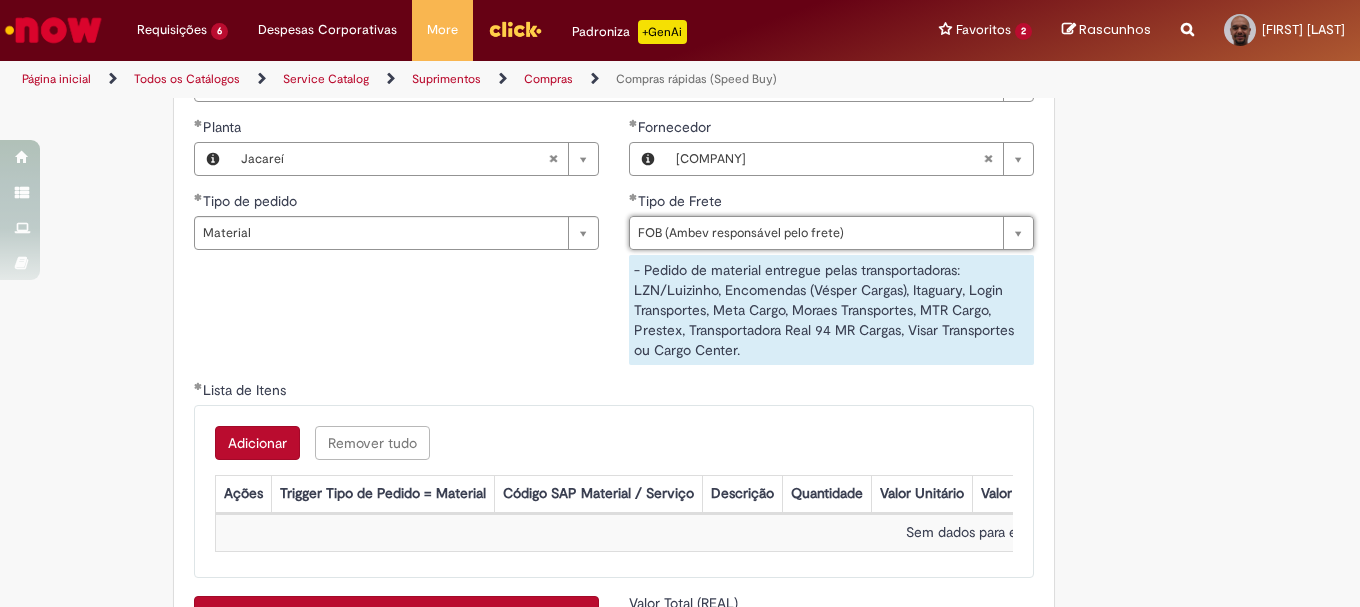 scroll, scrollTop: 3100, scrollLeft: 0, axis: vertical 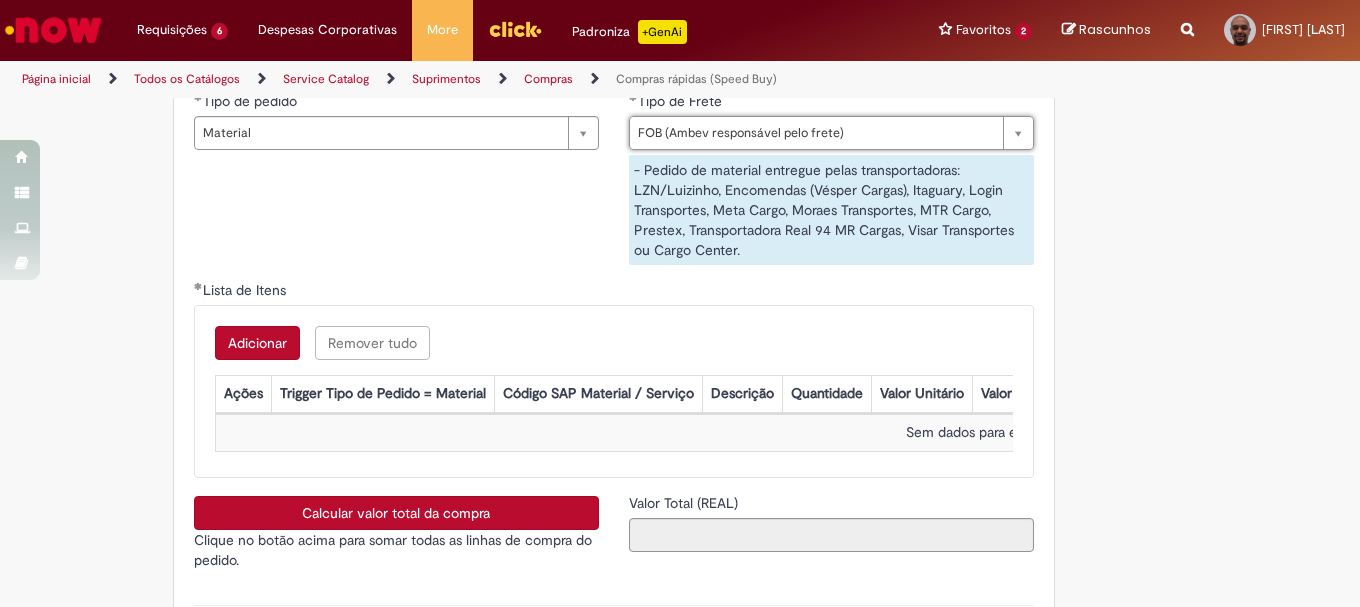 click on "Adicionar" at bounding box center (257, 343) 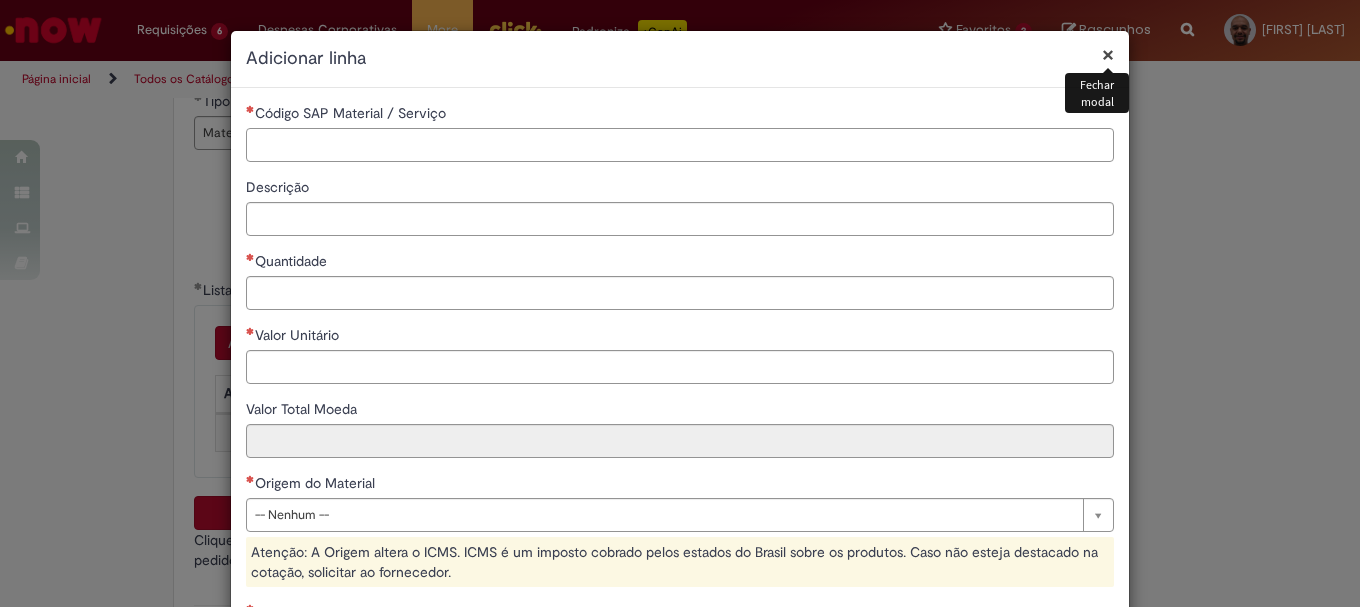 click on "Código SAP Material / Serviço" at bounding box center (680, 145) 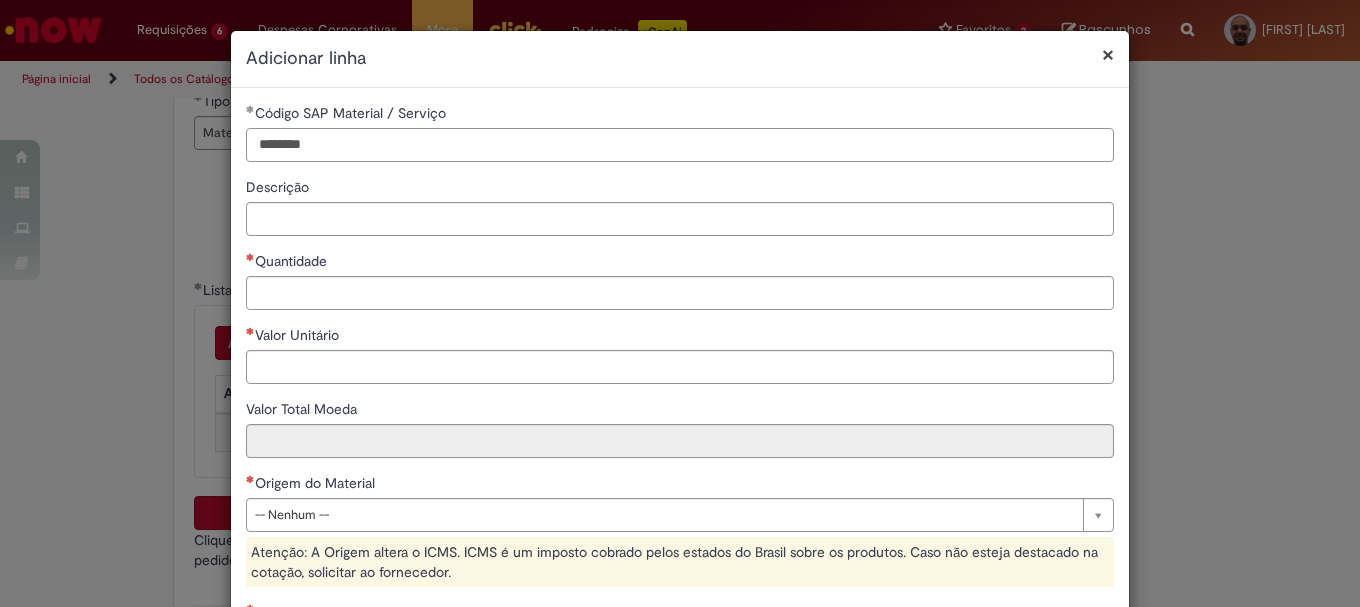 type on "********" 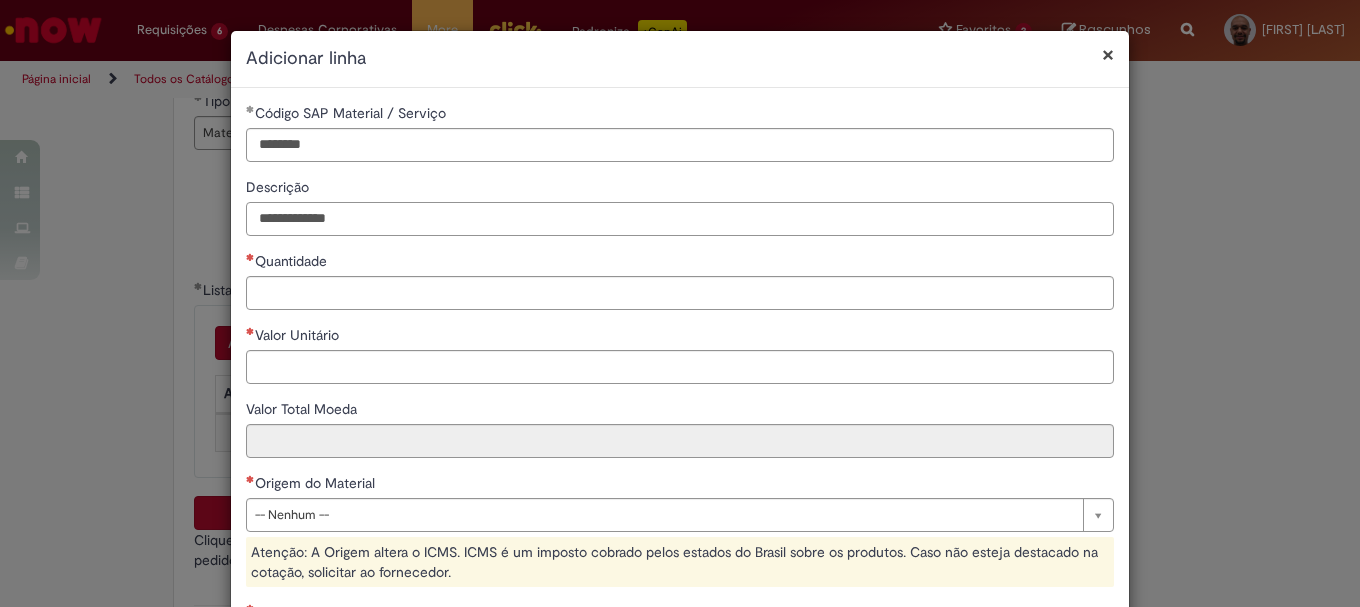 type on "**********" 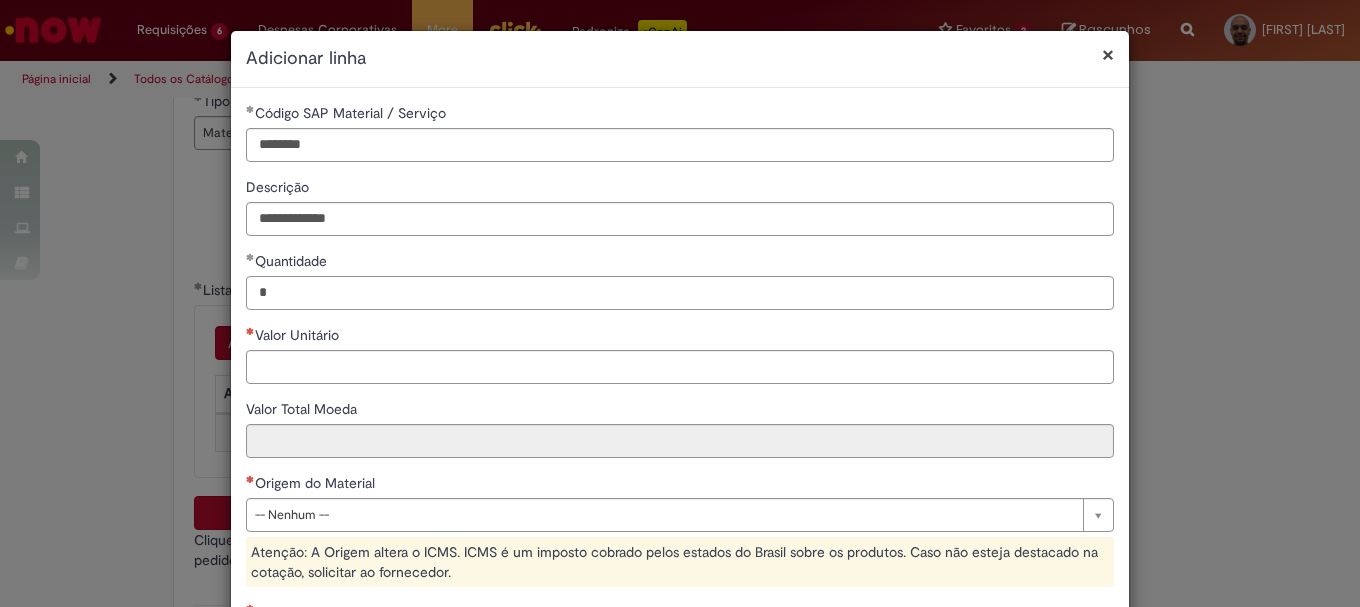 type on "*" 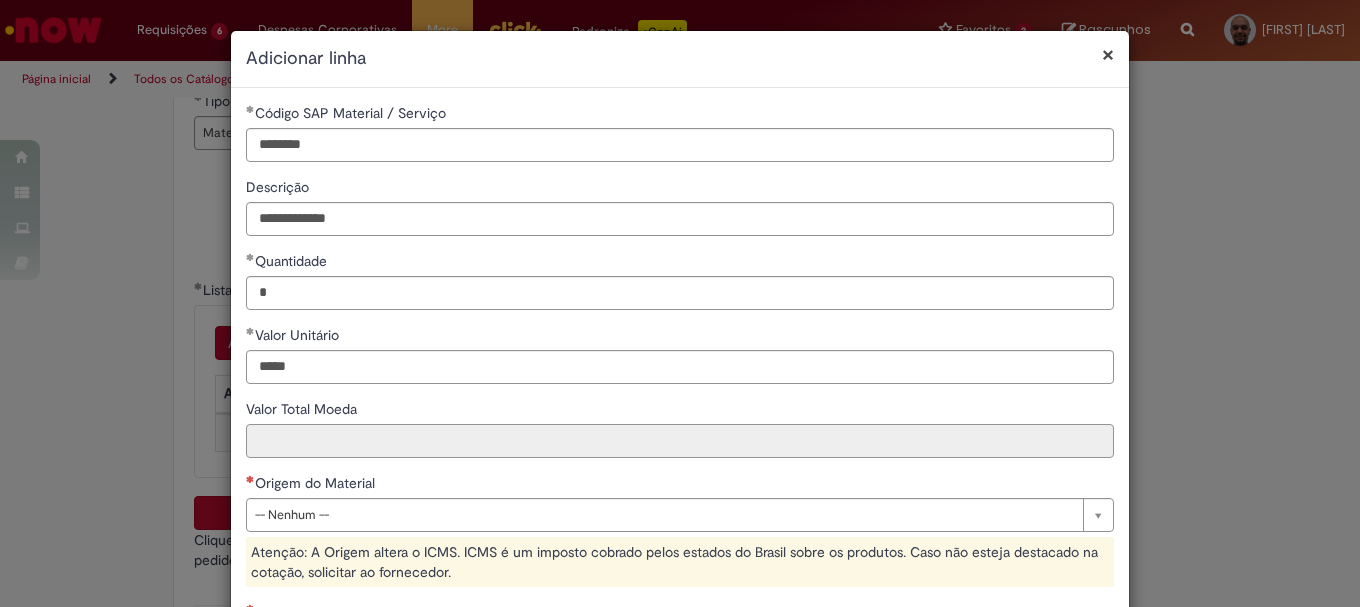 type on "******" 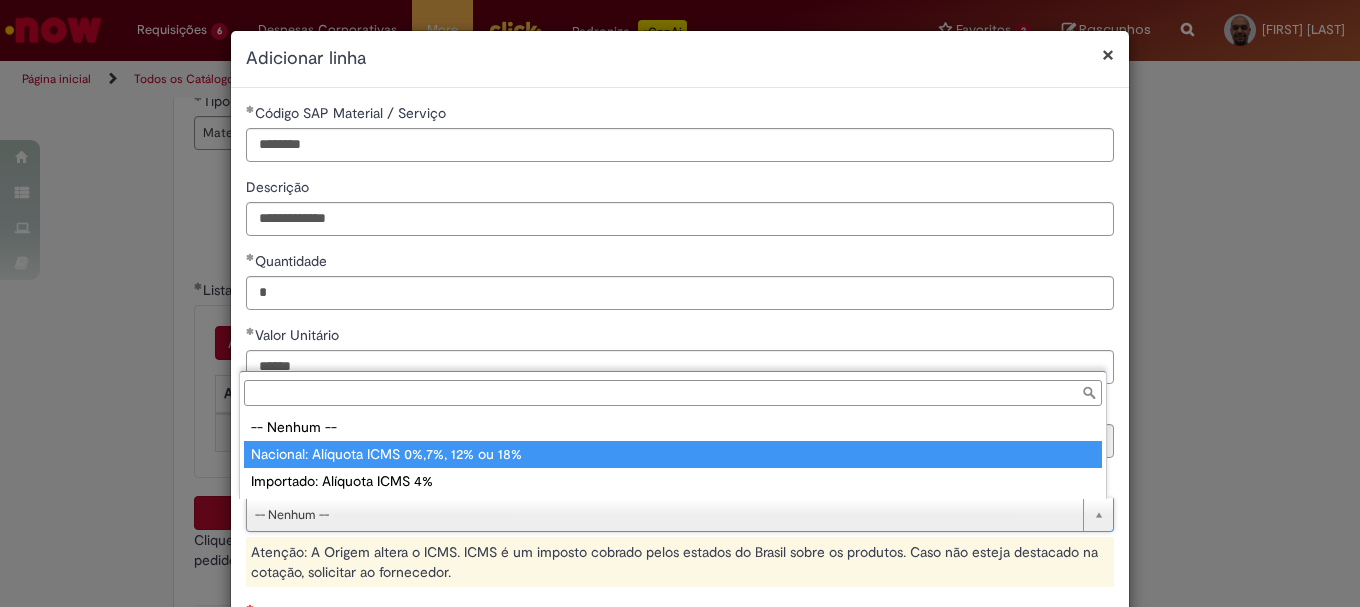 type on "**********" 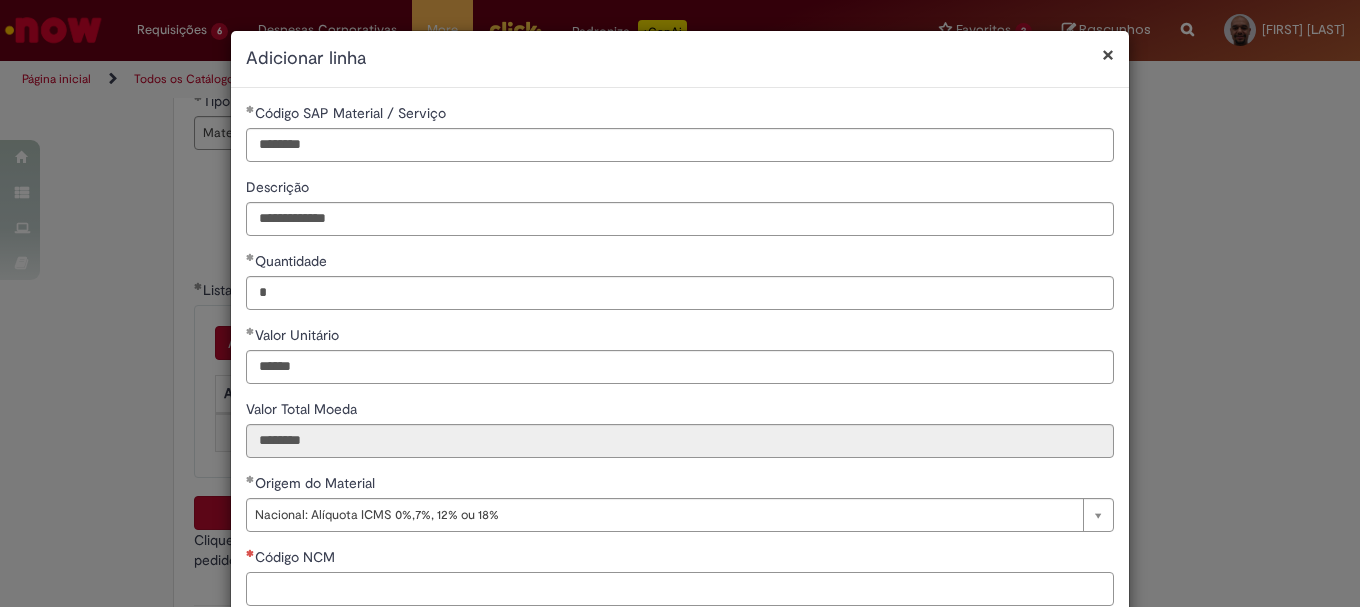 scroll, scrollTop: 328, scrollLeft: 0, axis: vertical 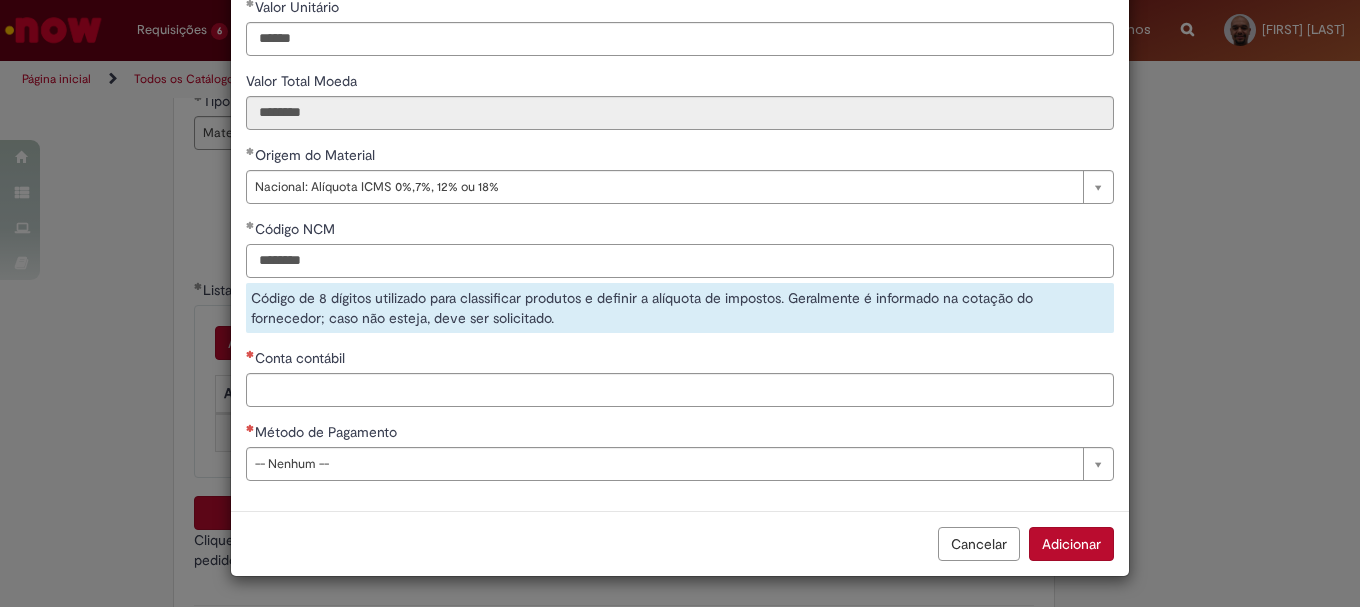 type on "********" 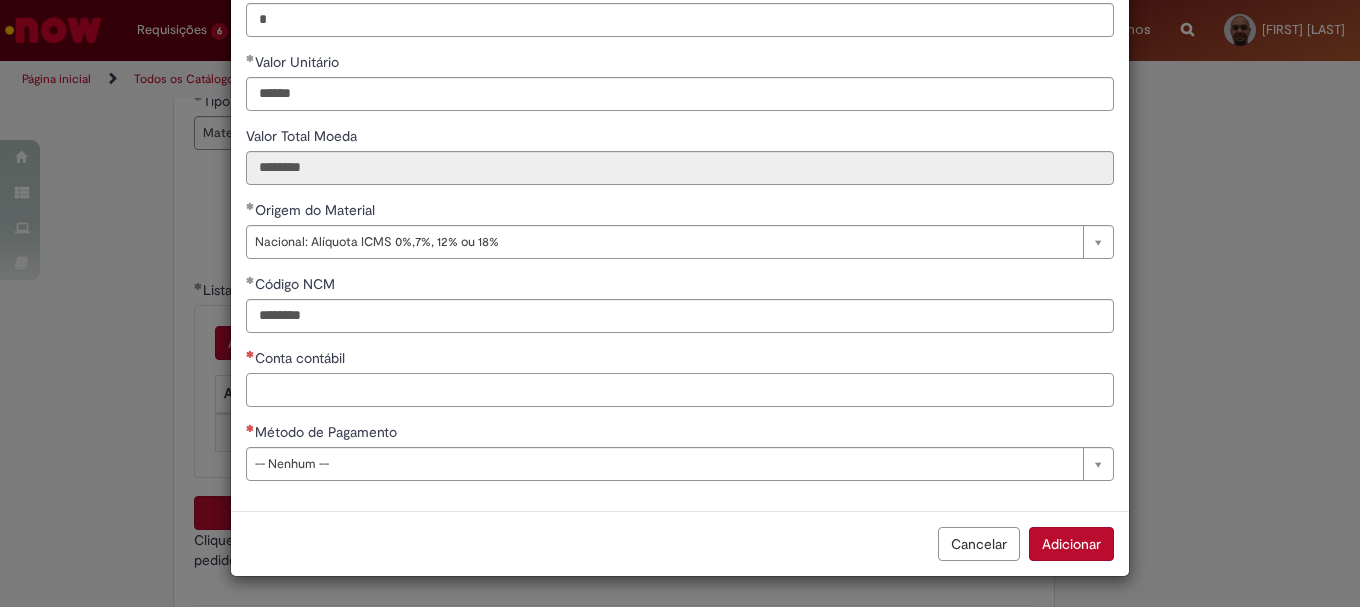 scroll, scrollTop: 273, scrollLeft: 0, axis: vertical 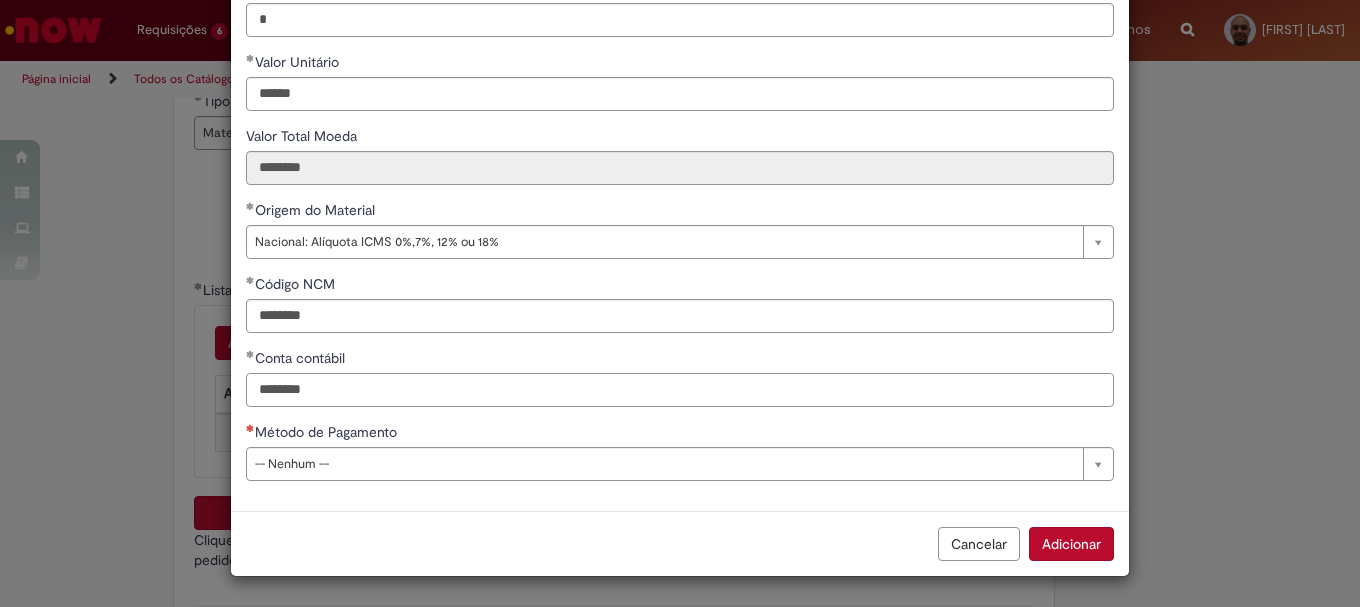 type on "********" 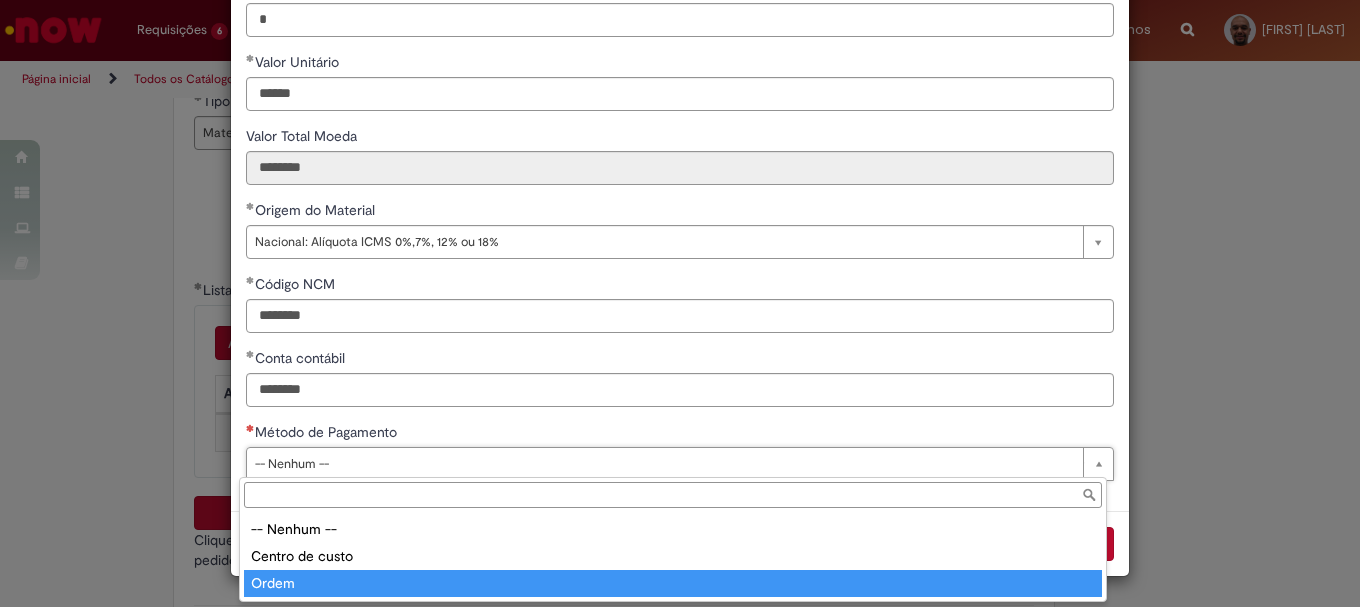 type on "*****" 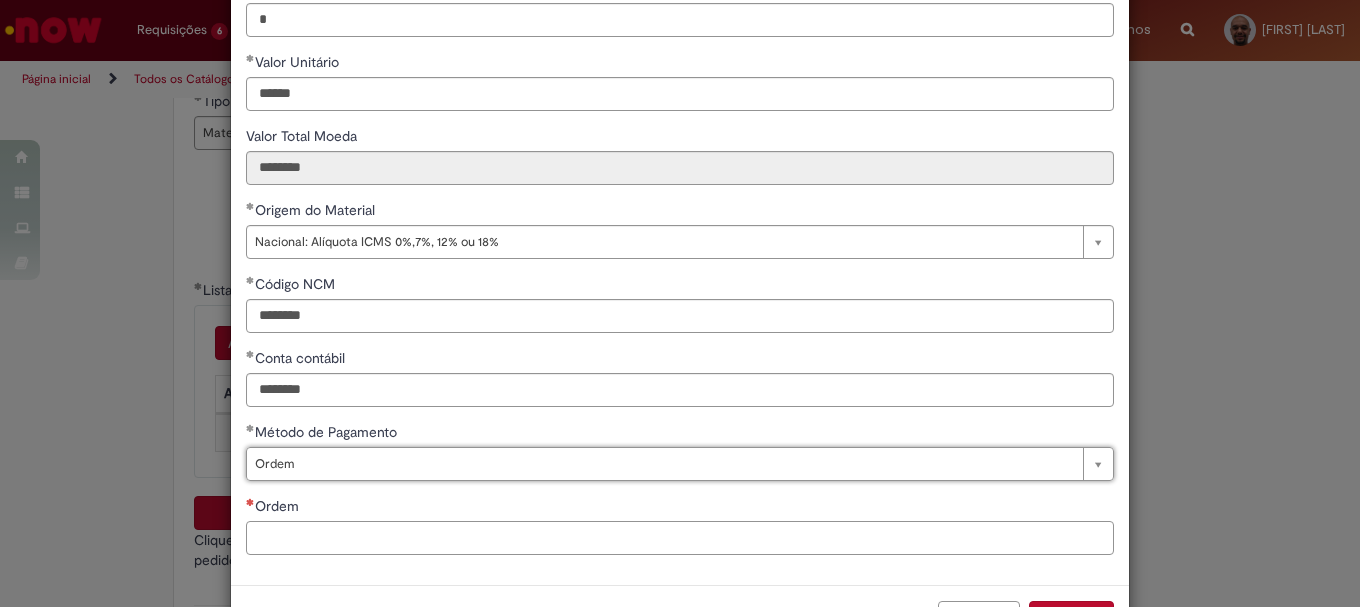 click on "Ordem" at bounding box center (680, 538) 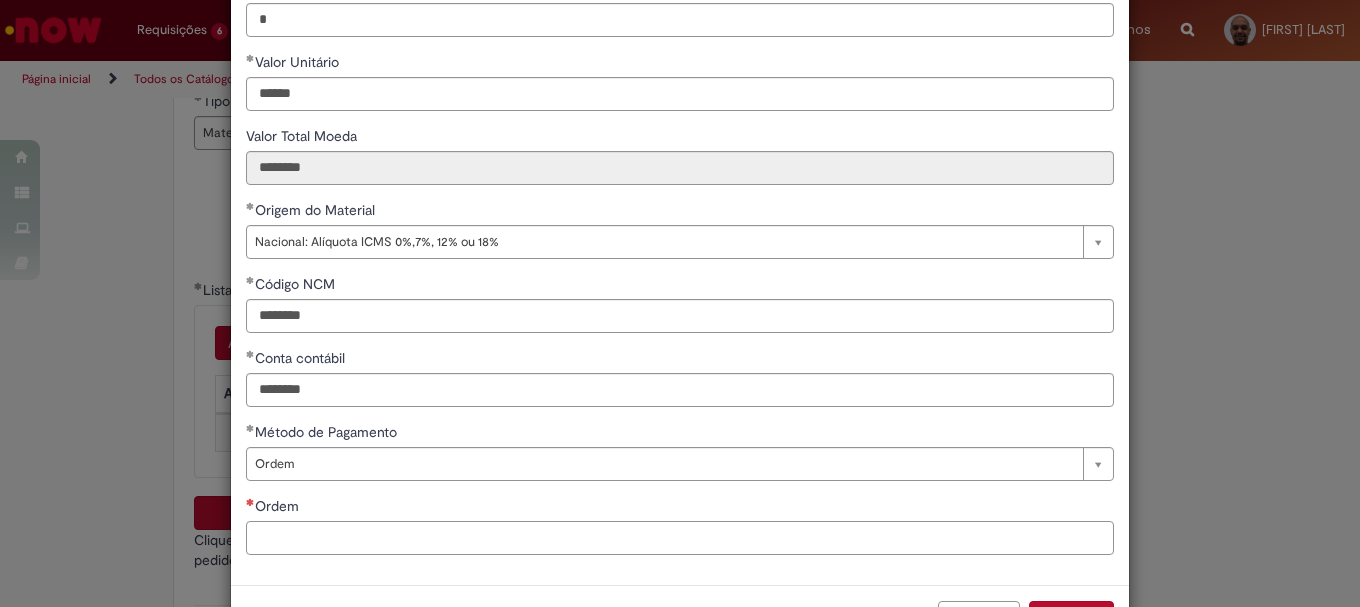paste on "**********" 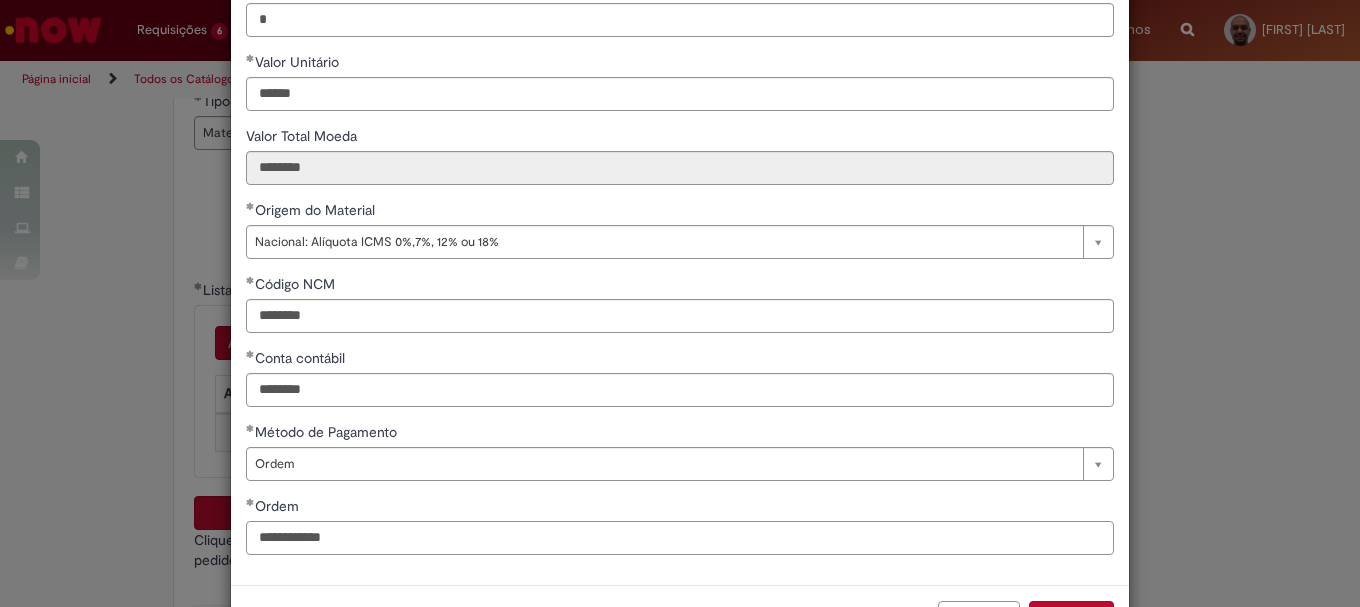 type on "**********" 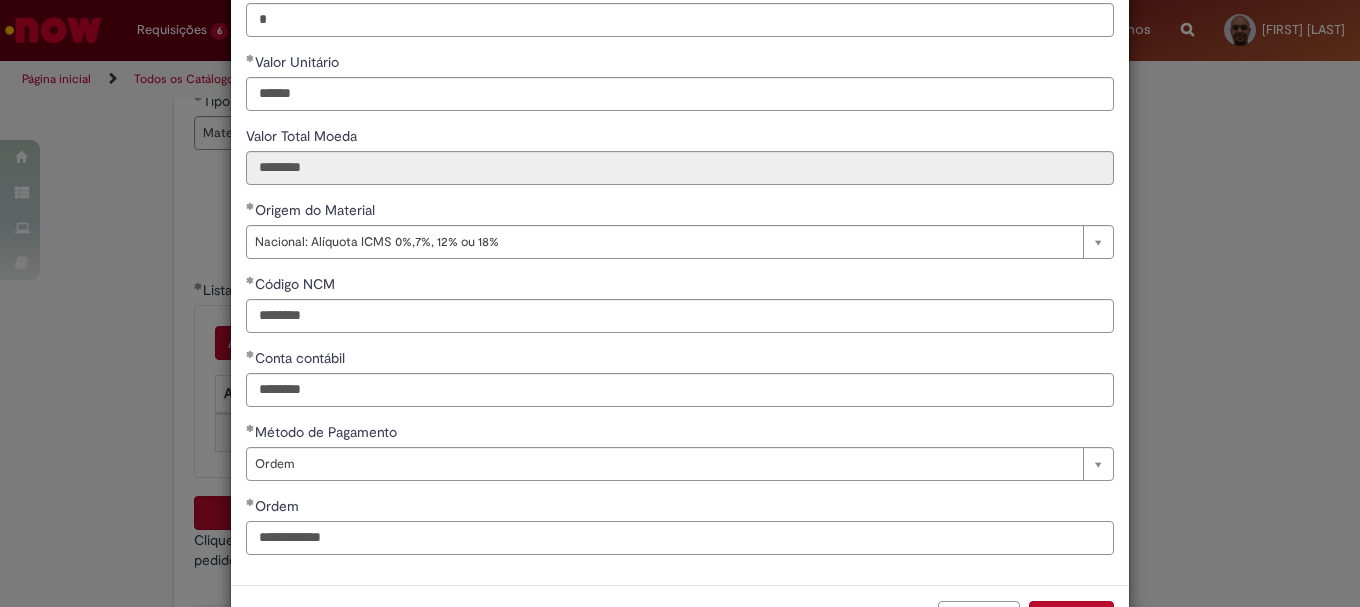 scroll, scrollTop: 347, scrollLeft: 0, axis: vertical 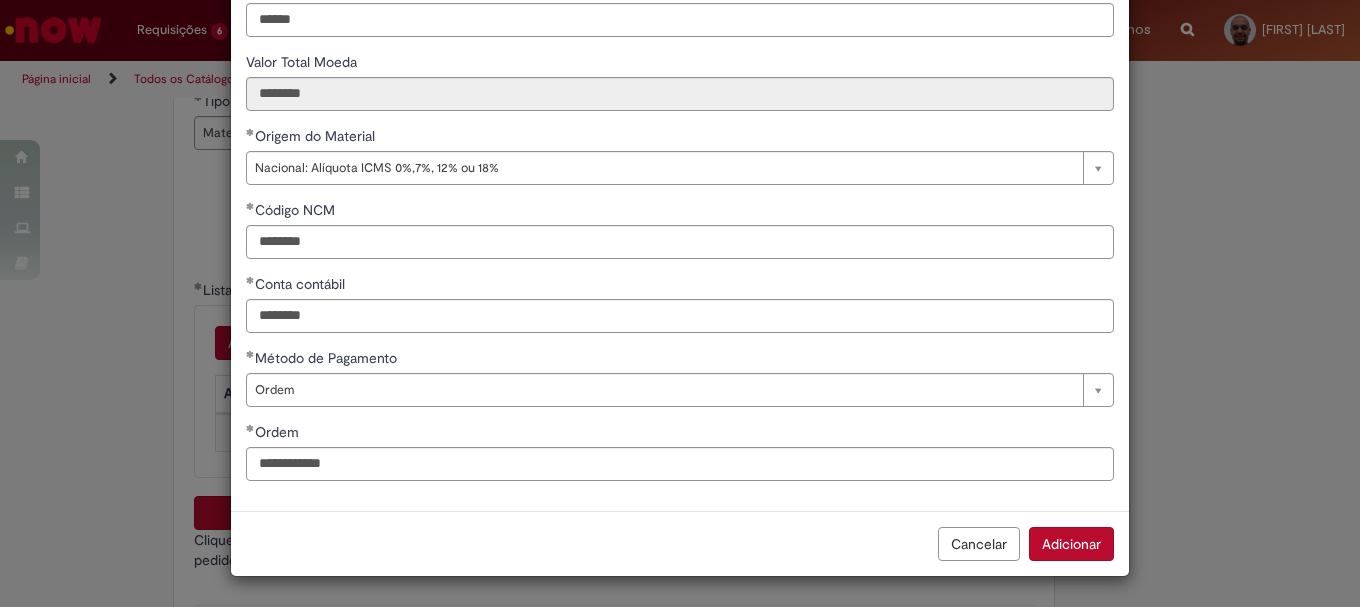 click on "Adicionar" at bounding box center [1071, 544] 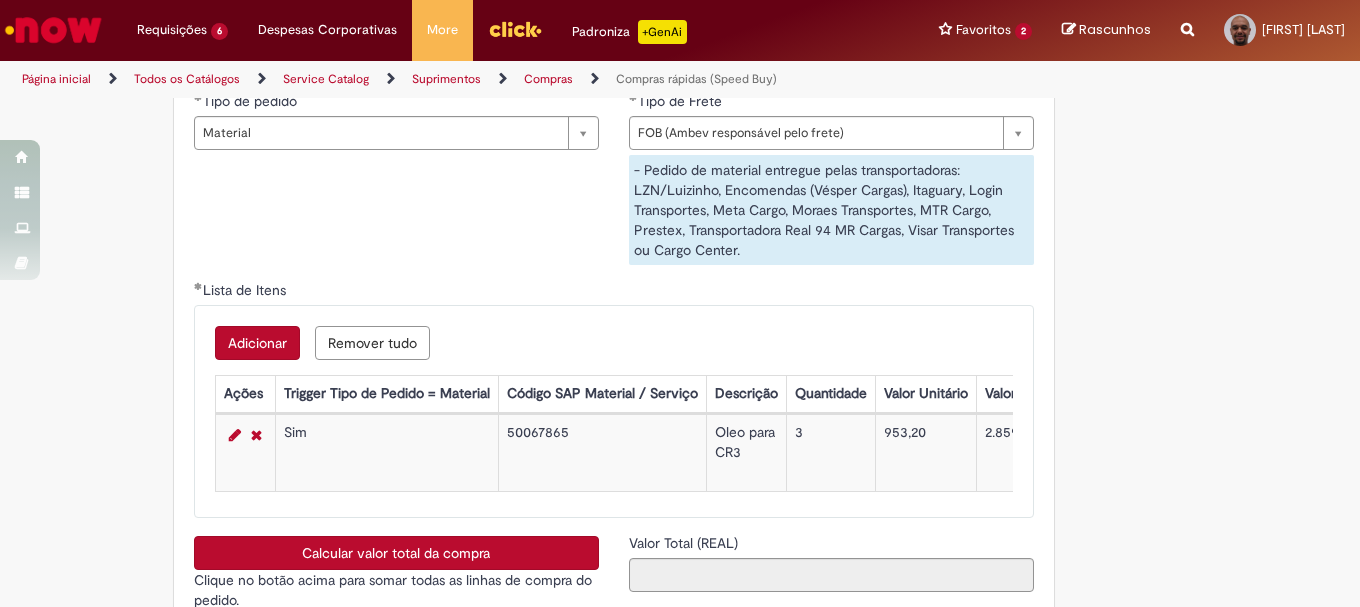 click on "Adicionar" at bounding box center [257, 343] 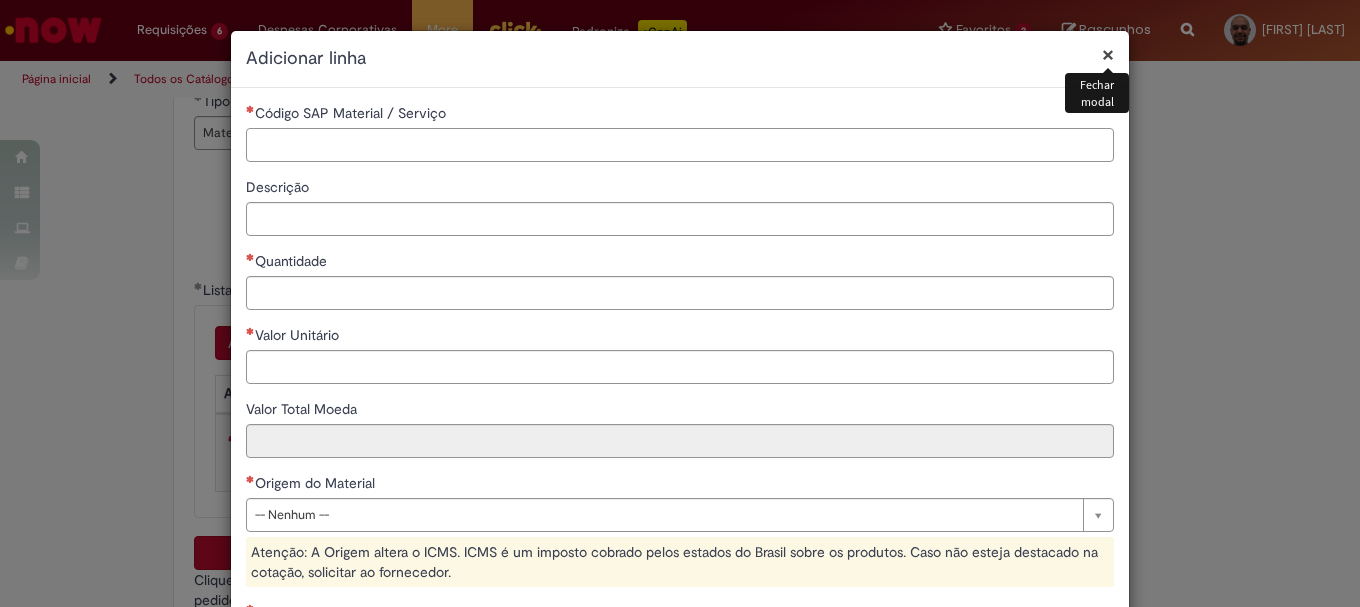 click on "Código SAP Material / Serviço" at bounding box center (680, 145) 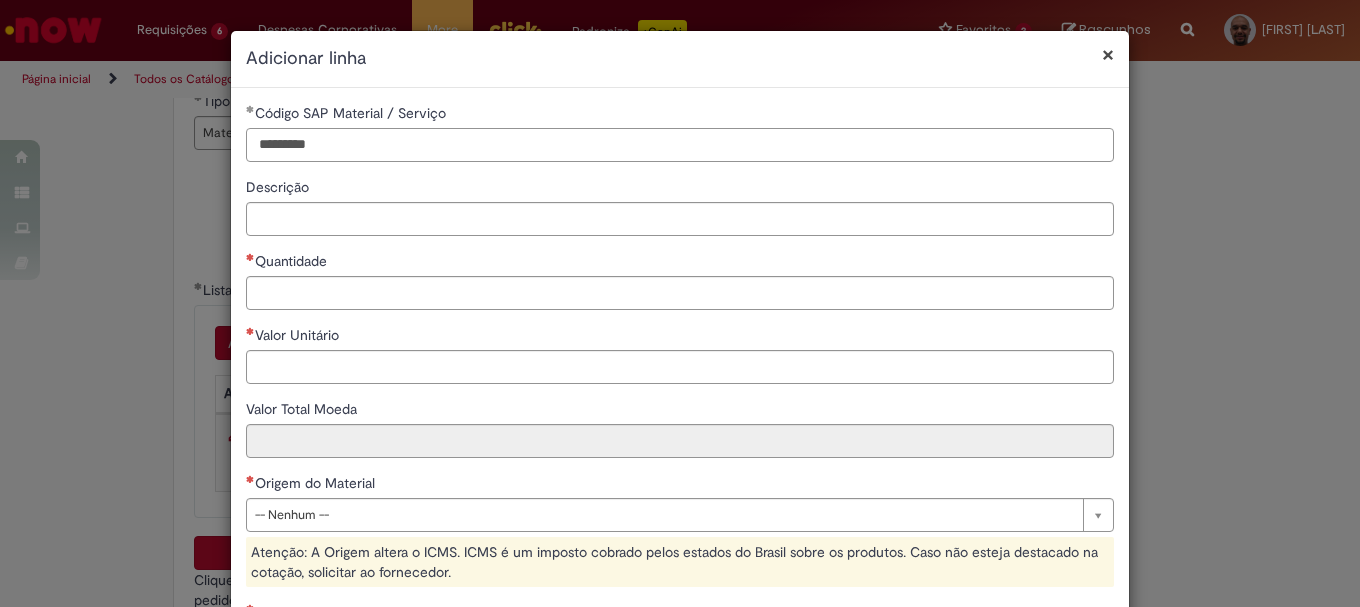 type on "*********" 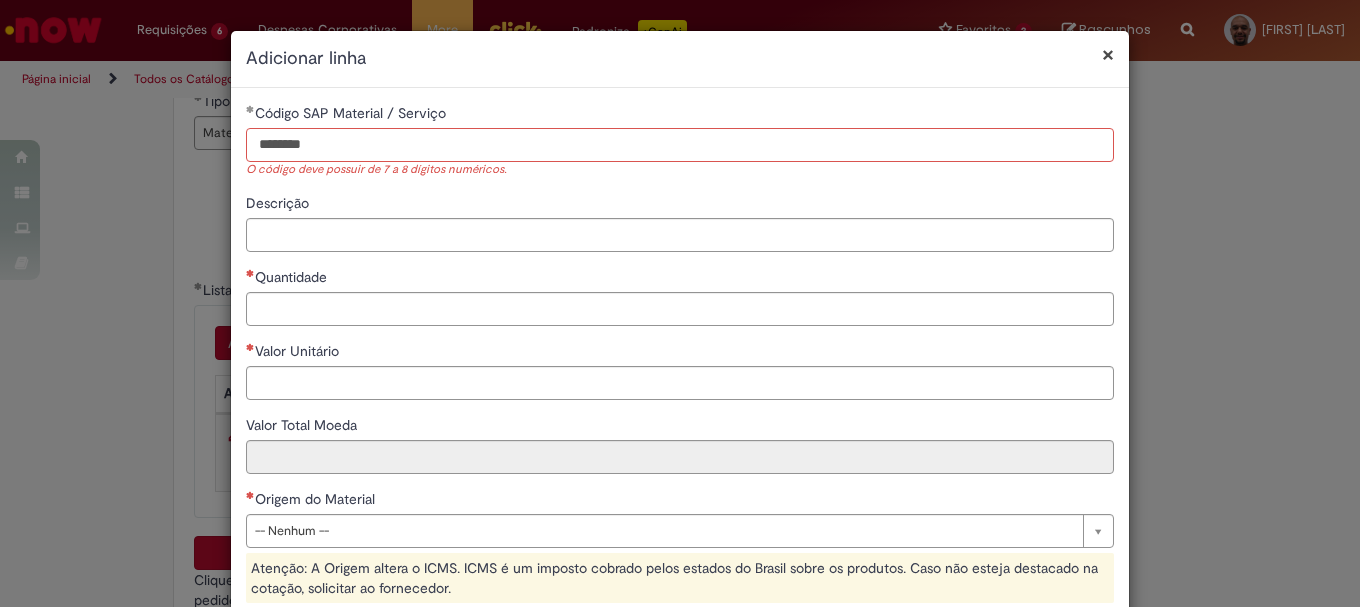 type on "********" 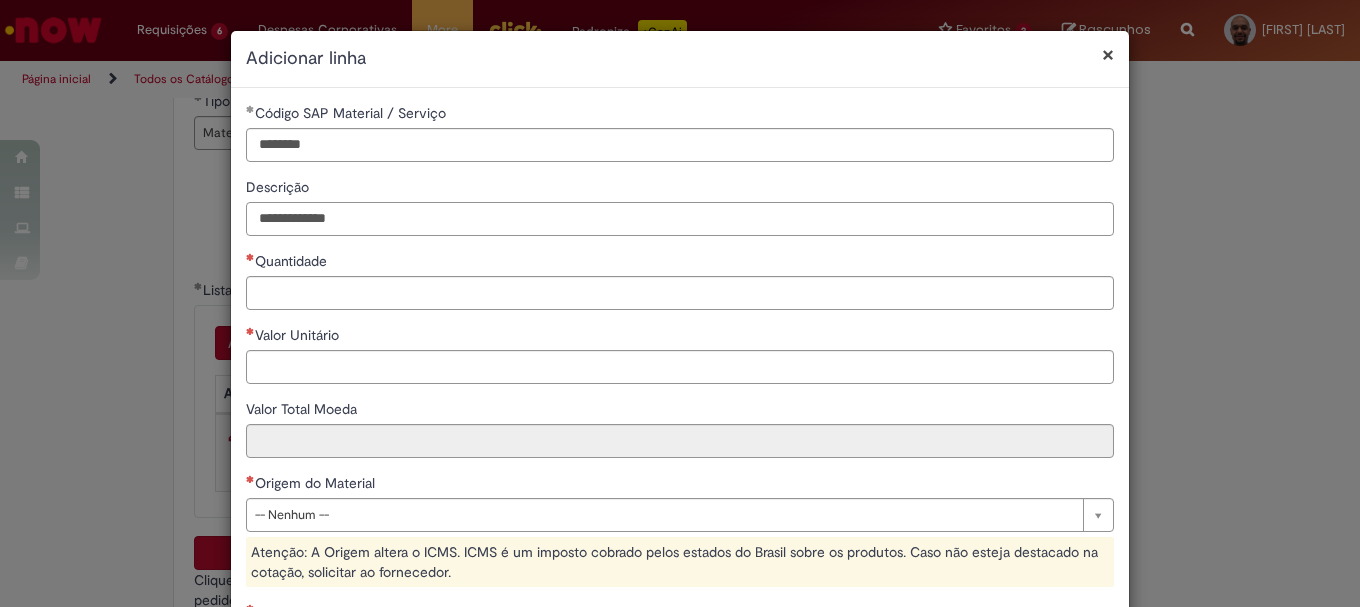 type on "**********" 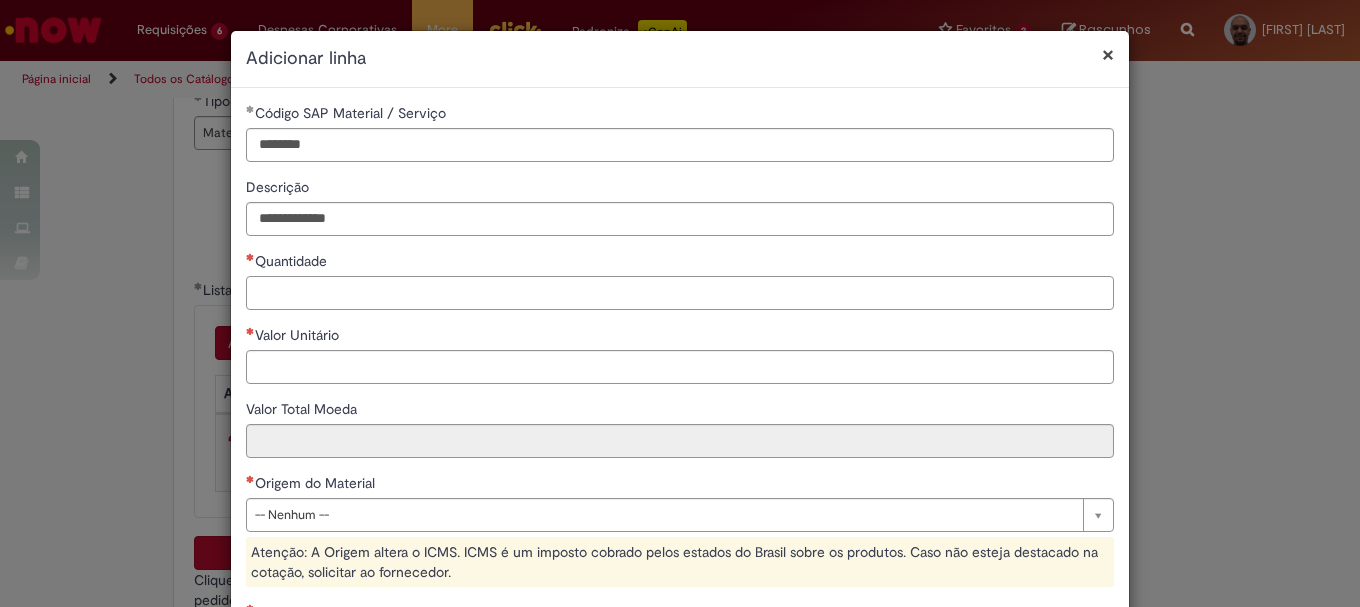 click on "Quantidade" at bounding box center (680, 293) 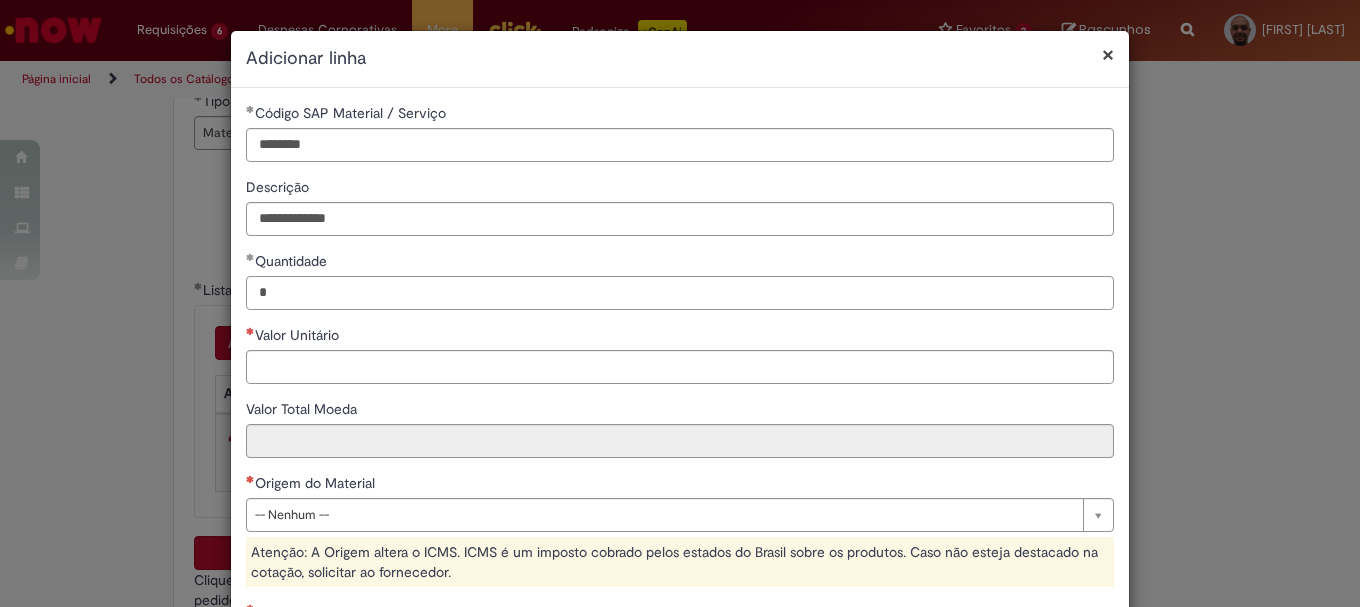type on "*" 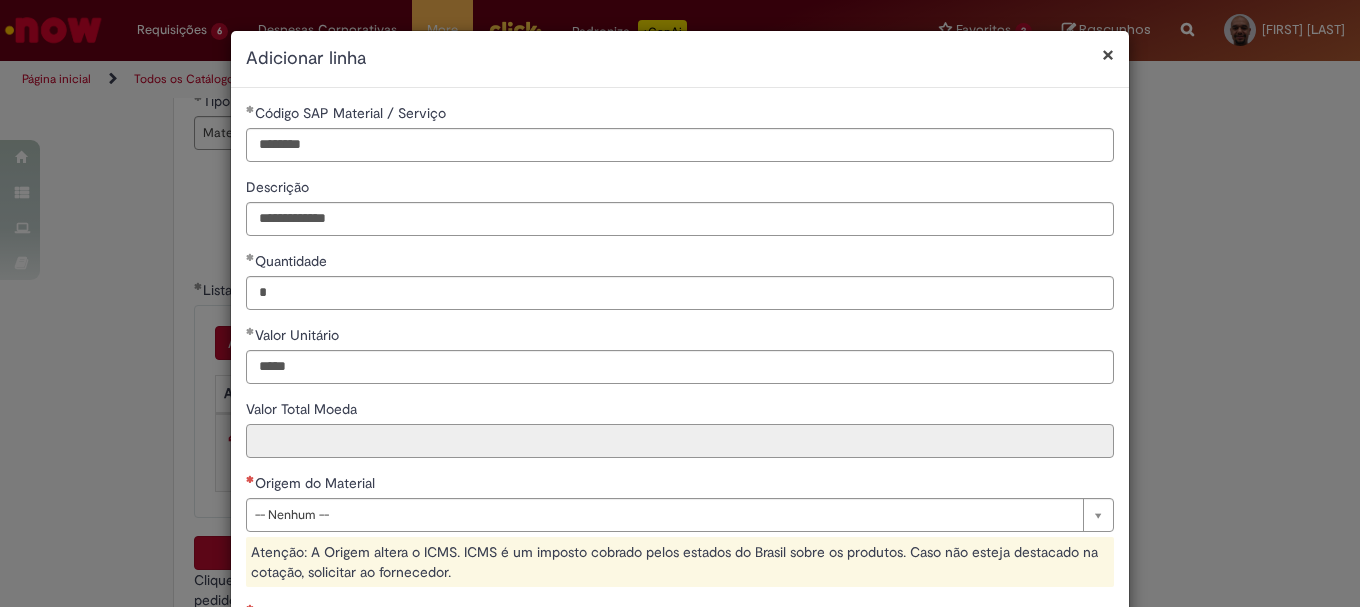 type on "******" 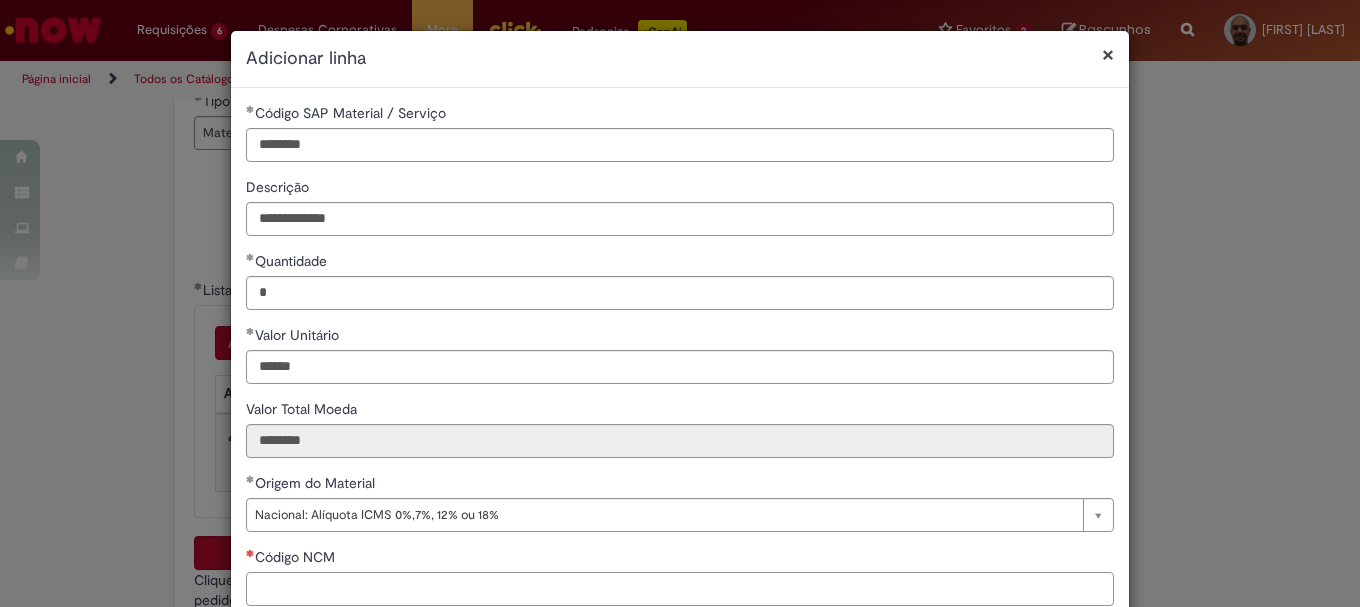type on "**********" 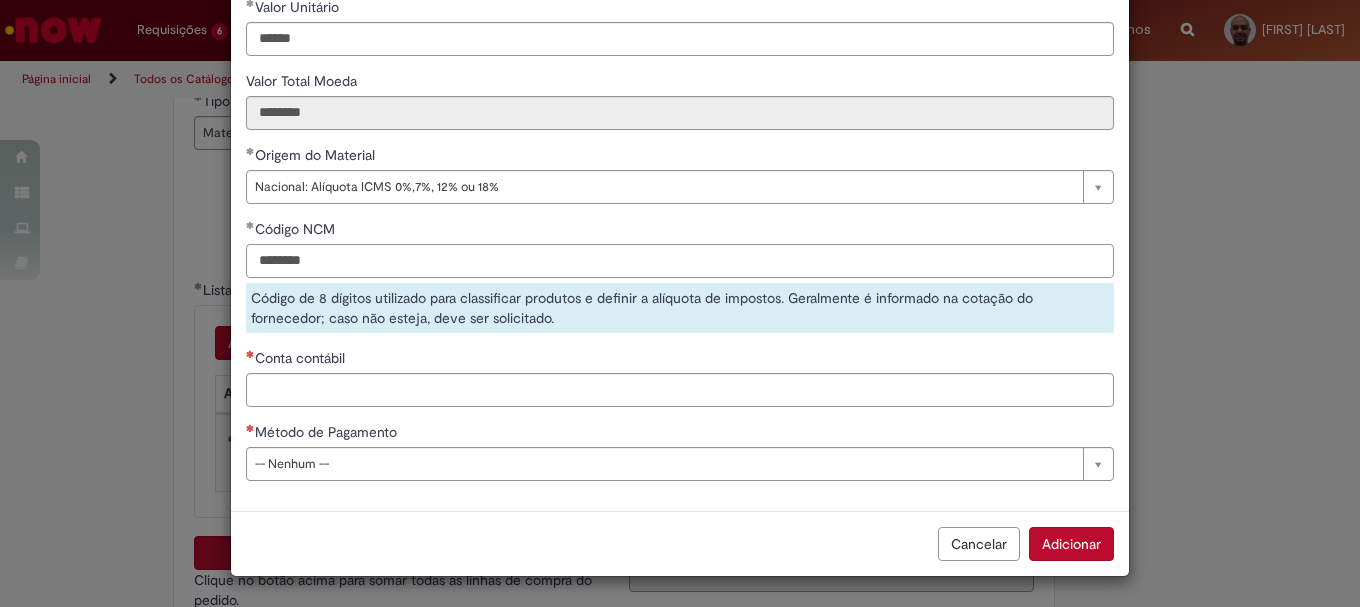type on "********" 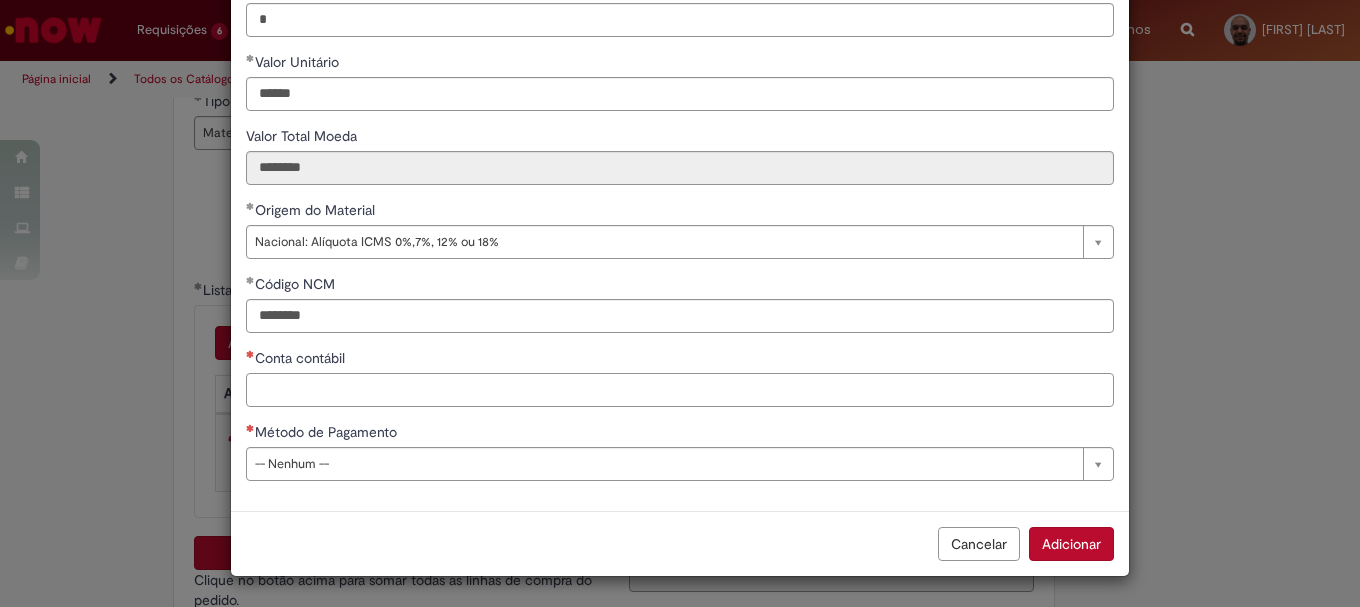 scroll, scrollTop: 273, scrollLeft: 0, axis: vertical 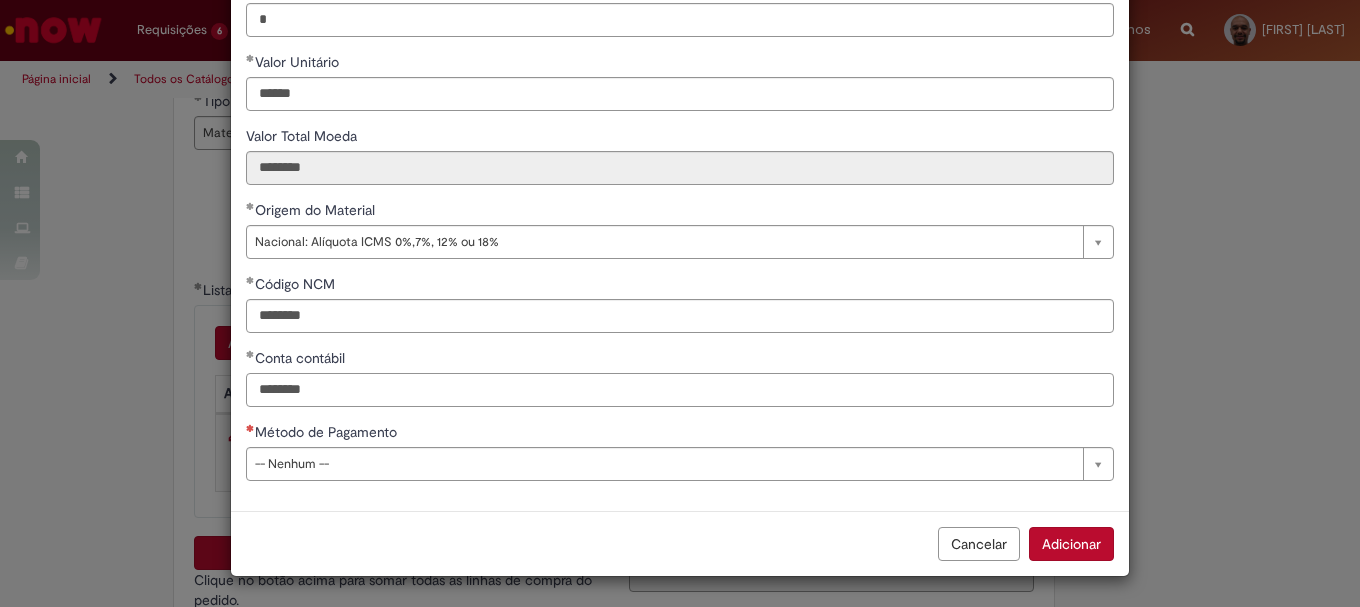 type on "********" 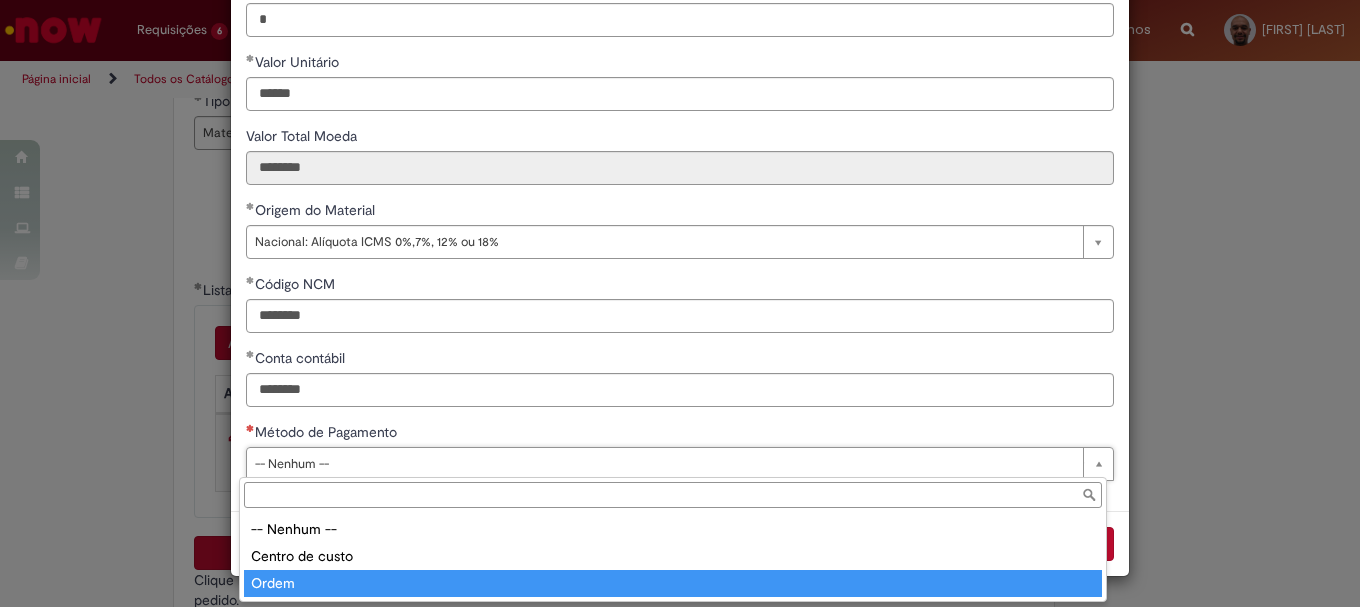 type on "*****" 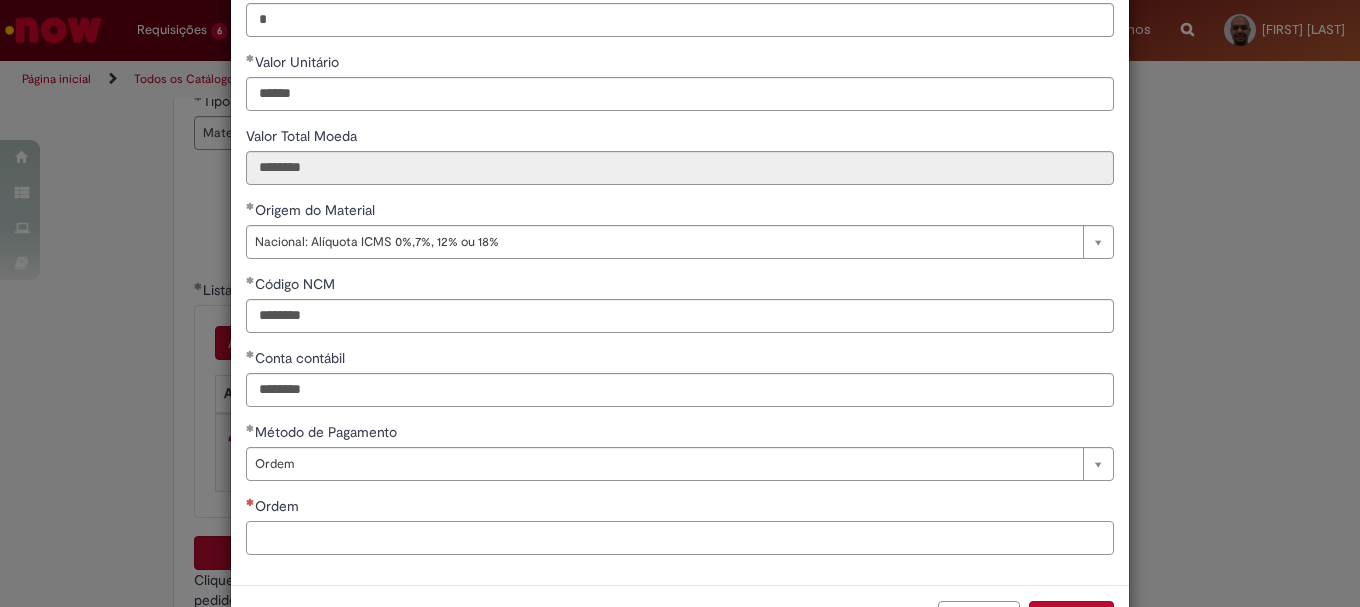 paste on "**********" 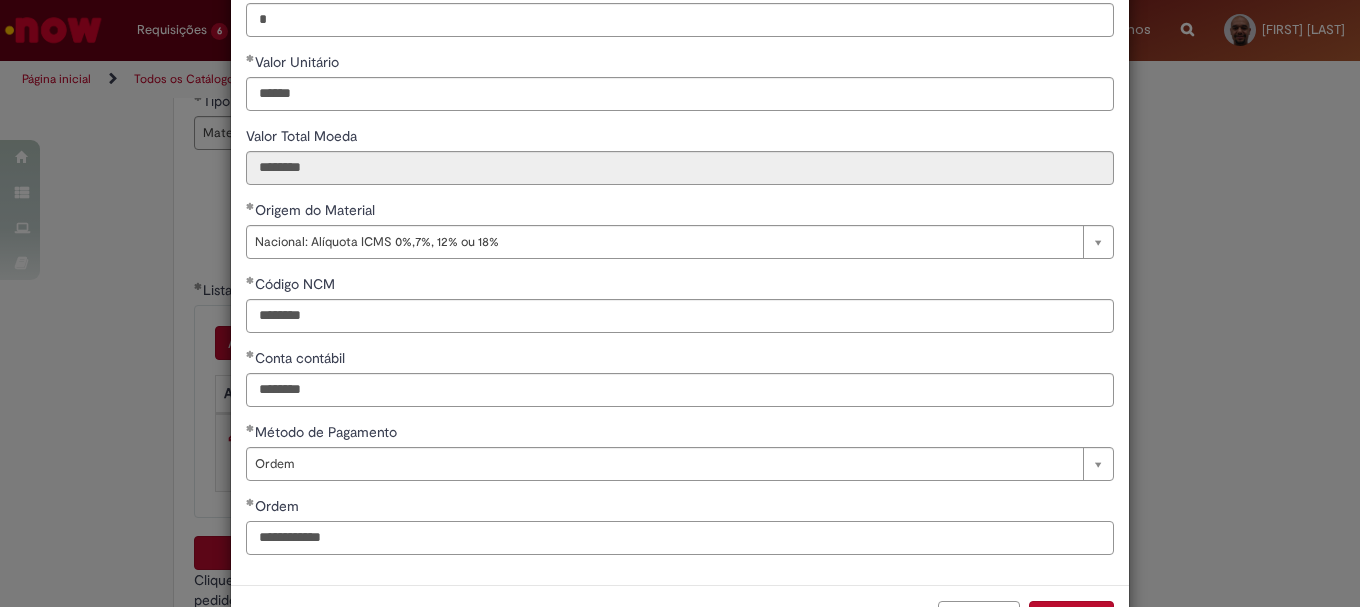 scroll, scrollTop: 347, scrollLeft: 0, axis: vertical 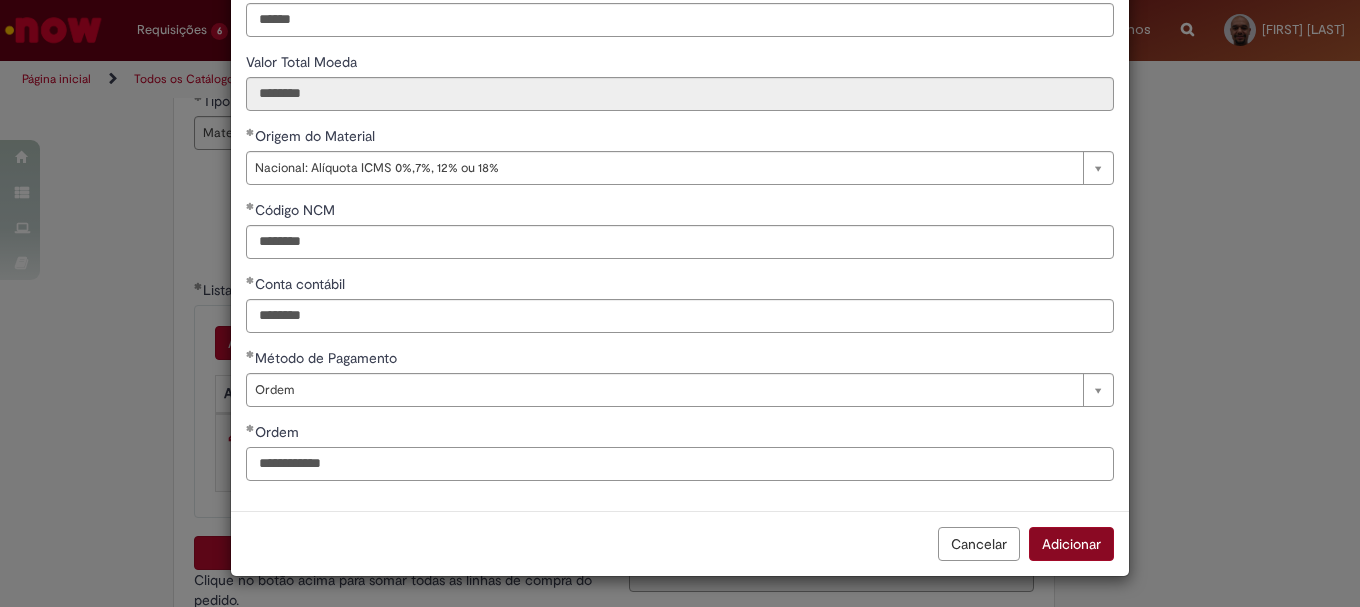 type on "**********" 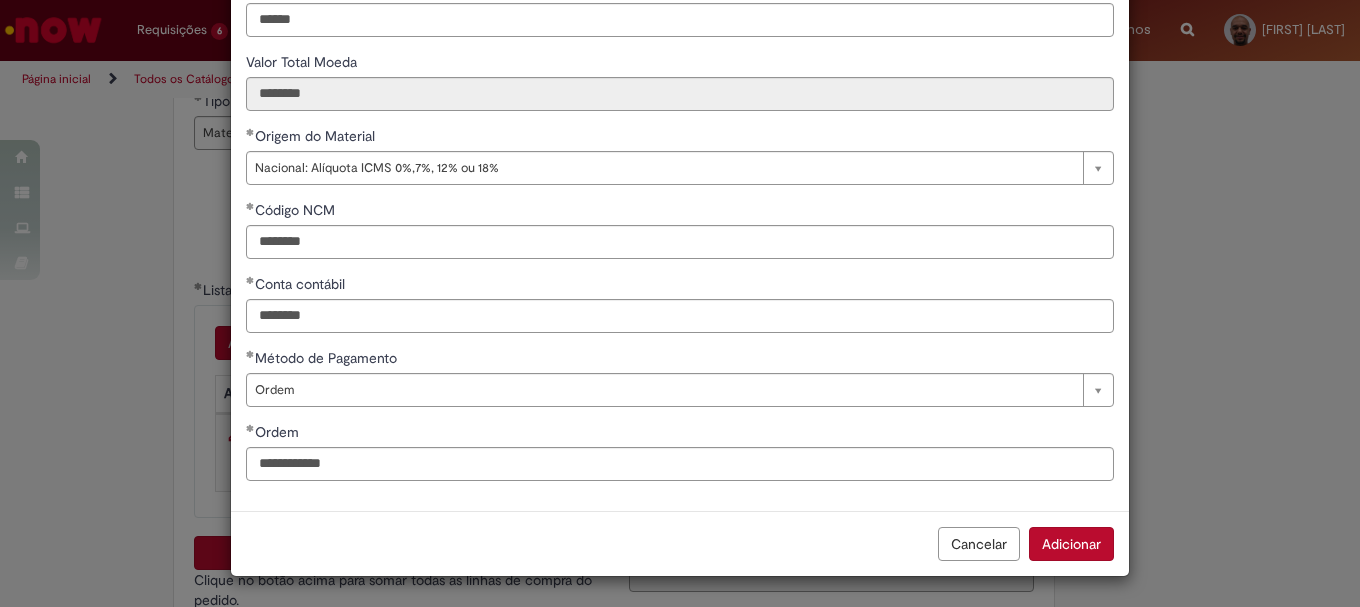 click on "Adicionar" at bounding box center (1071, 544) 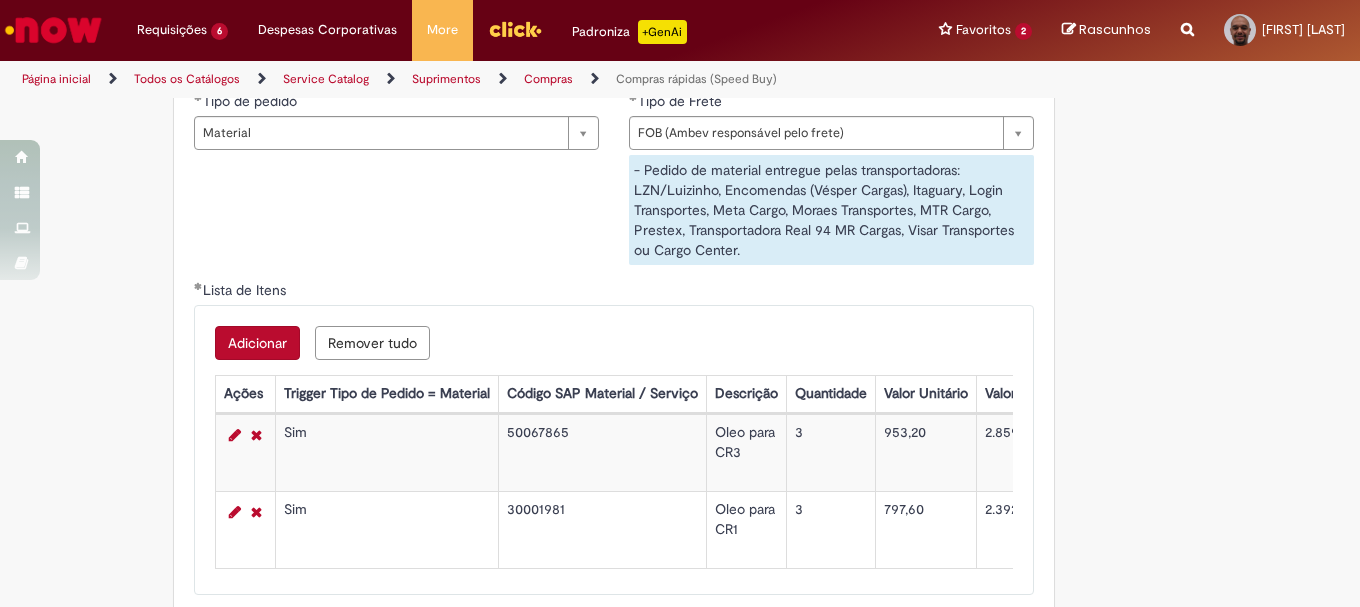 scroll, scrollTop: 3300, scrollLeft: 0, axis: vertical 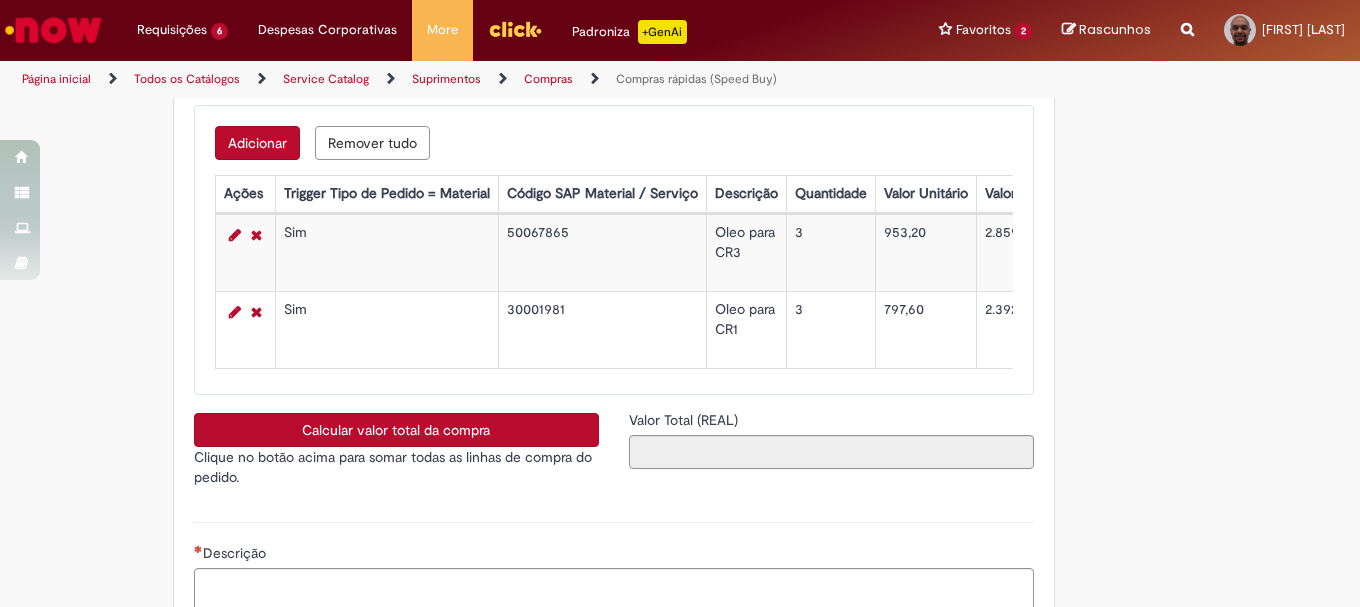 click on "Calcular valor total da compra" at bounding box center [396, 430] 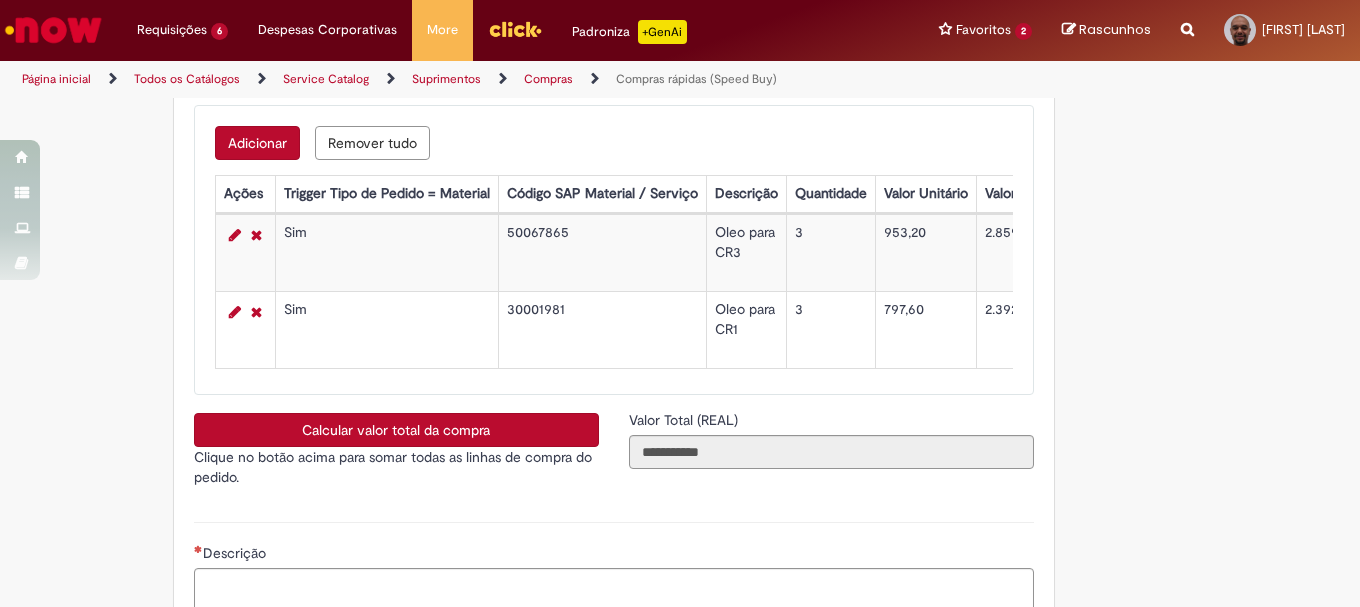 scroll, scrollTop: 3500, scrollLeft: 0, axis: vertical 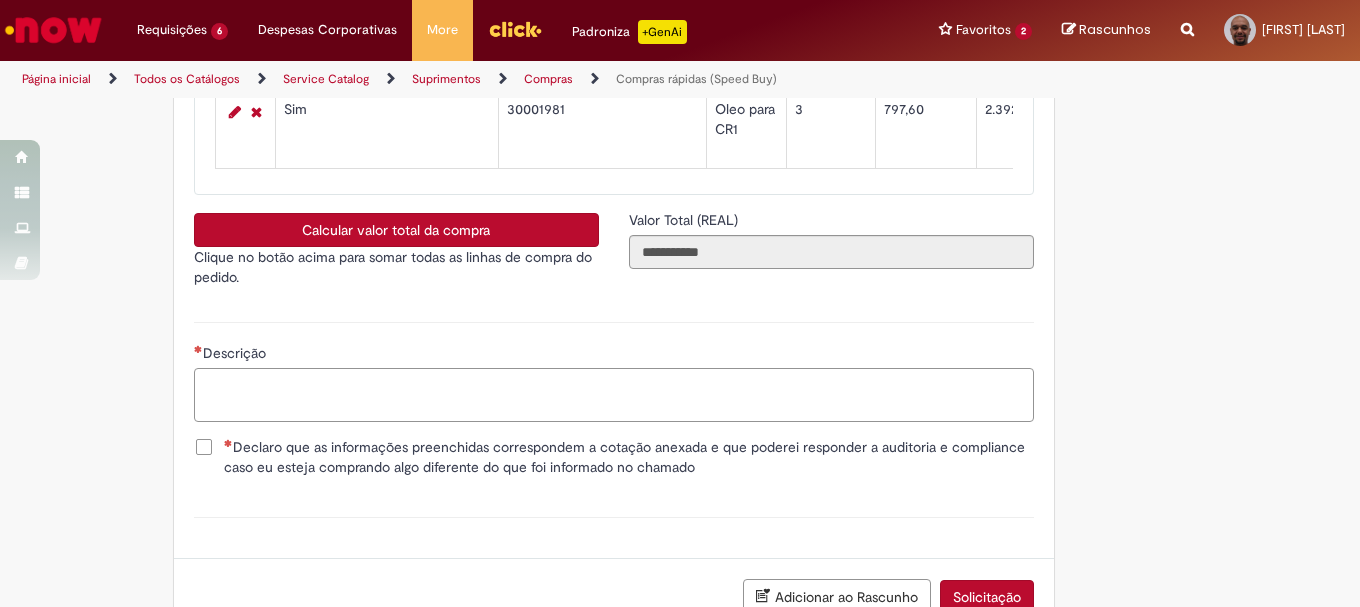 click on "Descrição" at bounding box center (614, 395) 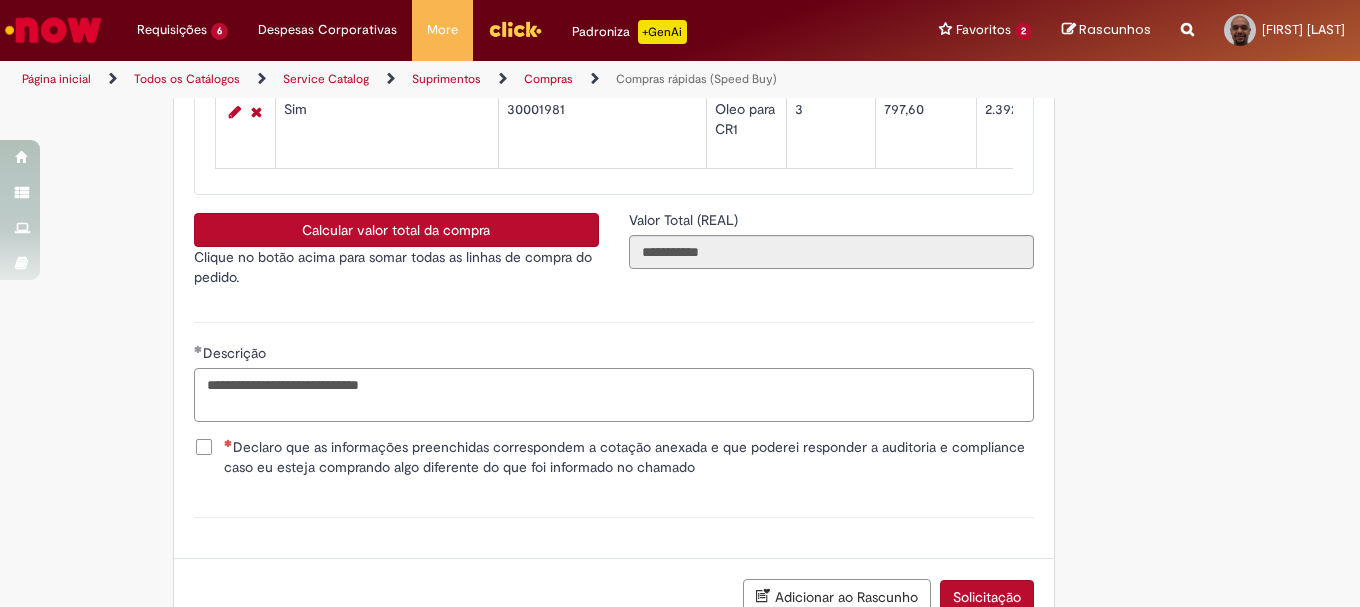 type on "**********" 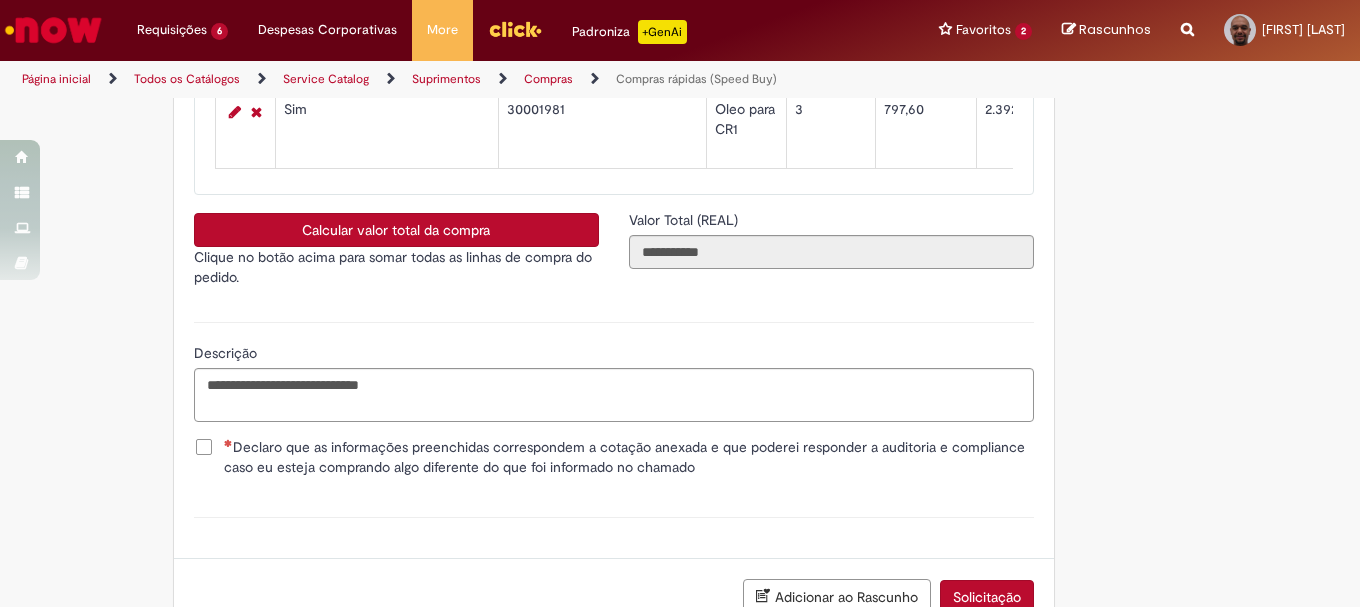 click on "Declaro que as informações preenchidas correspondem a cotação anexada e que poderei responder a auditoria e compliance caso eu esteja comprando algo diferente do que foi informado no chamado" at bounding box center (629, 457) 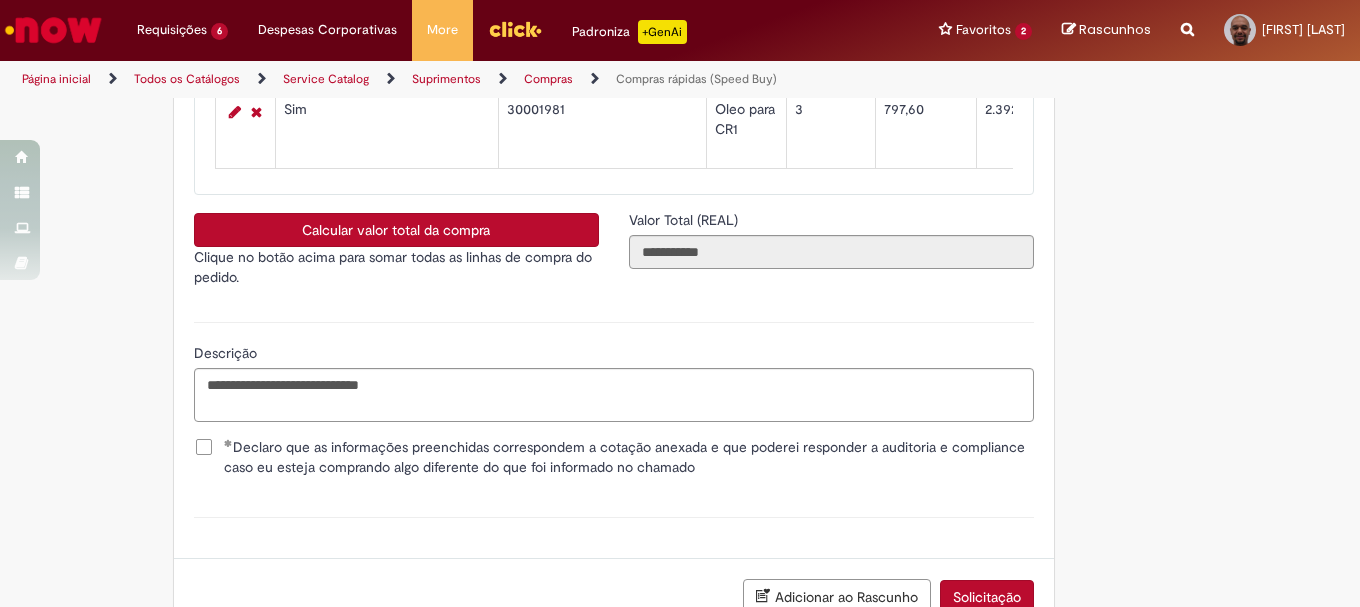 scroll, scrollTop: 3653, scrollLeft: 0, axis: vertical 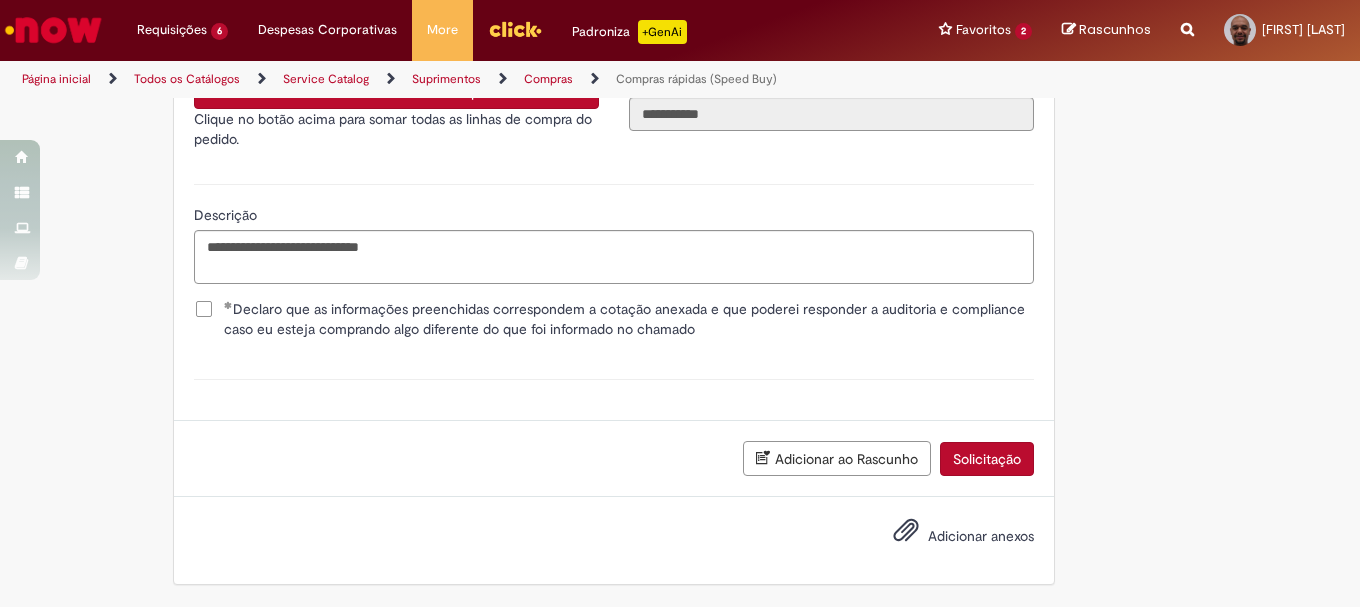 click on "Adicionar anexos" at bounding box center (981, 536) 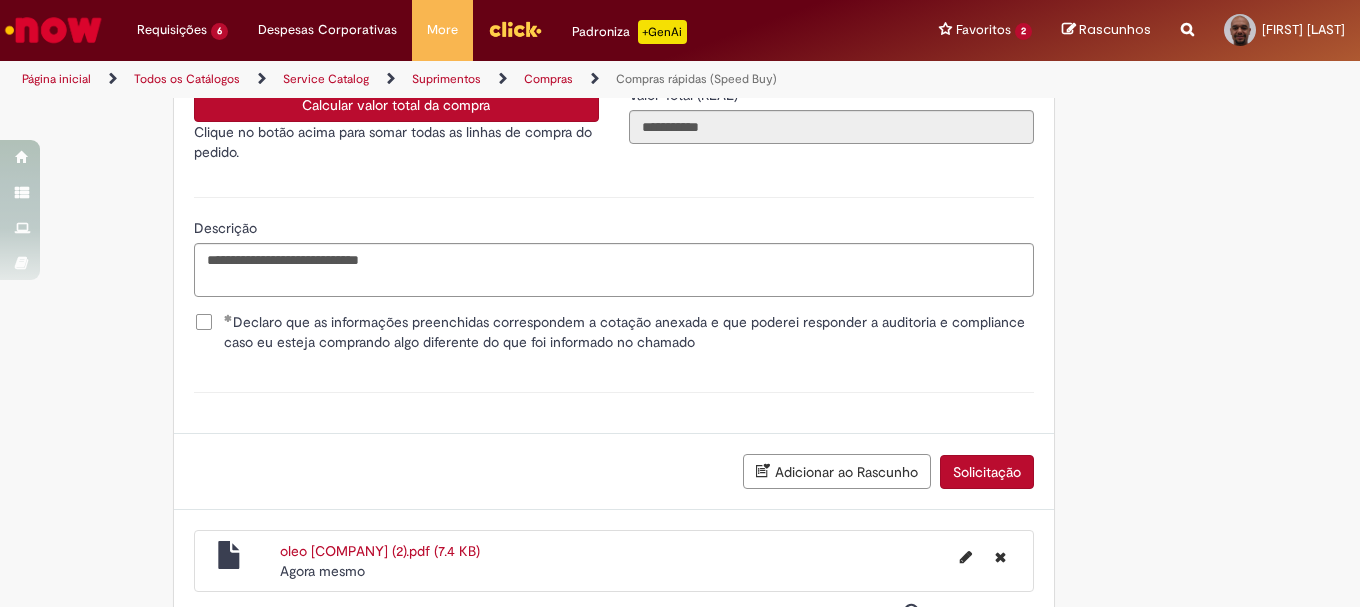 scroll, scrollTop: 3725, scrollLeft: 0, axis: vertical 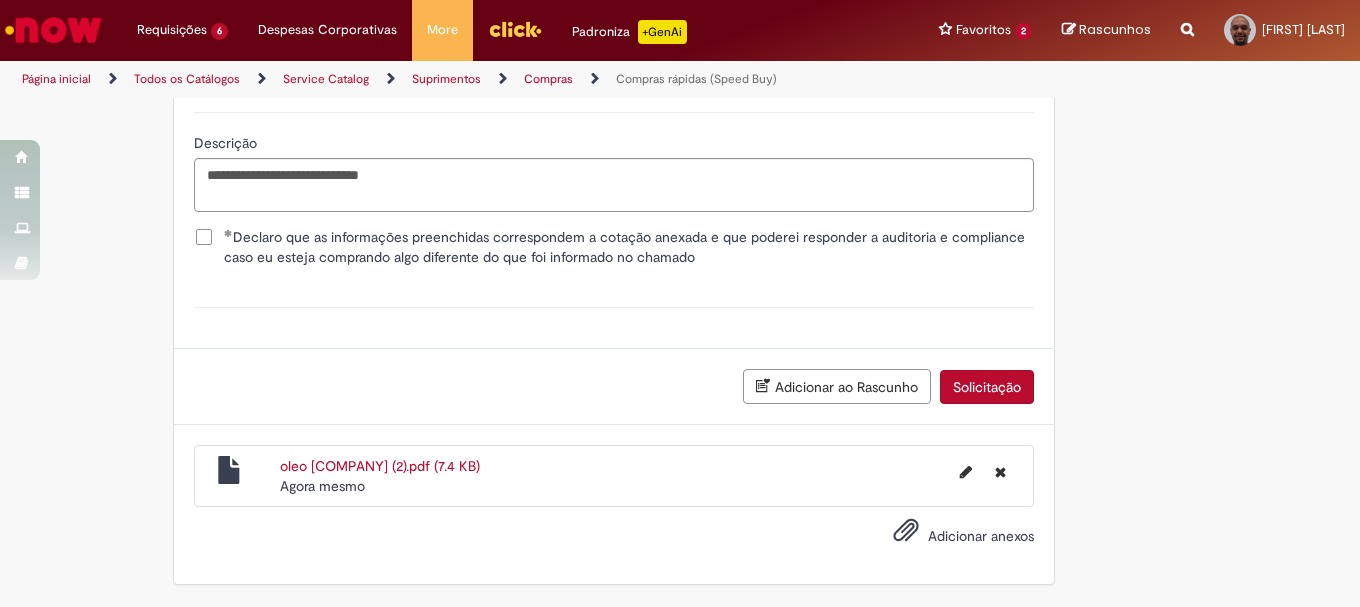 click on "Solicitação" at bounding box center [987, 387] 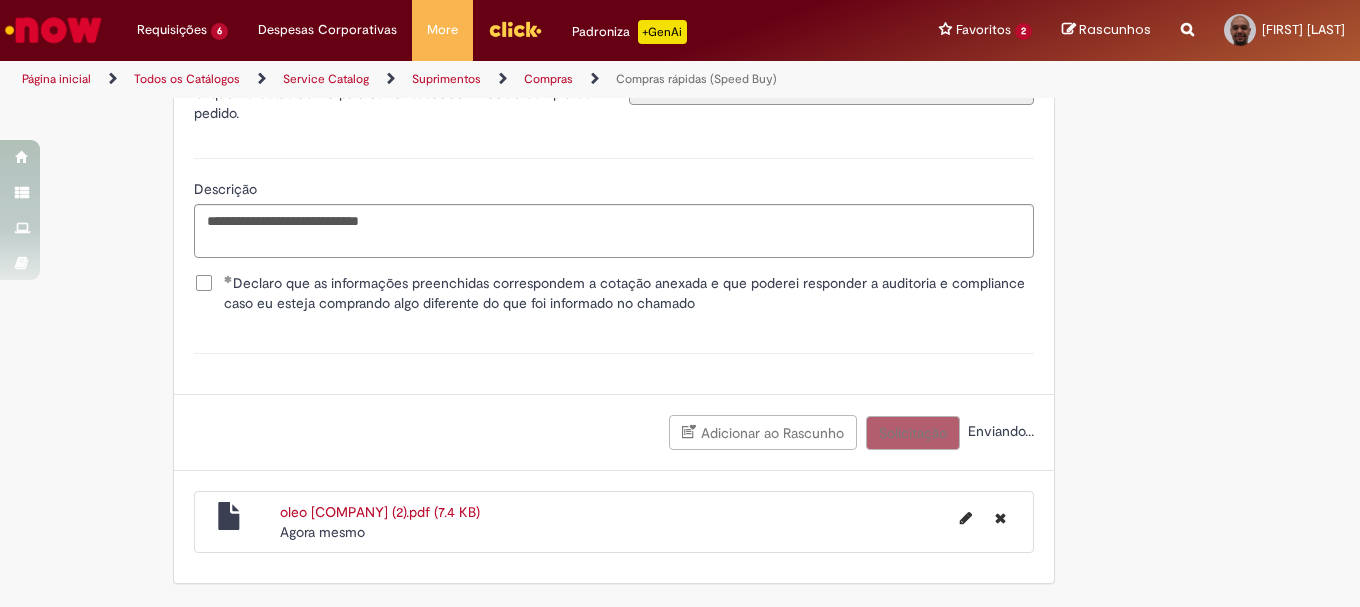 scroll, scrollTop: 3679, scrollLeft: 0, axis: vertical 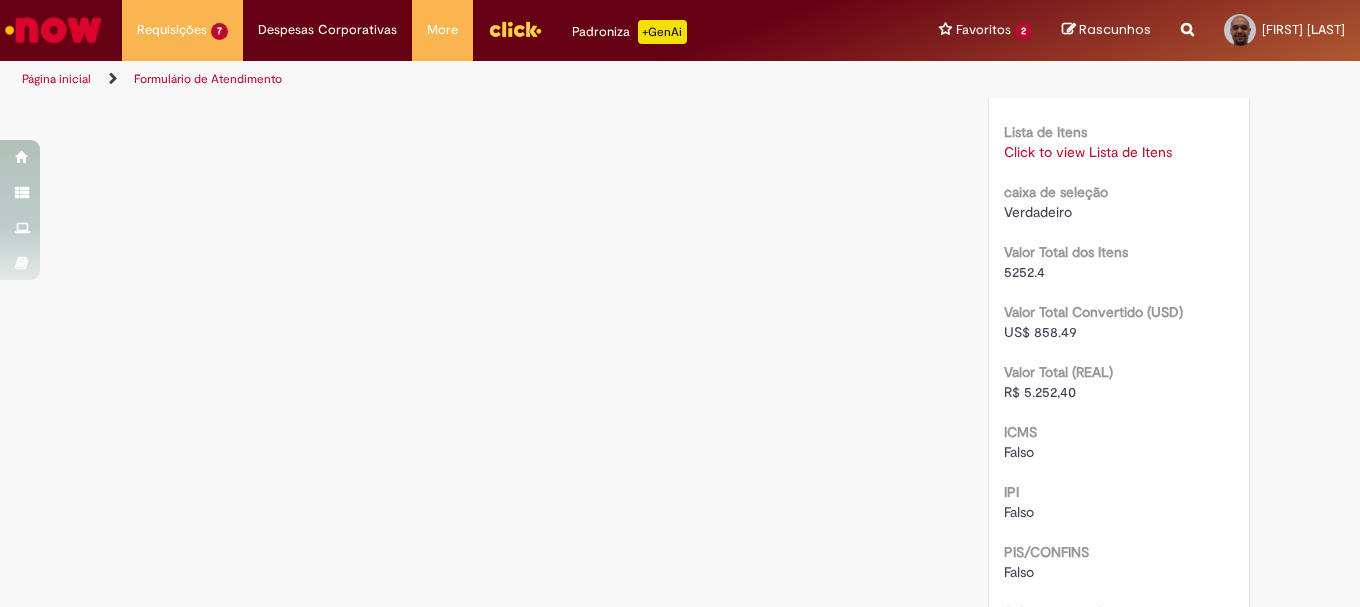 click on "Click to view Lista de Itens" at bounding box center (1088, 152) 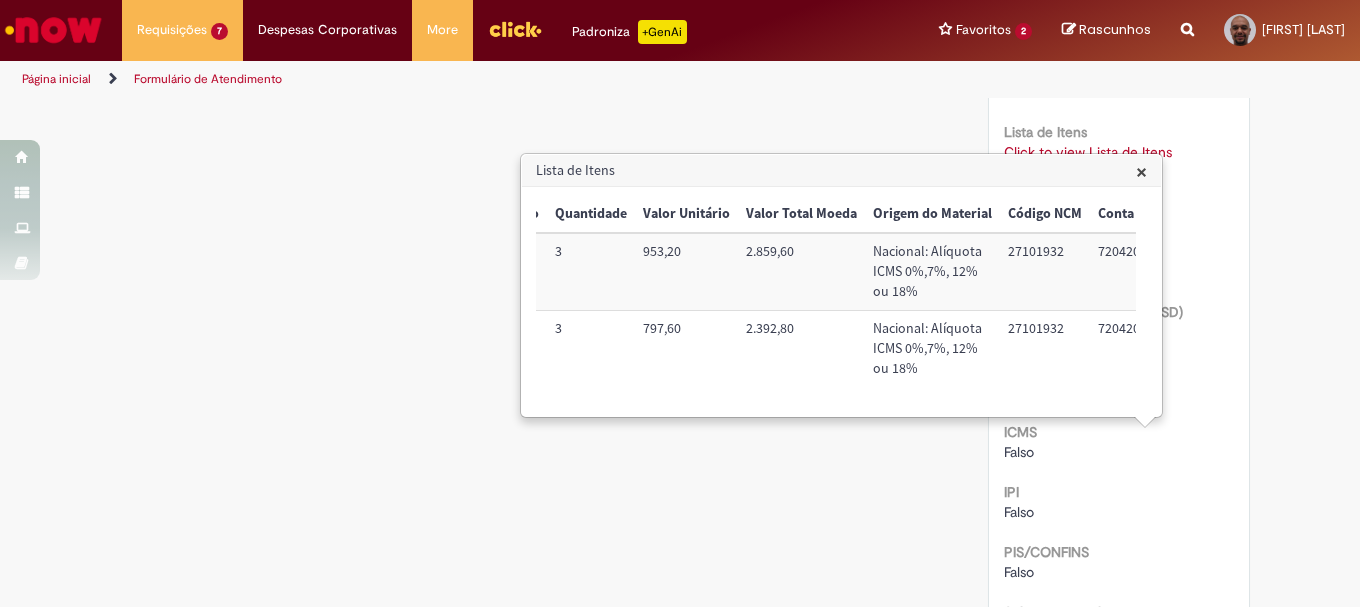 scroll, scrollTop: 0, scrollLeft: 523, axis: horizontal 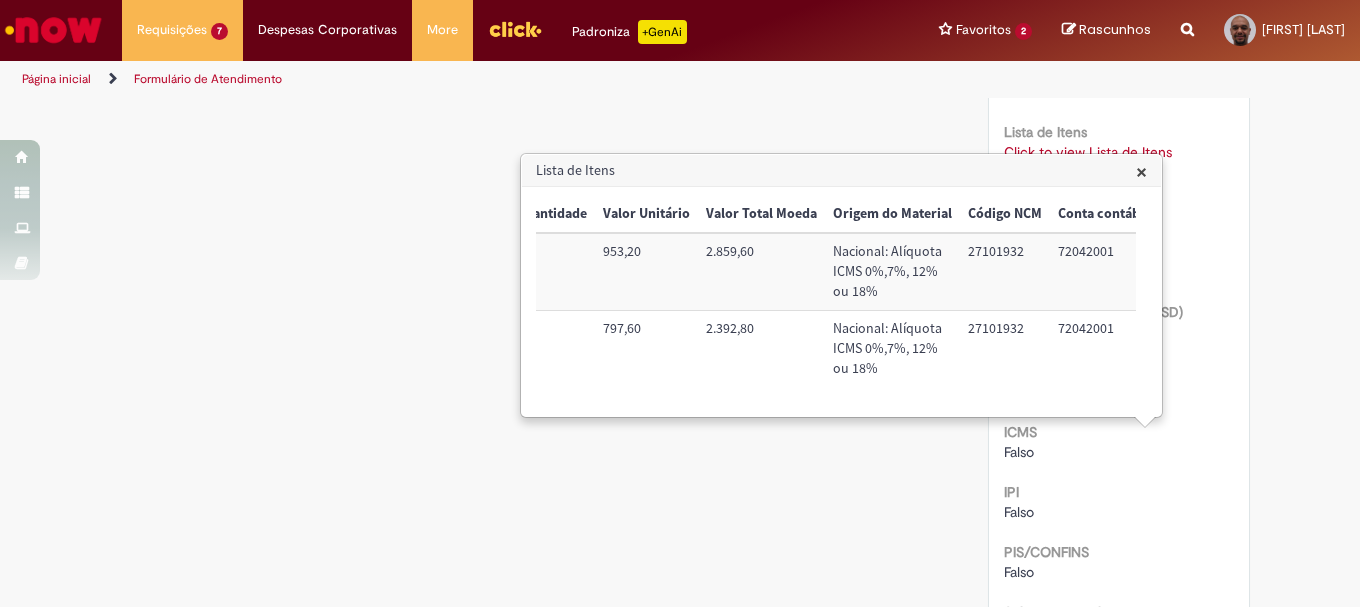 click on "Aprovador
[FIRST] [LAST], [FIRST] [LAST], [FIRST] [LAST], [FIRST] [LAST], [FIRST] [LAST]
Opções
RPA Moeda
BRL - Brazilian Real
taxa de conversão
6.1182
Saldo
7747.6
Country Code
BR
SAP Interim
s4
Declaro que li e aceito as regras listadas na descrição da oferta e que poderei responder a auditoria e compliance caso alguma regra não for devidamente cumprida
Verdadeiro" at bounding box center (1119, -327) 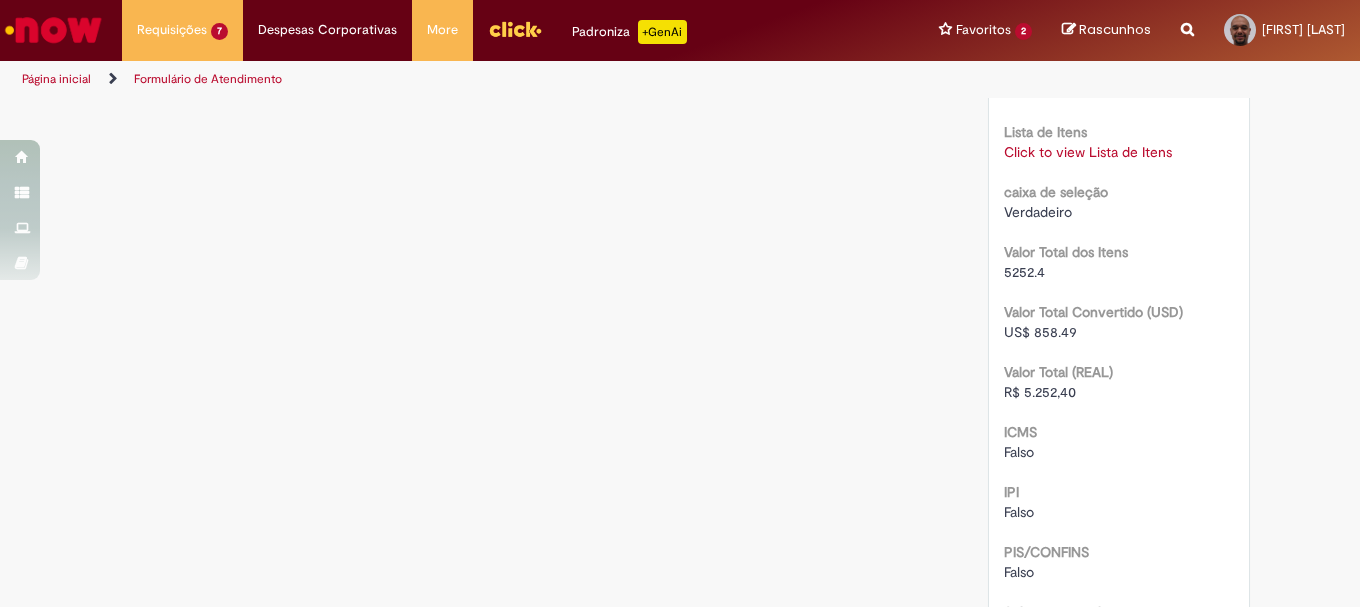 click on "RPA Moeda
BRL - Brazilian Real
taxa de conversão
6.1182
Saldo
7747.6
Country Code
BR
SAP Interim
s4
Declaro que li e aceito as regras listadas na descrição da oferta e que poderei responder a auditoria e compliance caso alguma regra não for devidamente cumprida
Verdadeiro
Tipo de solicitação
Fábricas, Centros de Excelência e Distribuição
Declaro que sou usuário do ZEC ou do CENG&PMO devidamente autorizado a fazer compras nessa categoria.
Falso
Declaro que eu sou usuário de TechOPs devidamente autorizado para efetuar compras de equipamentos de TI para a companhia.
Falso
Falso
Falso
Planta" at bounding box center (1119, -231) 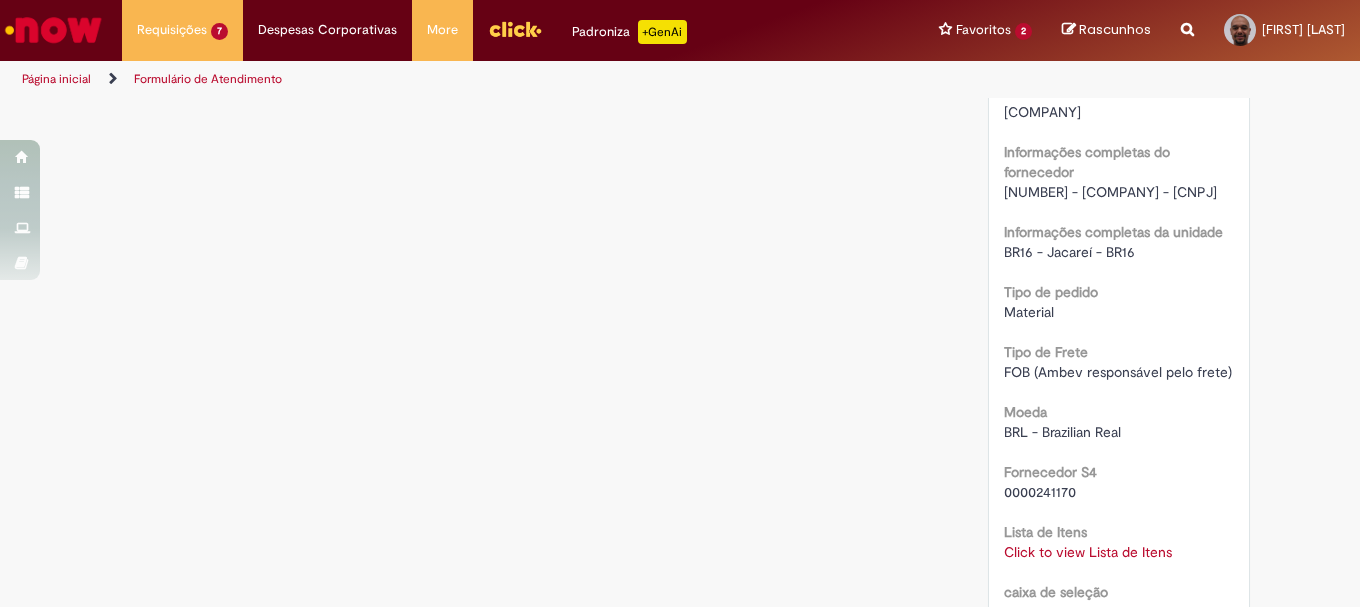 scroll, scrollTop: 1500, scrollLeft: 0, axis: vertical 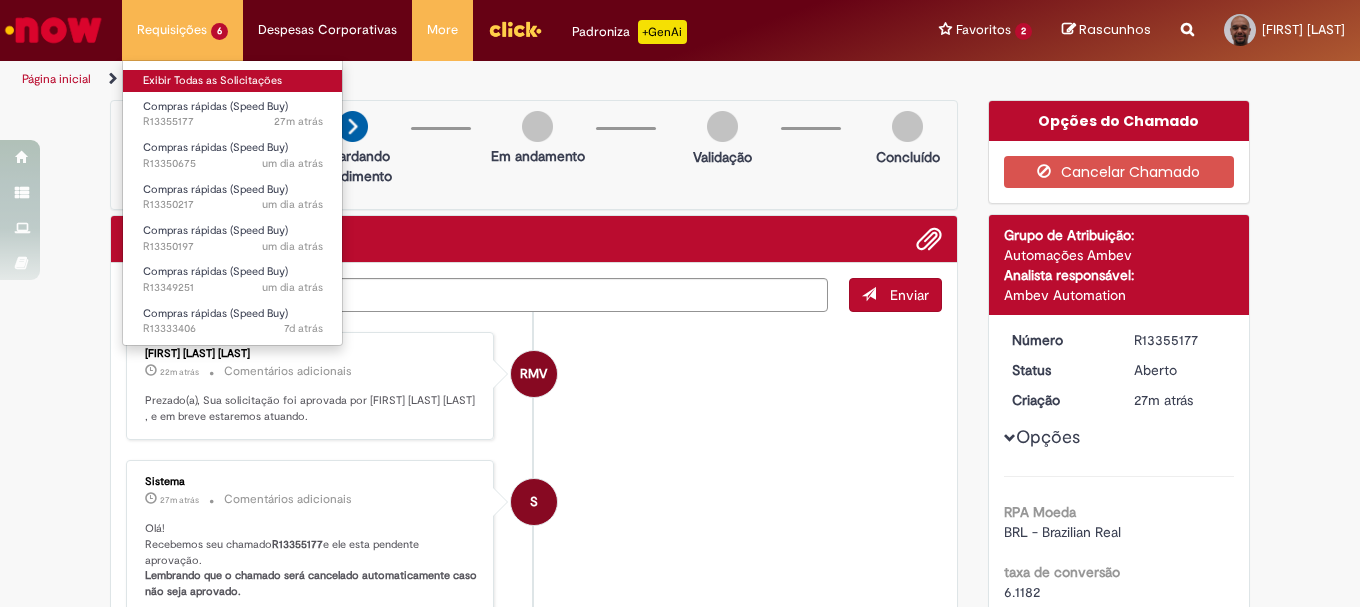 click on "Exibir Todas as Solicitações" at bounding box center [233, 81] 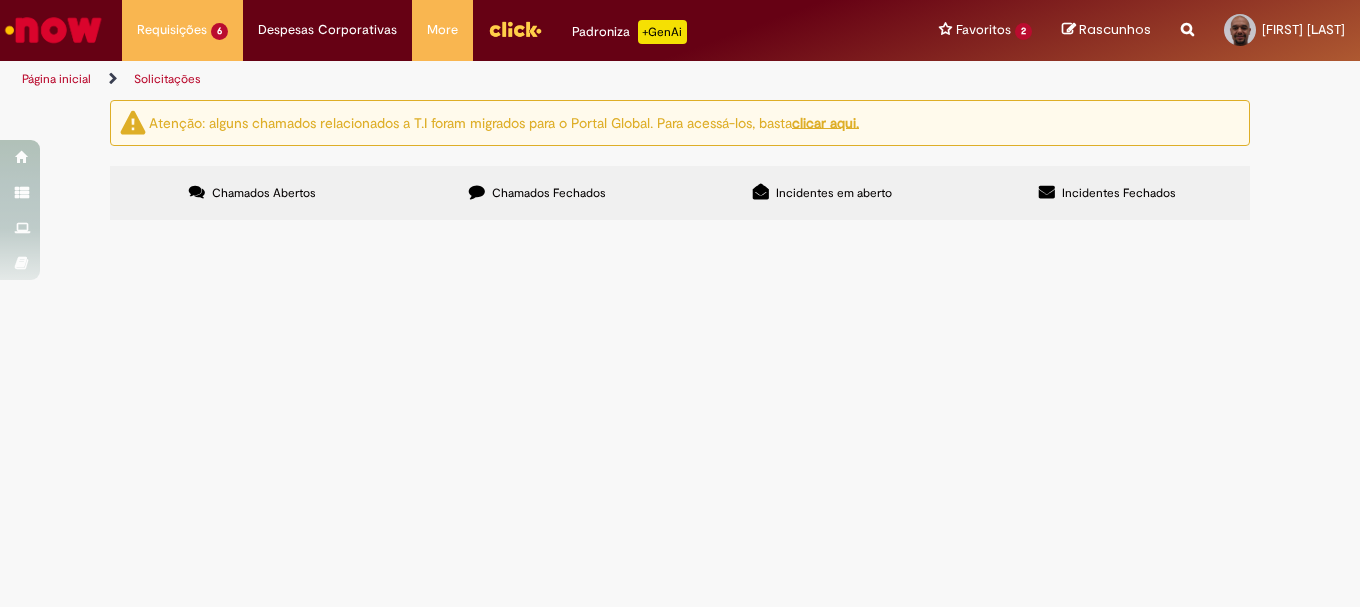 scroll, scrollTop: 43, scrollLeft: 0, axis: vertical 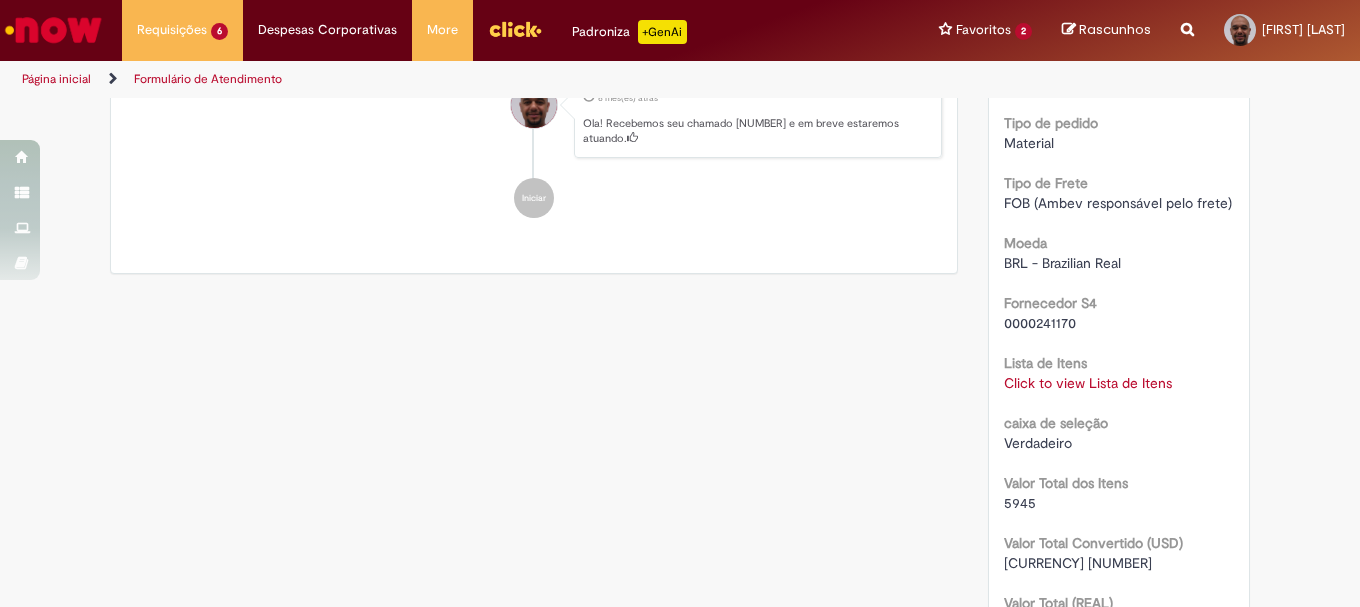 click on "Click to view Lista de Itens" at bounding box center [1088, 383] 